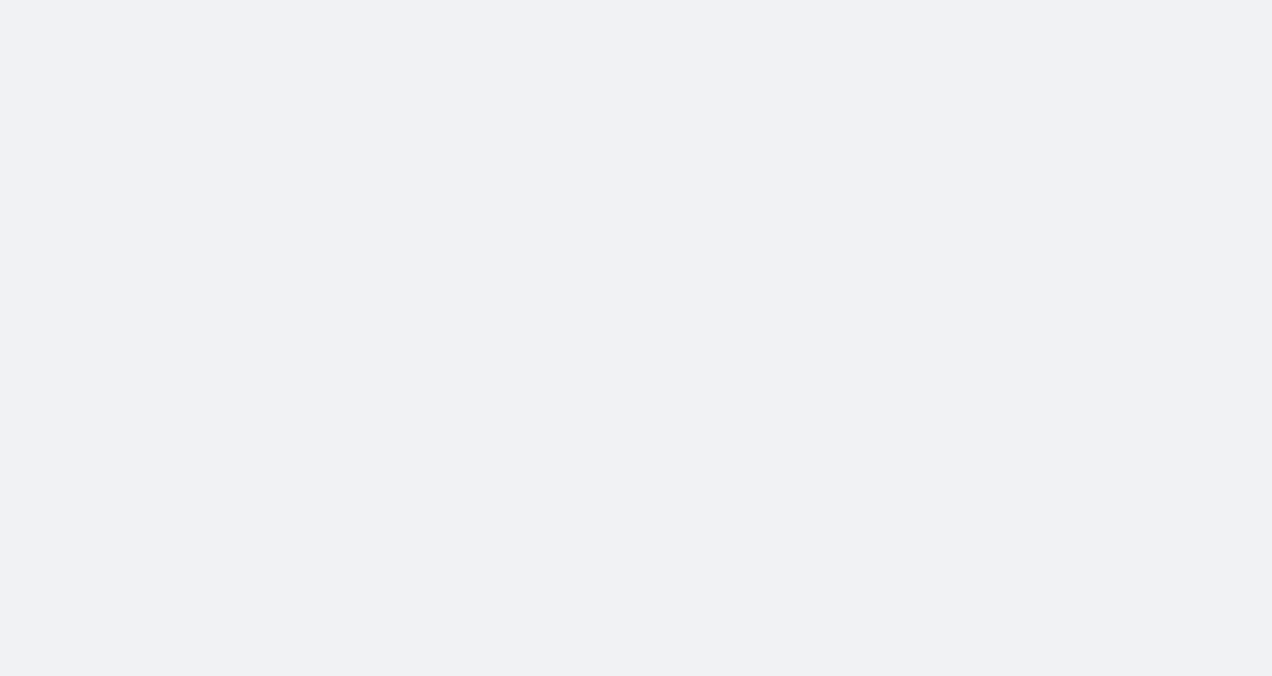 scroll, scrollTop: 0, scrollLeft: 0, axis: both 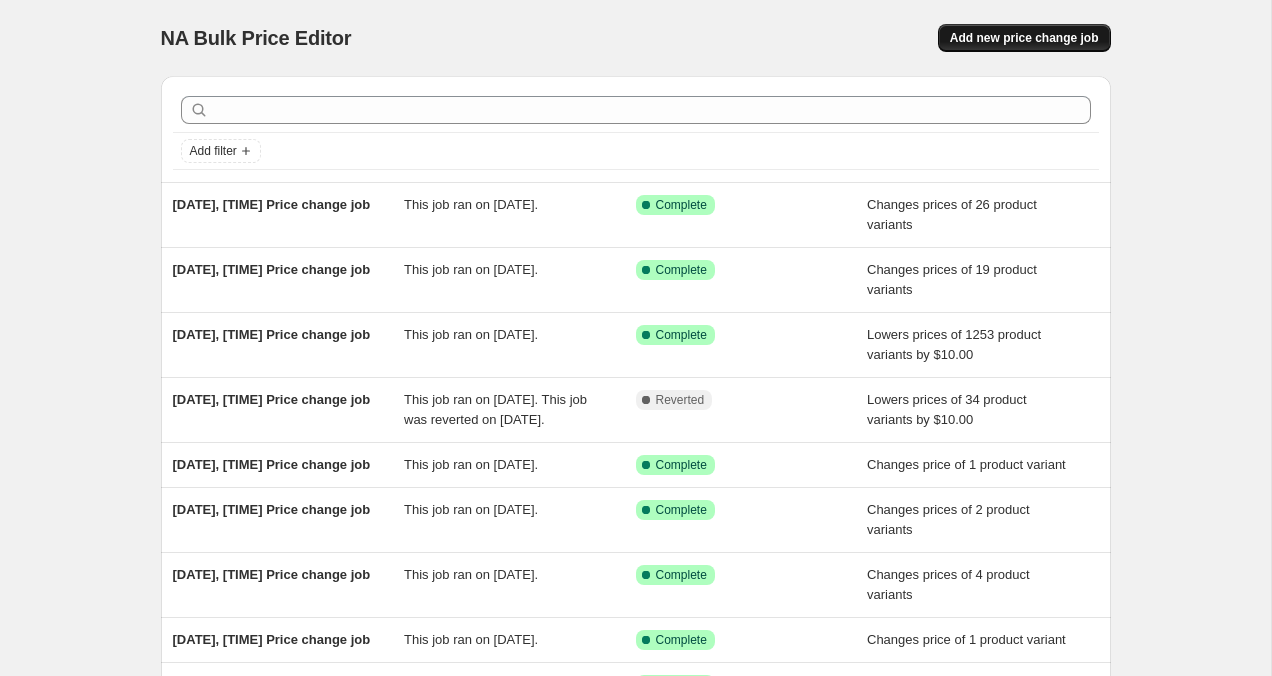 click on "Add new price change job" at bounding box center [1024, 38] 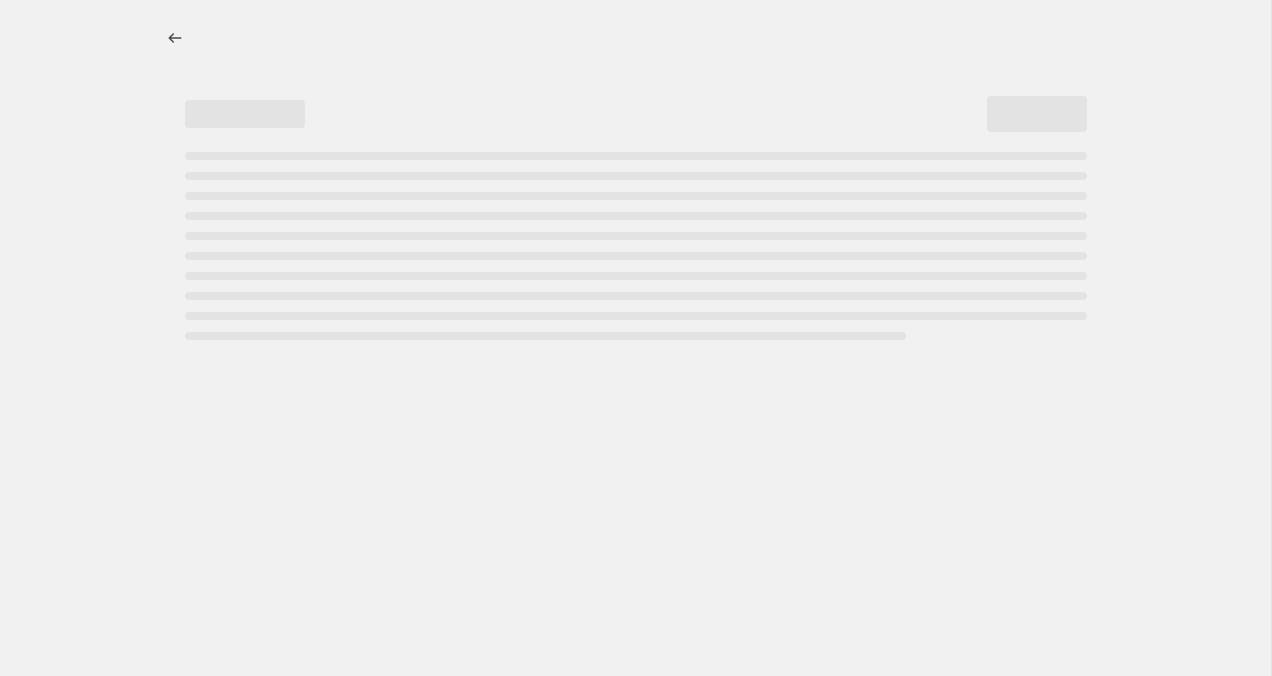 select on "percentage" 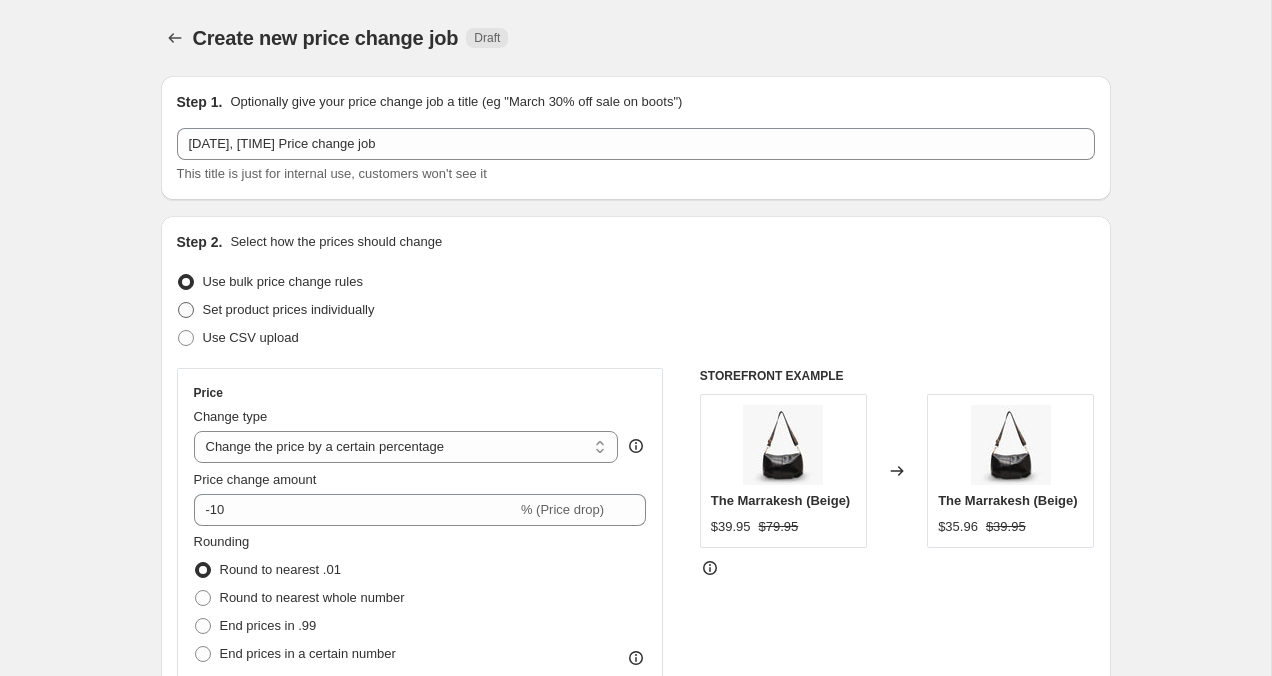 click at bounding box center (186, 310) 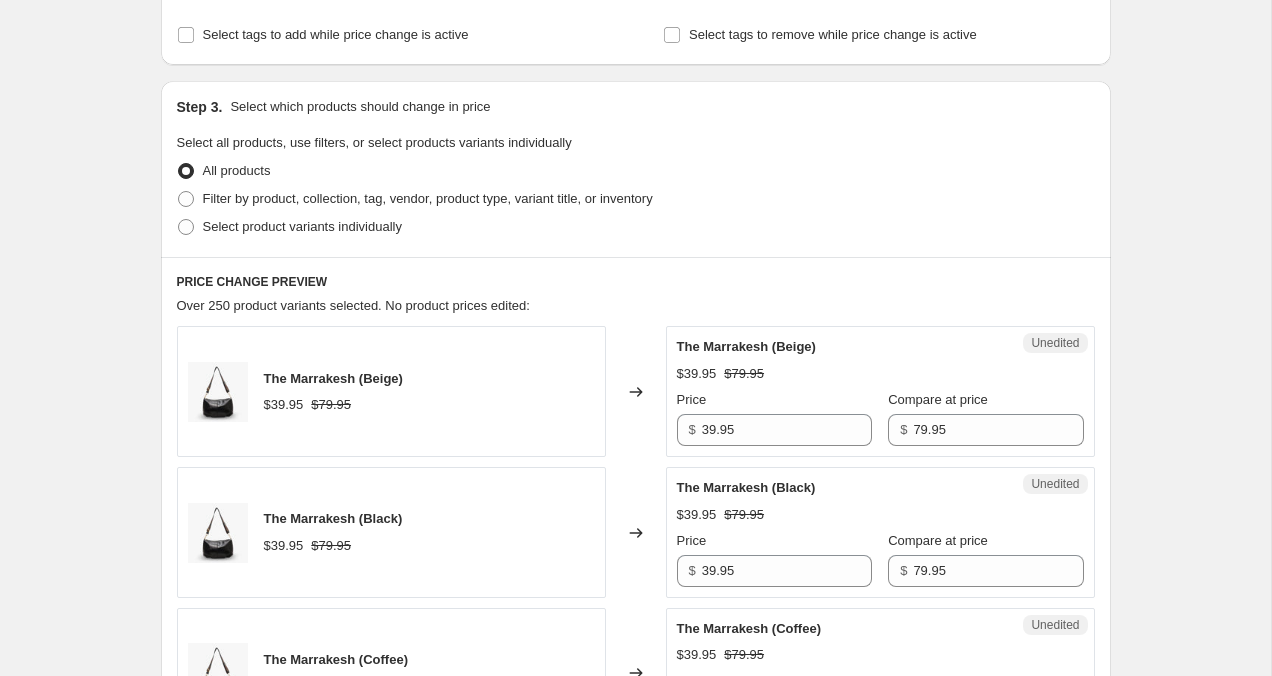 scroll, scrollTop: 354, scrollLeft: 0, axis: vertical 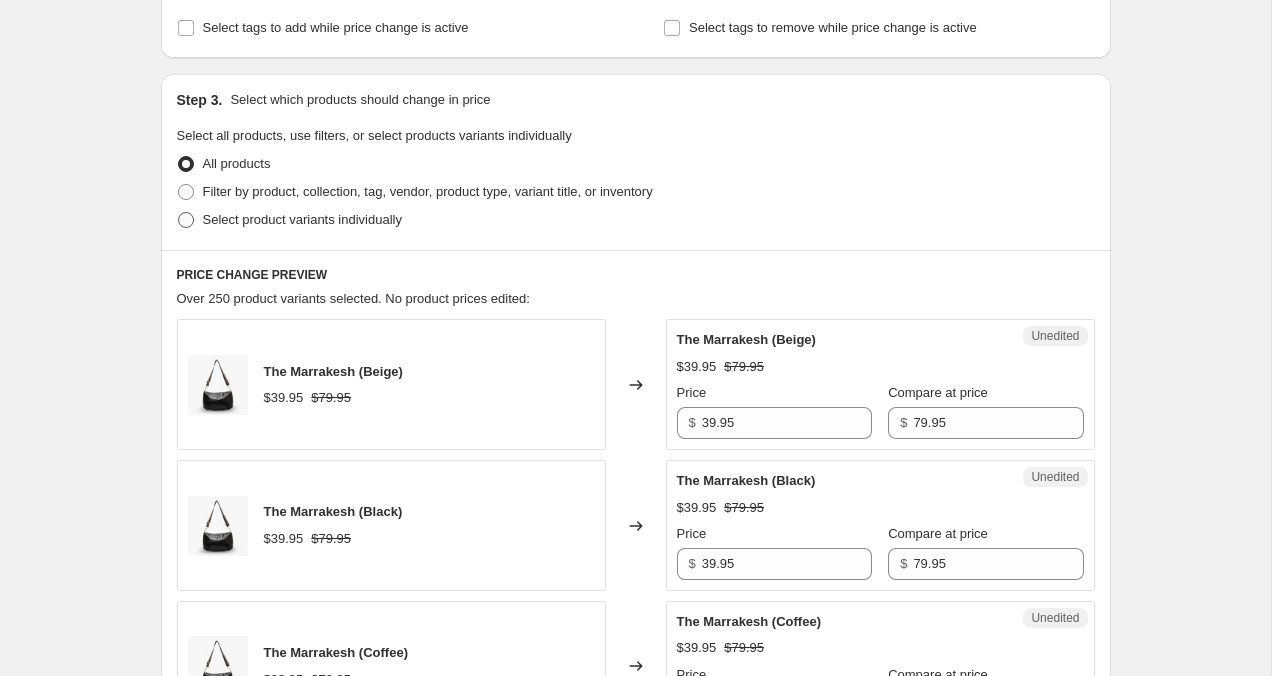 click at bounding box center (186, 220) 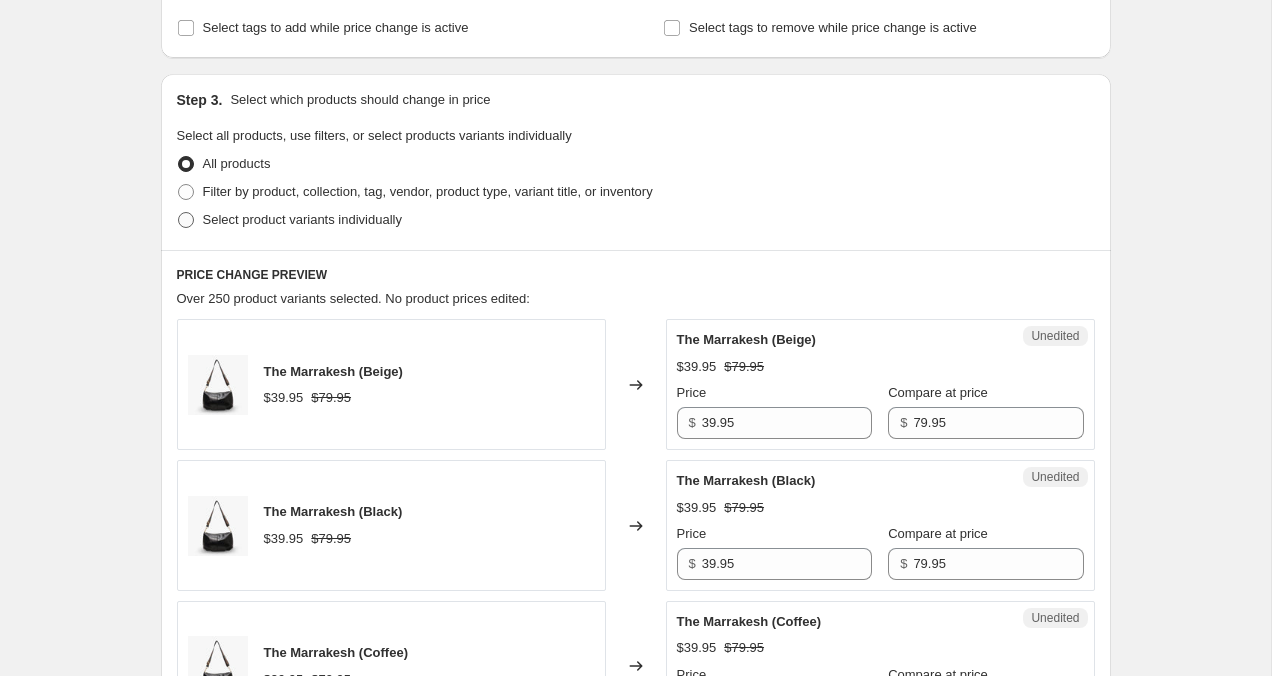radio on "true" 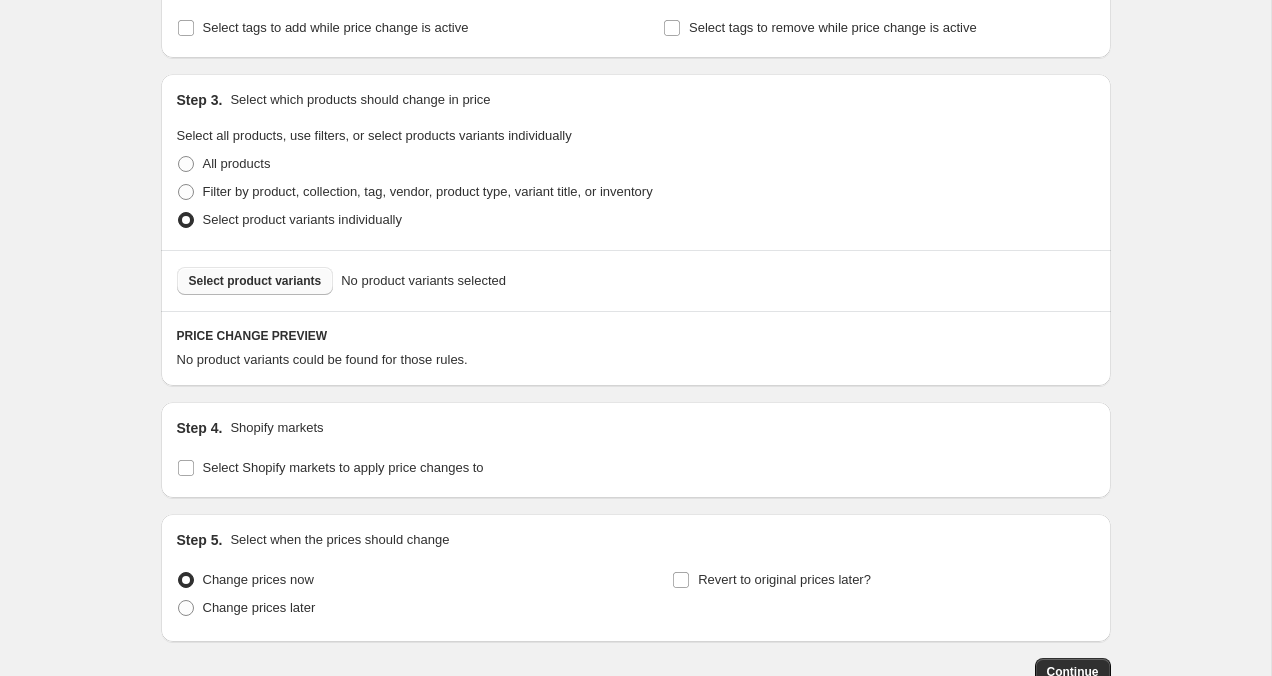 click on "Select product variants" at bounding box center [255, 281] 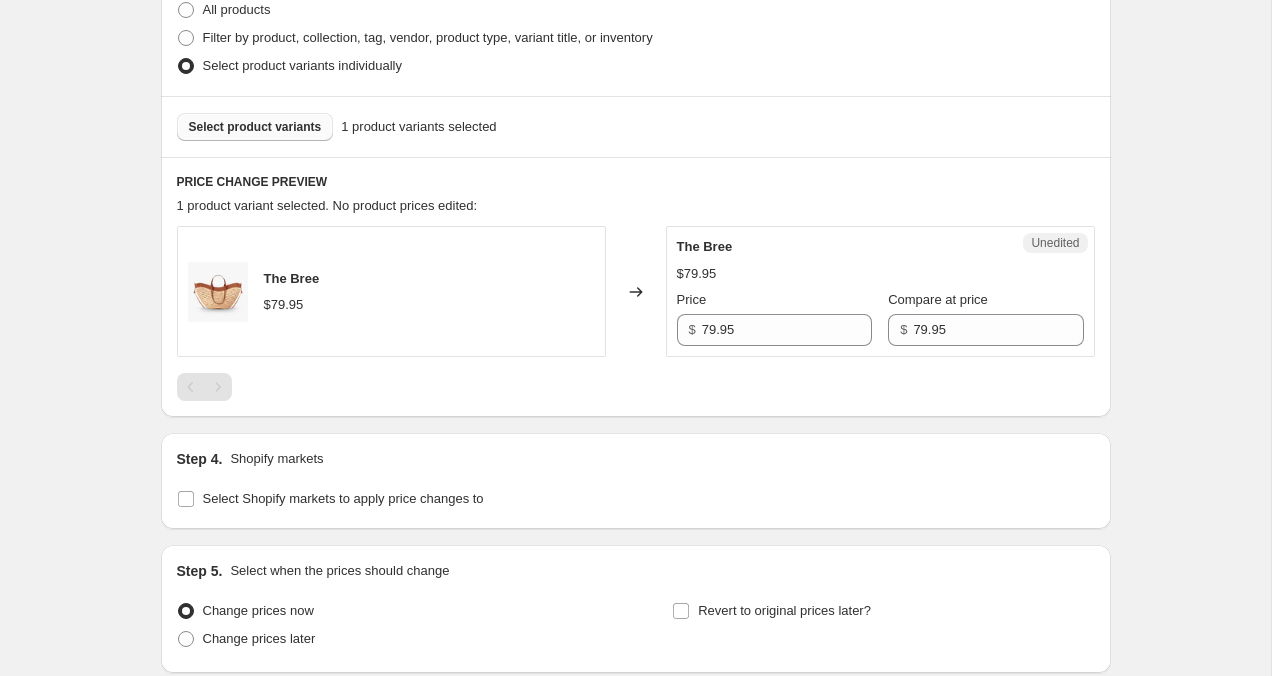scroll, scrollTop: 671, scrollLeft: 0, axis: vertical 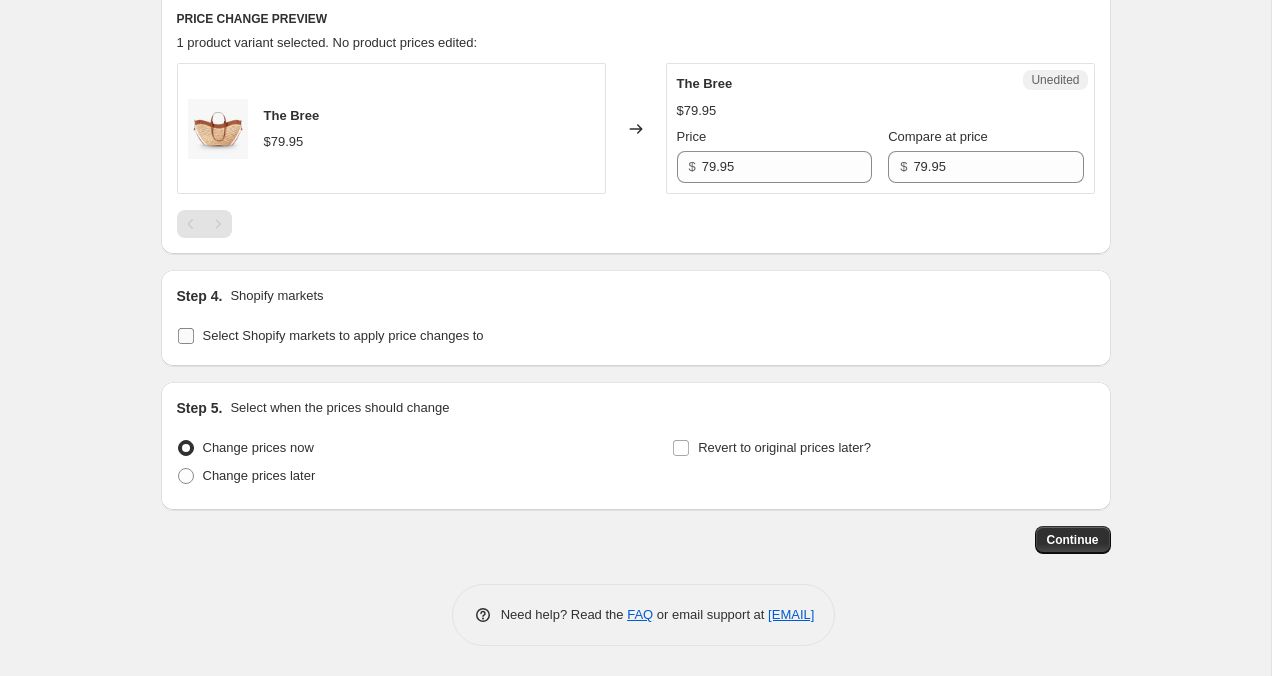 click on "Select Shopify markets to apply price changes to" at bounding box center [330, 336] 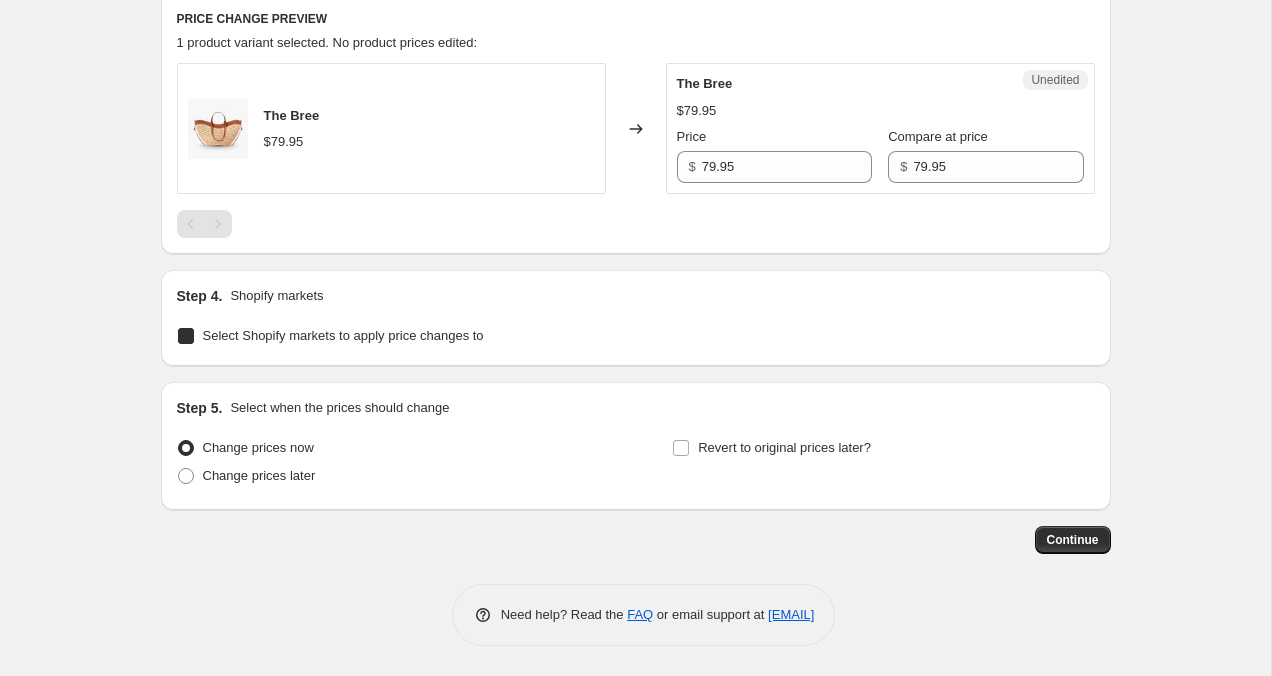 checkbox on "true" 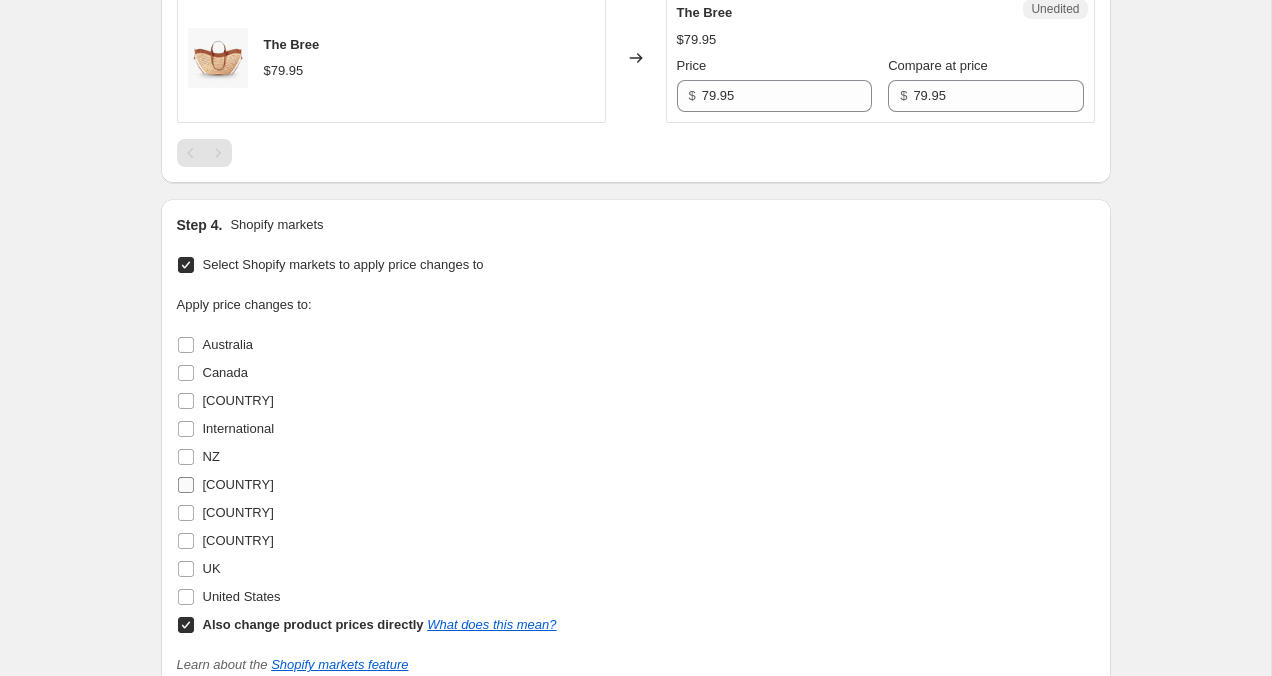 scroll, scrollTop: 745, scrollLeft: 0, axis: vertical 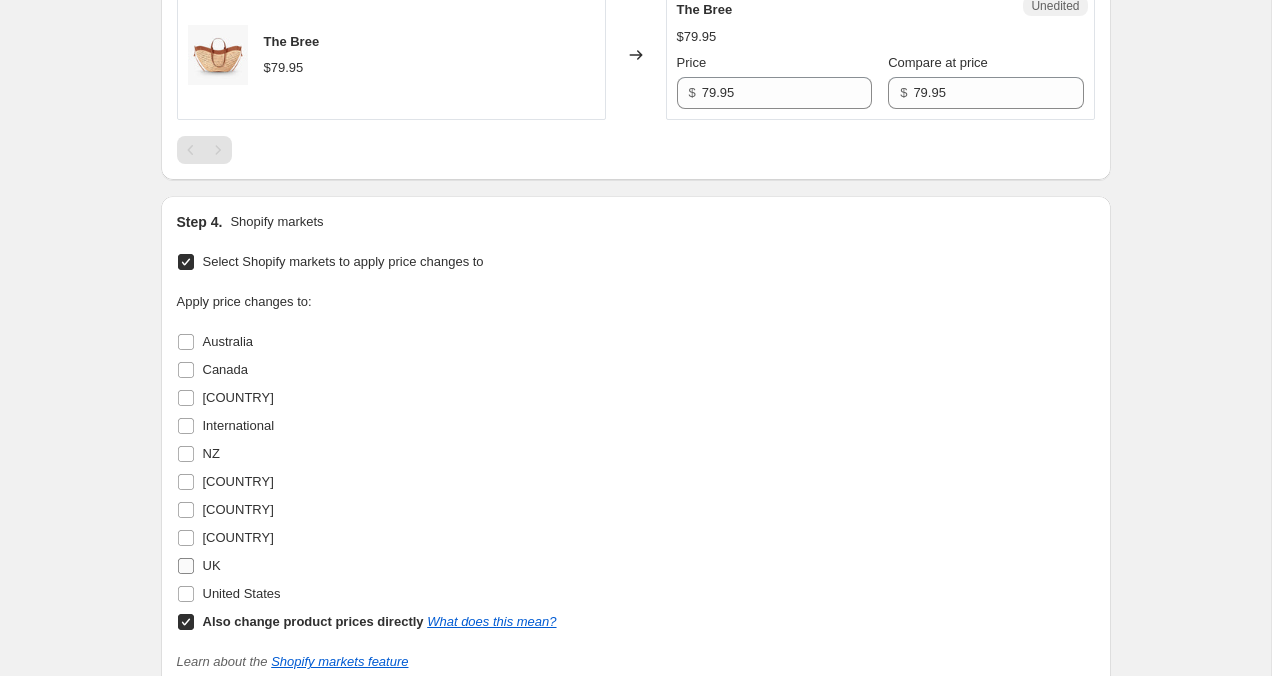 click on "UK" at bounding box center [186, 566] 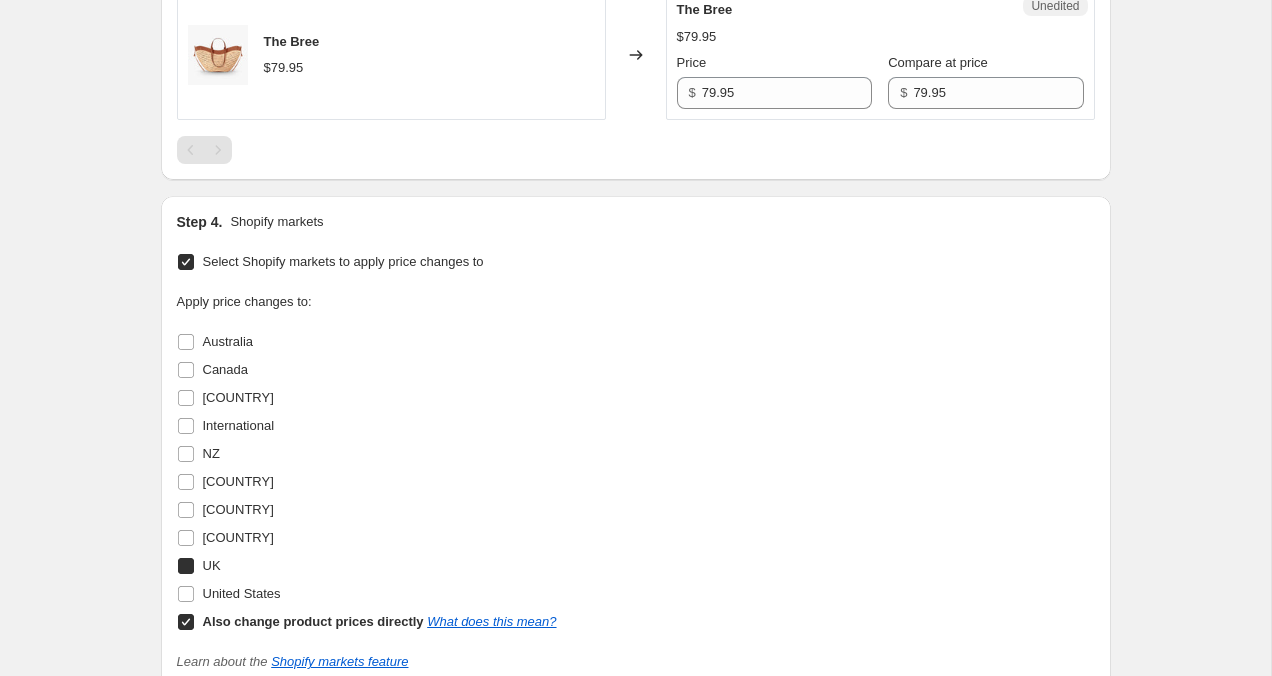 checkbox on "true" 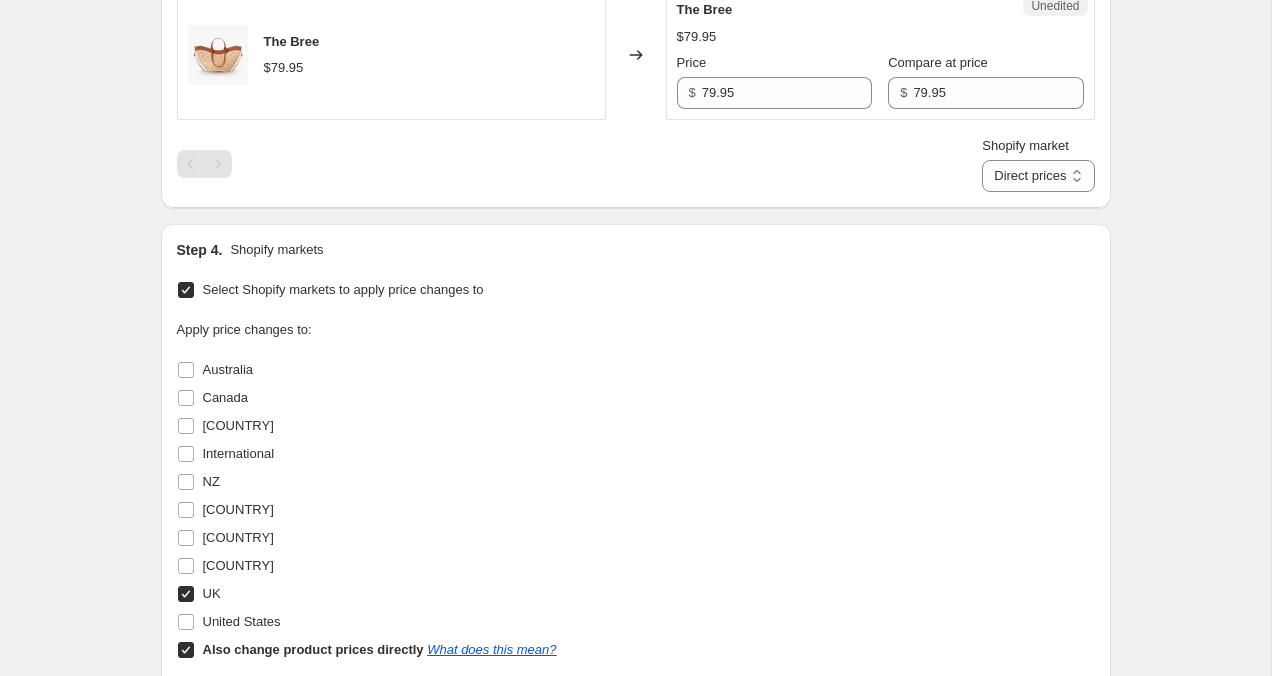 click on "Also change product prices directly   What does this mean?" at bounding box center [186, 650] 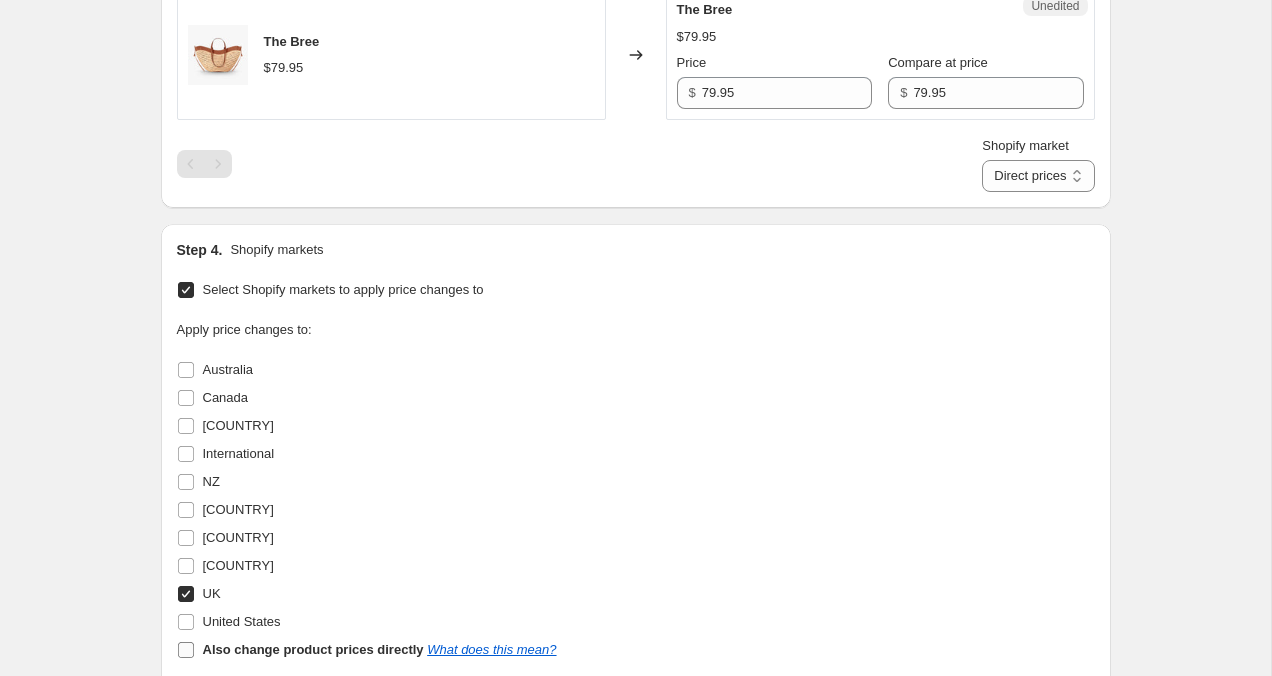 checkbox on "false" 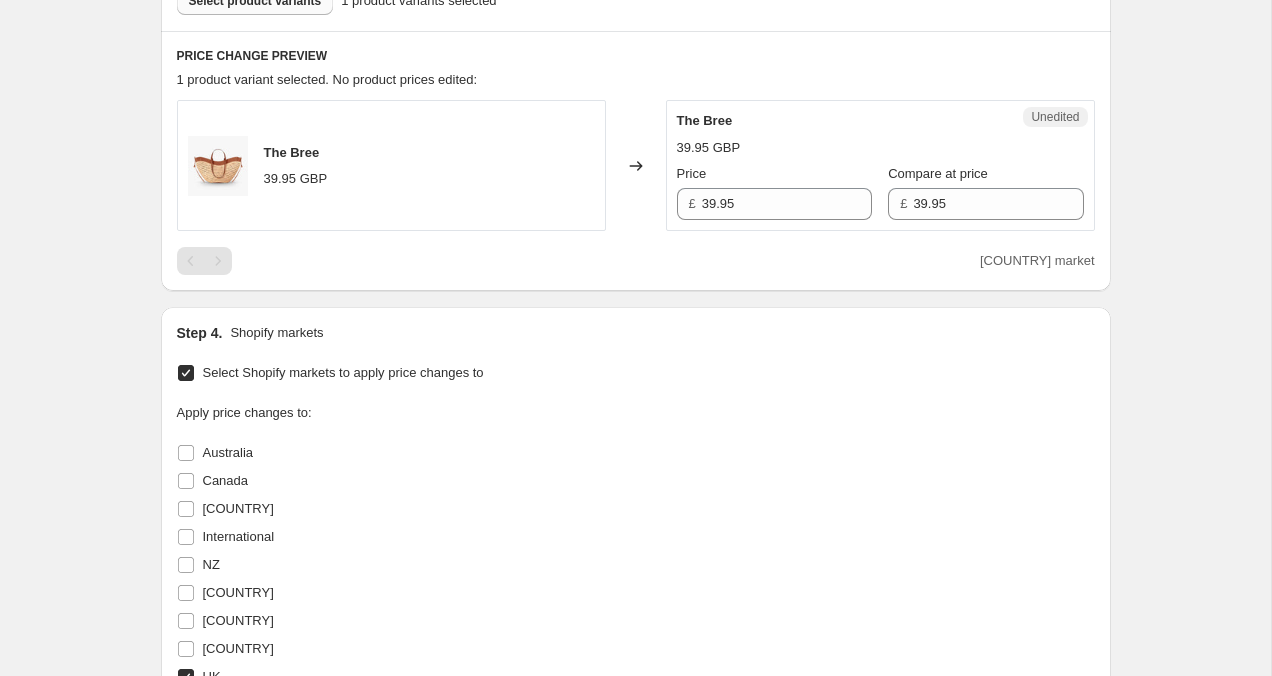 scroll, scrollTop: 583, scrollLeft: 0, axis: vertical 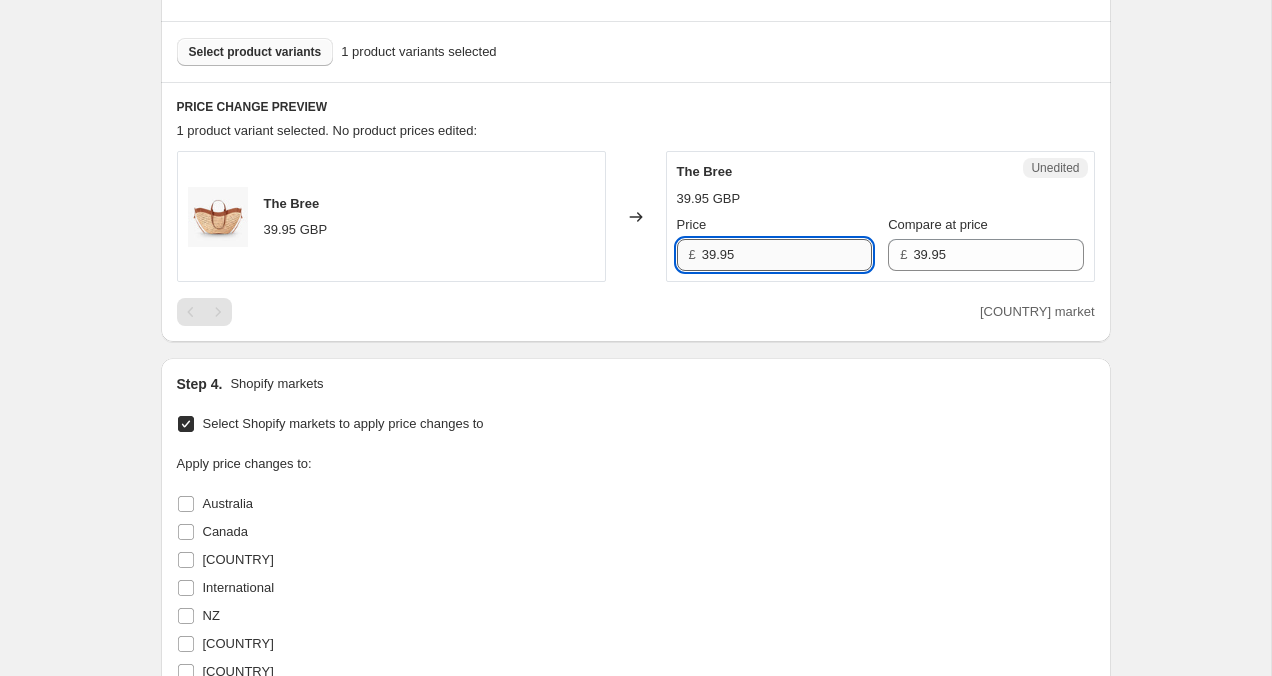 click on "39.95" at bounding box center (787, 255) 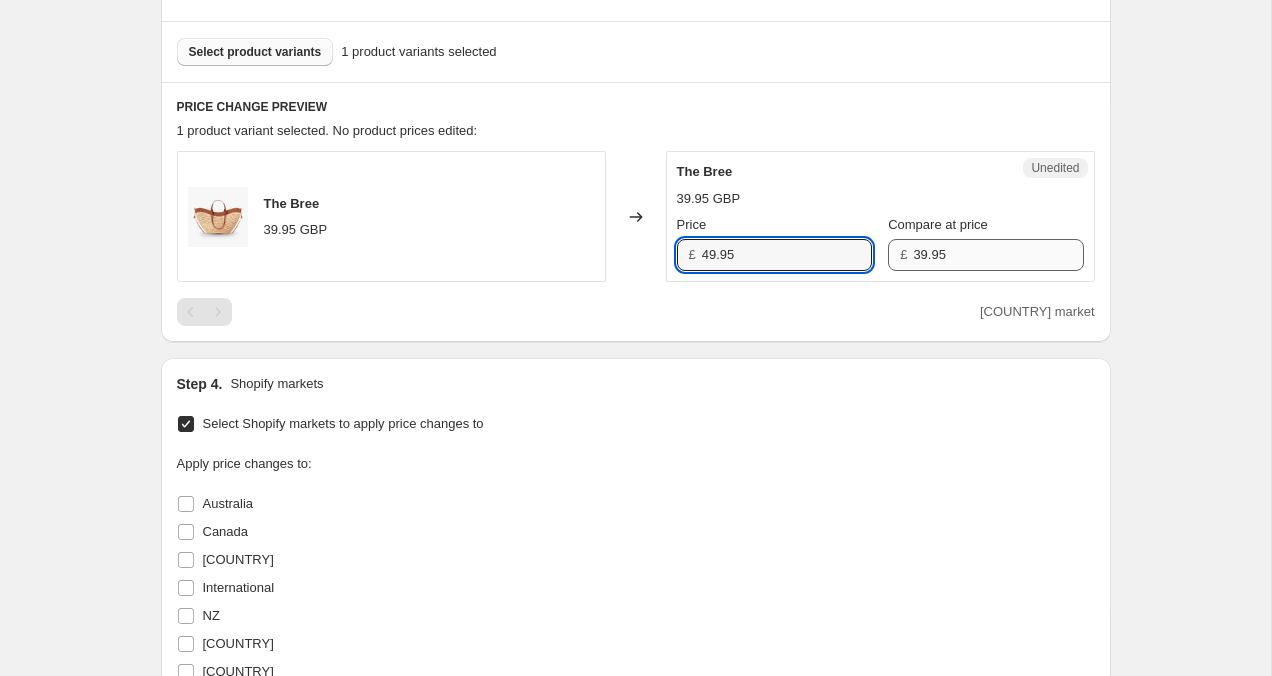 type on "49.95" 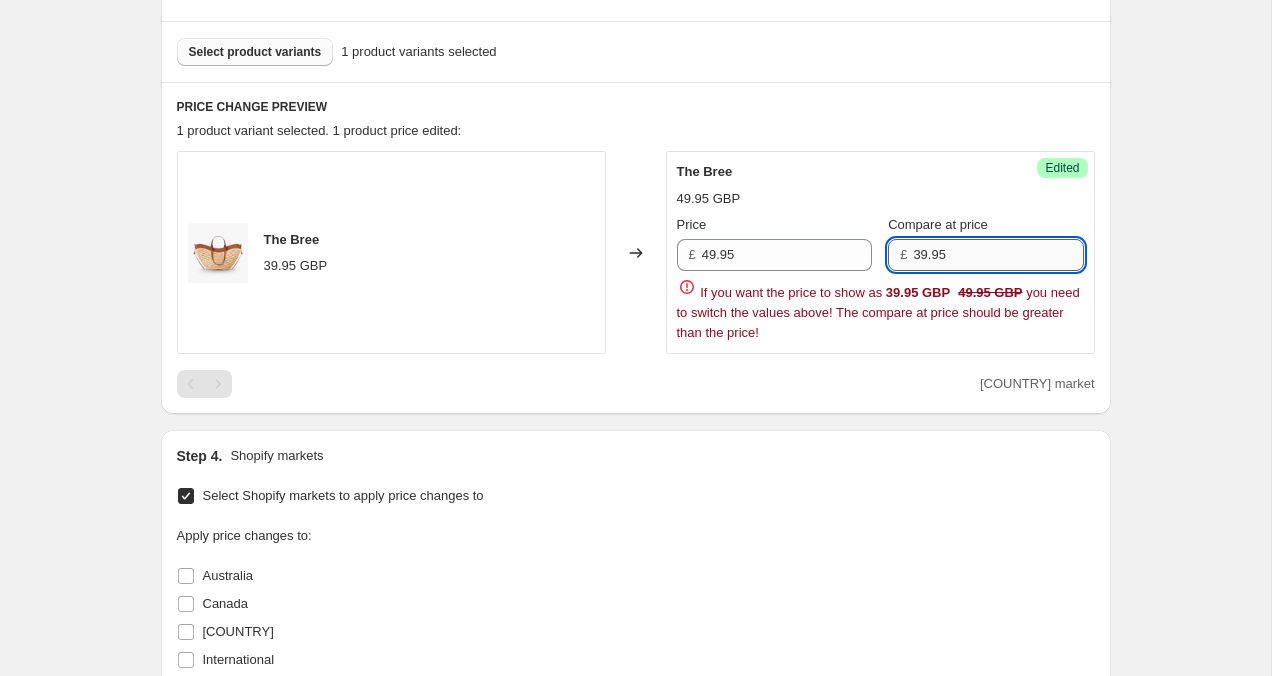 click on "£ 39.95" at bounding box center (985, 255) 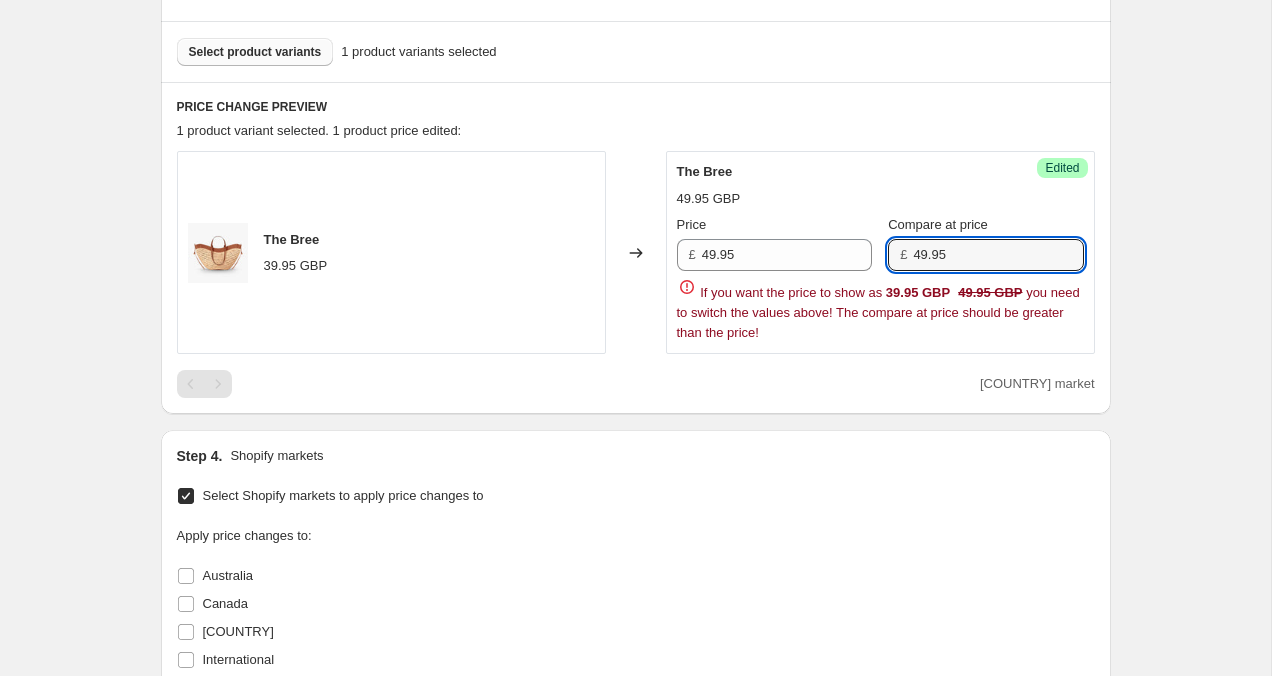 type on "49.95" 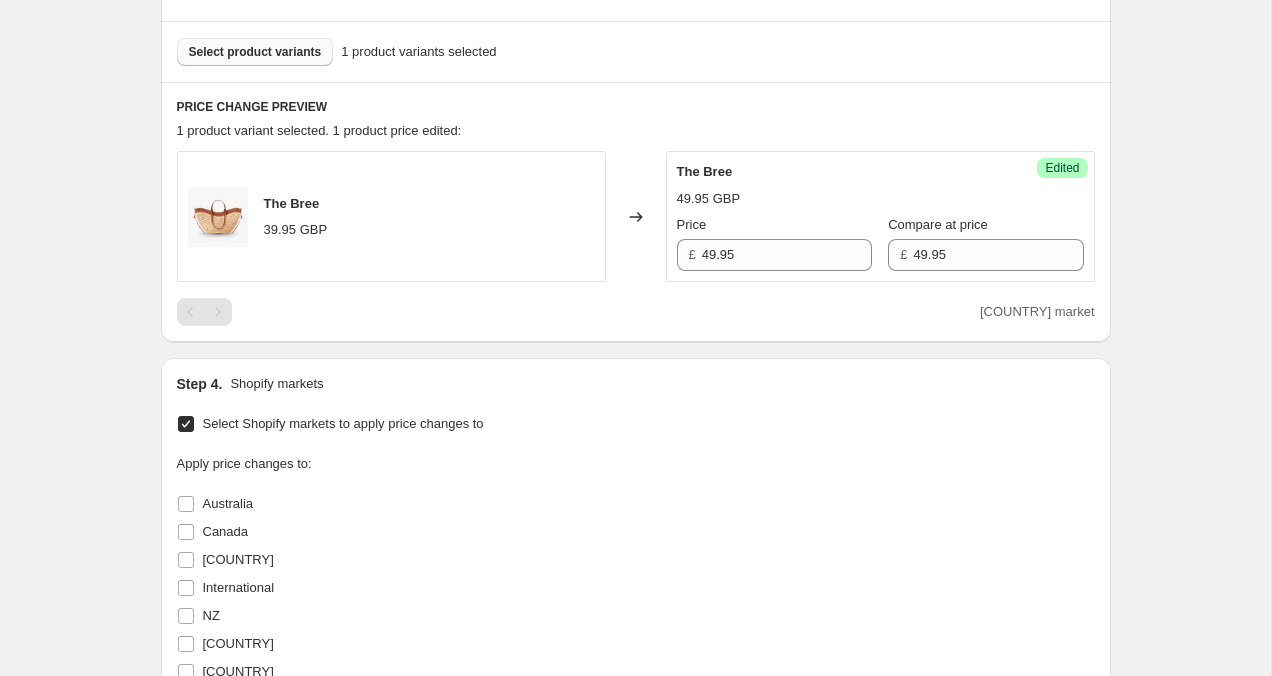 click on "Create new price change job. This page is ready Create new price change job Draft Step 1. Optionally give your price change job a title (eg "March 30% off sale on boots") 2 Aug 2025, 20:17:37 Price change job This title is just for internal use, customers won't see it Step 2. Select how the prices should change Use bulk price change rules Set product prices individually Use CSV upload Select tags to add while price change is active Select tags to remove while price change is active Step 3. Select which products should change in price Select all products, use filters, or select products variants individually All products Filter by product, collection, tag, vendor, product type, variant title, or inventory Select product variants individually Select product variants 1   product variants selected PRICE CHANGE PREVIEW 1 product variant selected. 1 product price edited: The Bree 39.95 GBP Changed to Success Edited The Bree 49.95 GBP Price £ 49.95 Compare at price £ 49.95 UK market Step 4. Shopify markets Canada" at bounding box center (635, 288) 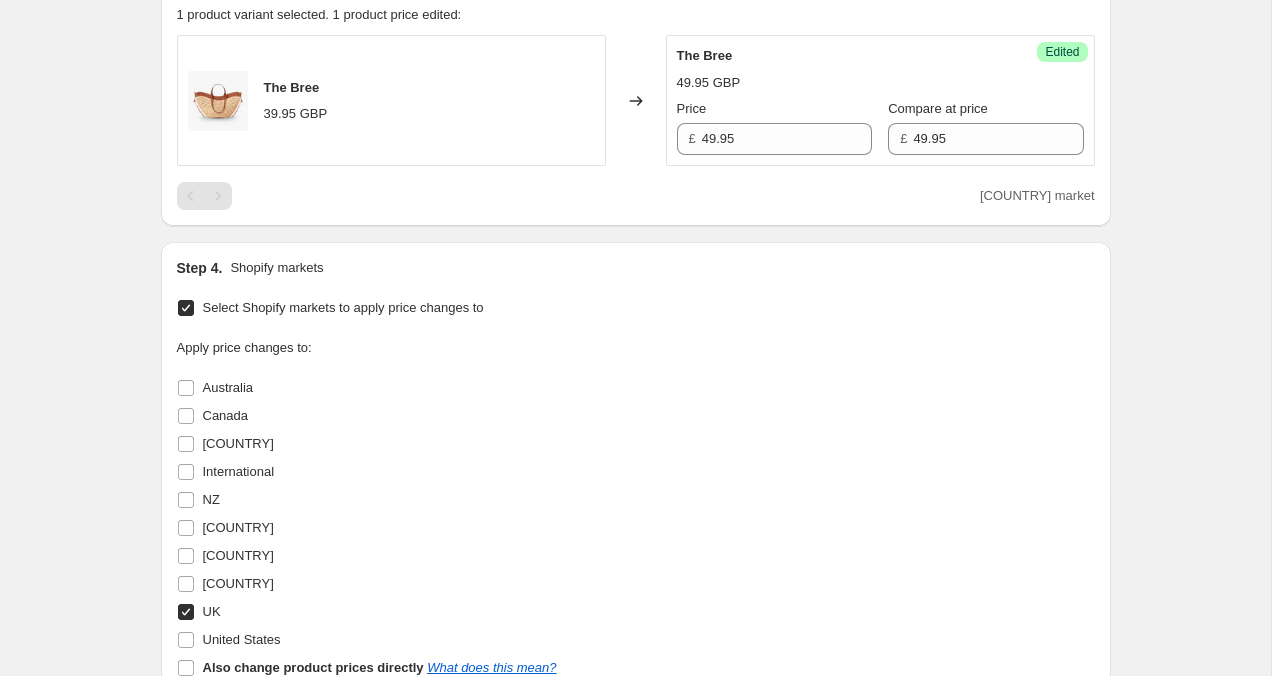 scroll, scrollTop: 1067, scrollLeft: 0, axis: vertical 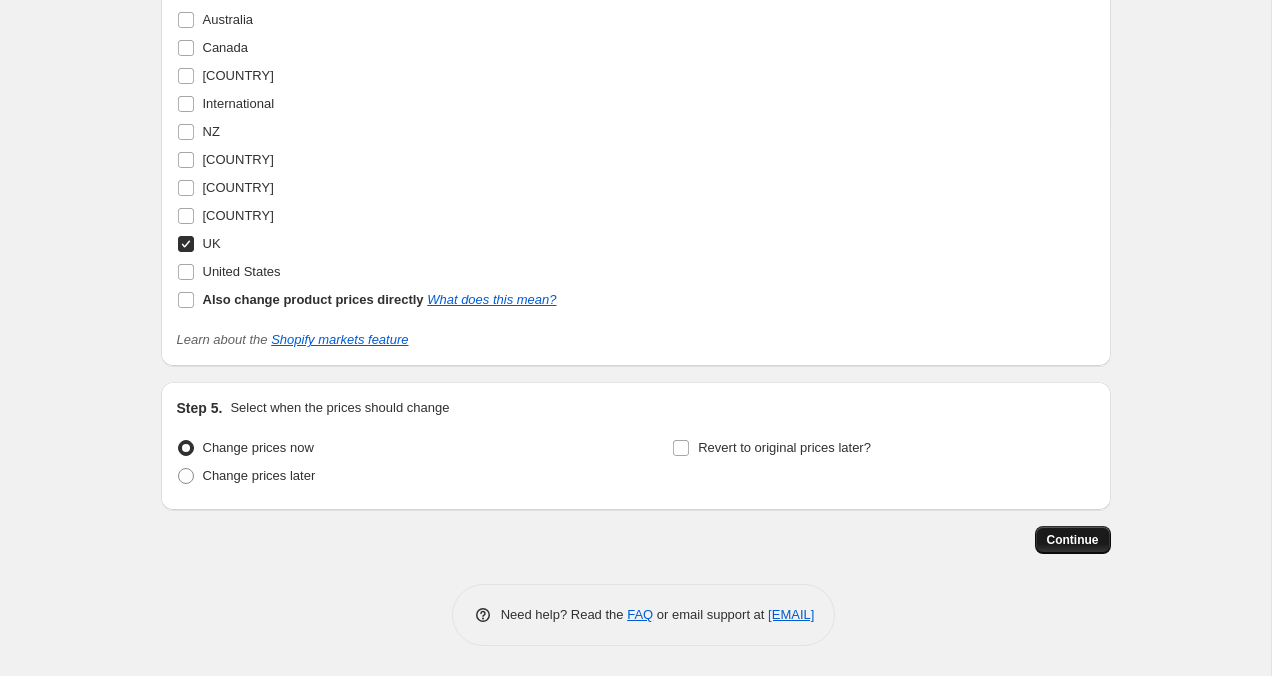click on "Continue" at bounding box center [1073, 540] 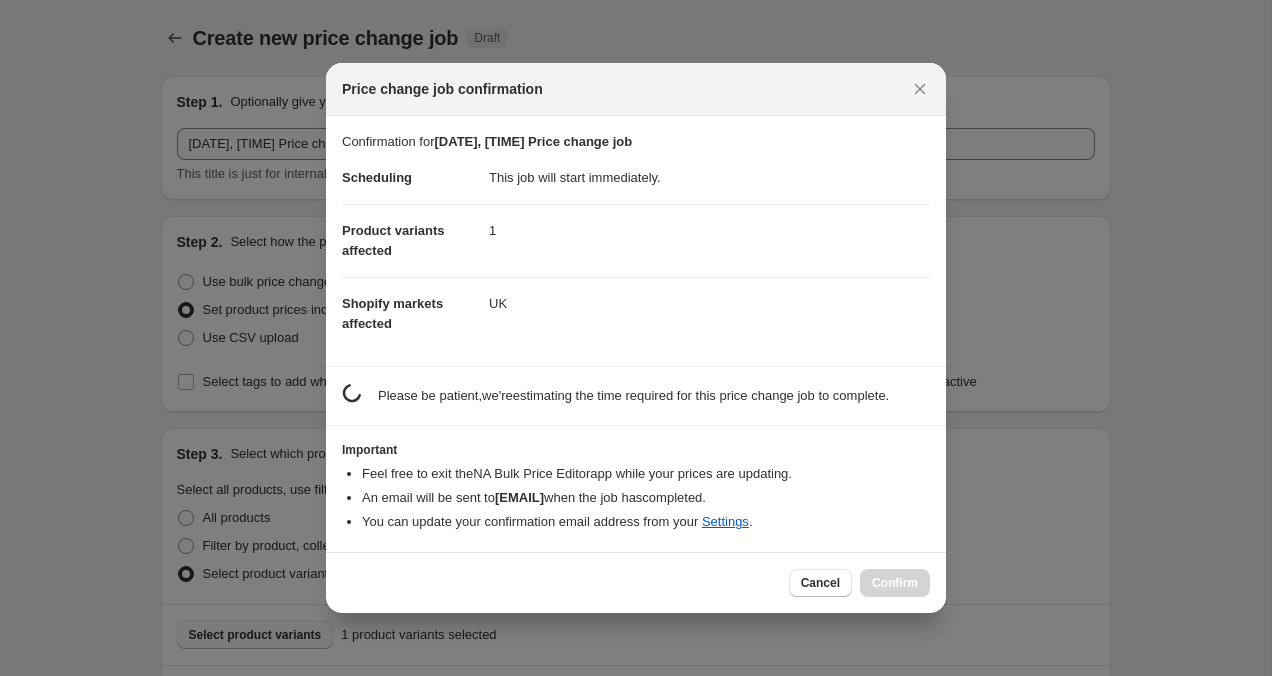 scroll, scrollTop: 0, scrollLeft: 0, axis: both 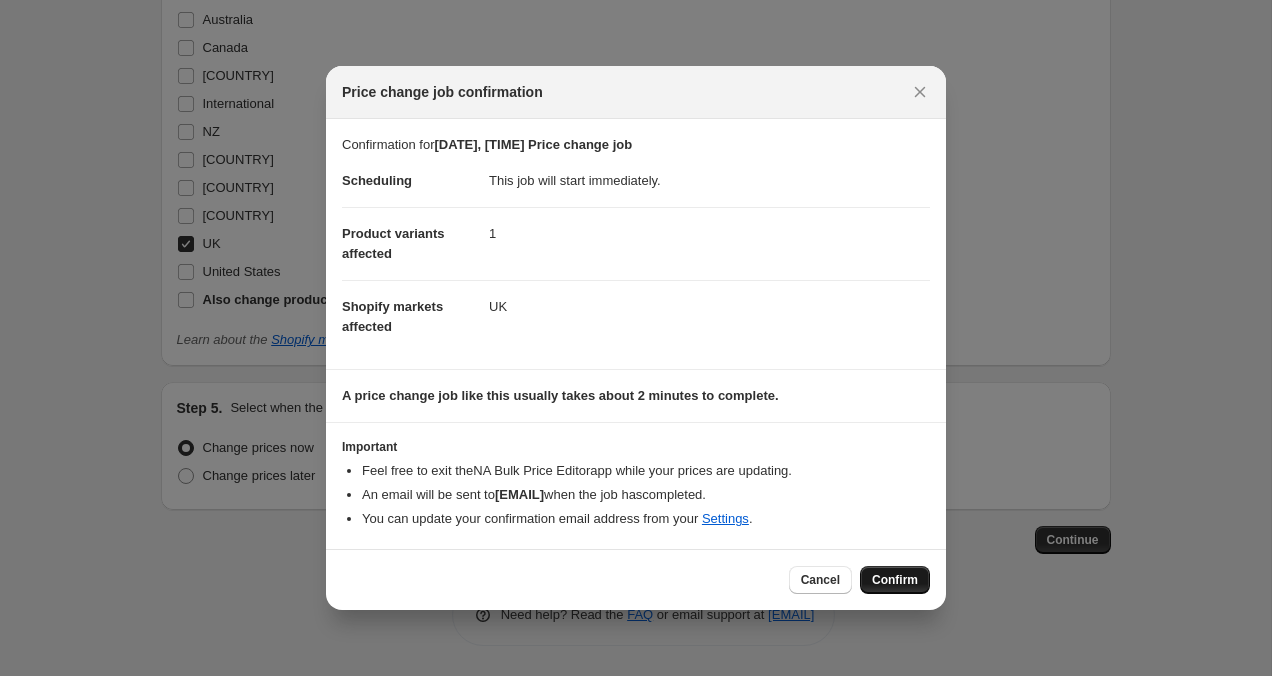click on "Confirm" at bounding box center [895, 580] 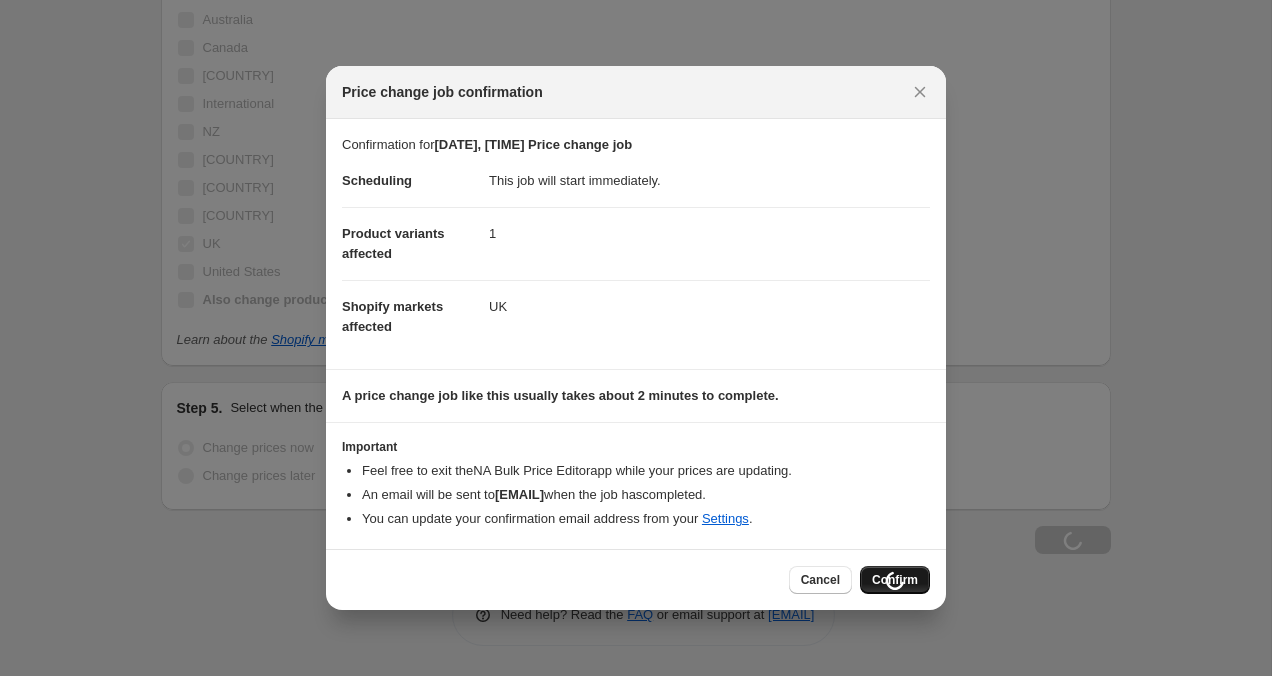 scroll, scrollTop: 1135, scrollLeft: 0, axis: vertical 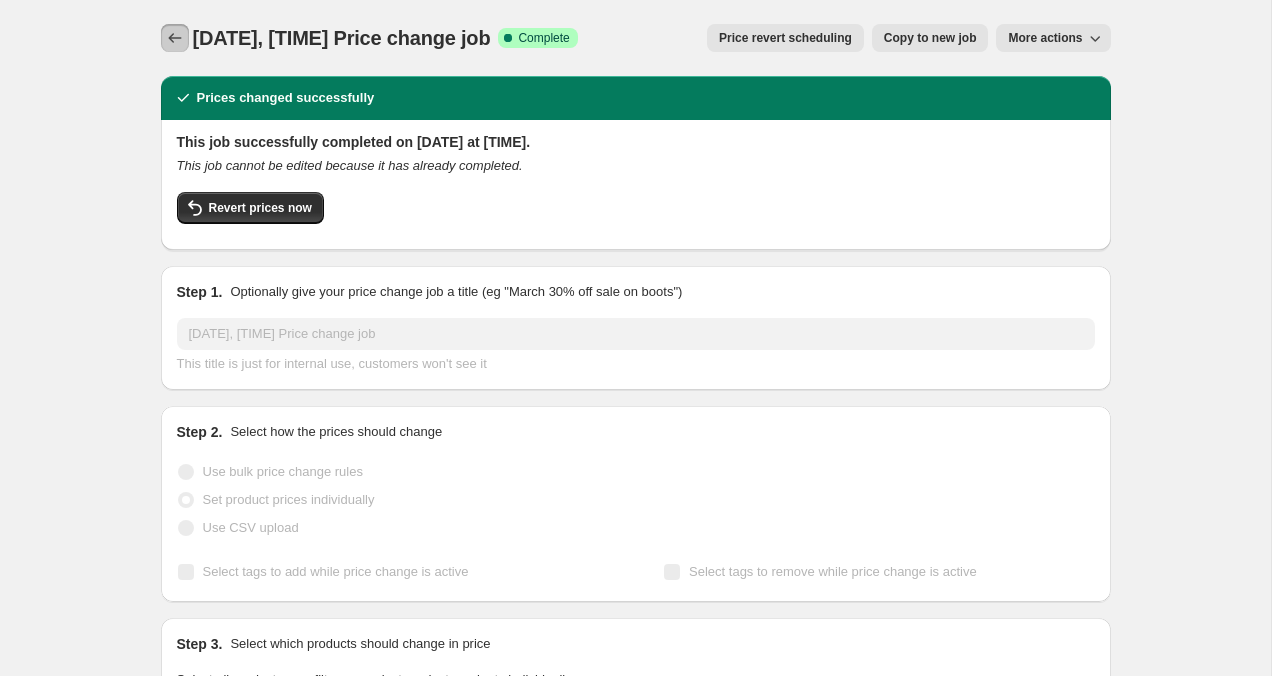 click at bounding box center [175, 38] 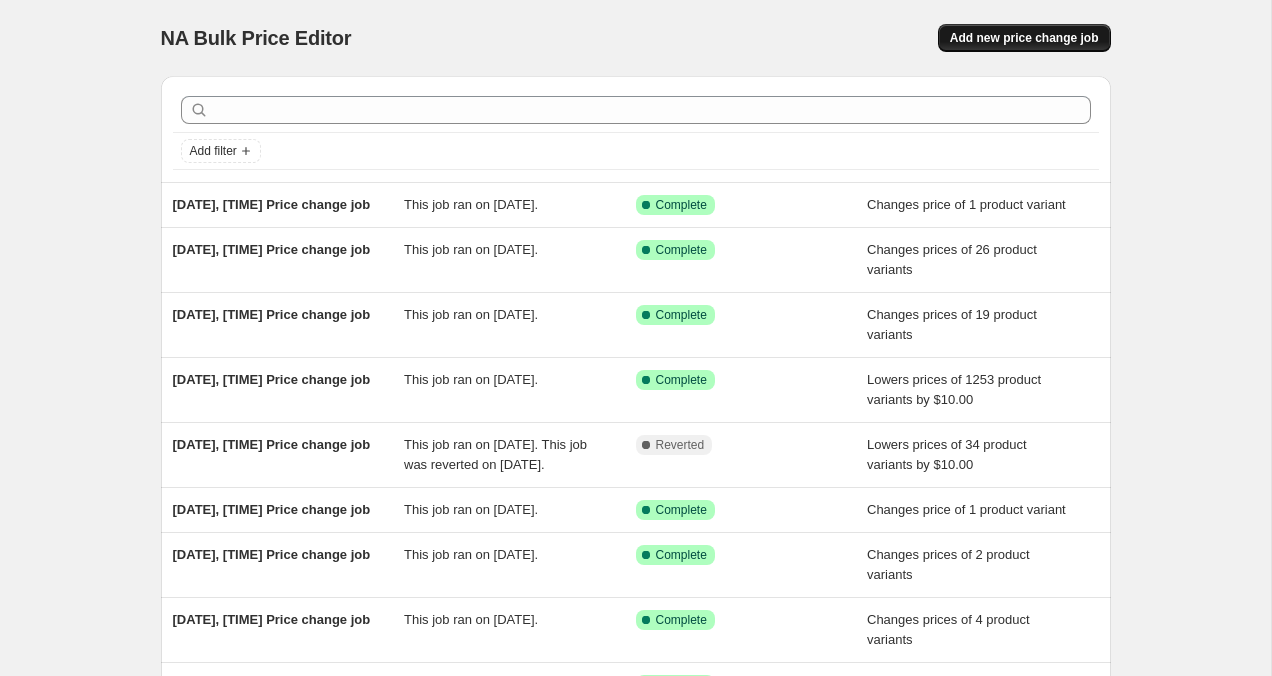 click on "Add new price change job" at bounding box center (1024, 38) 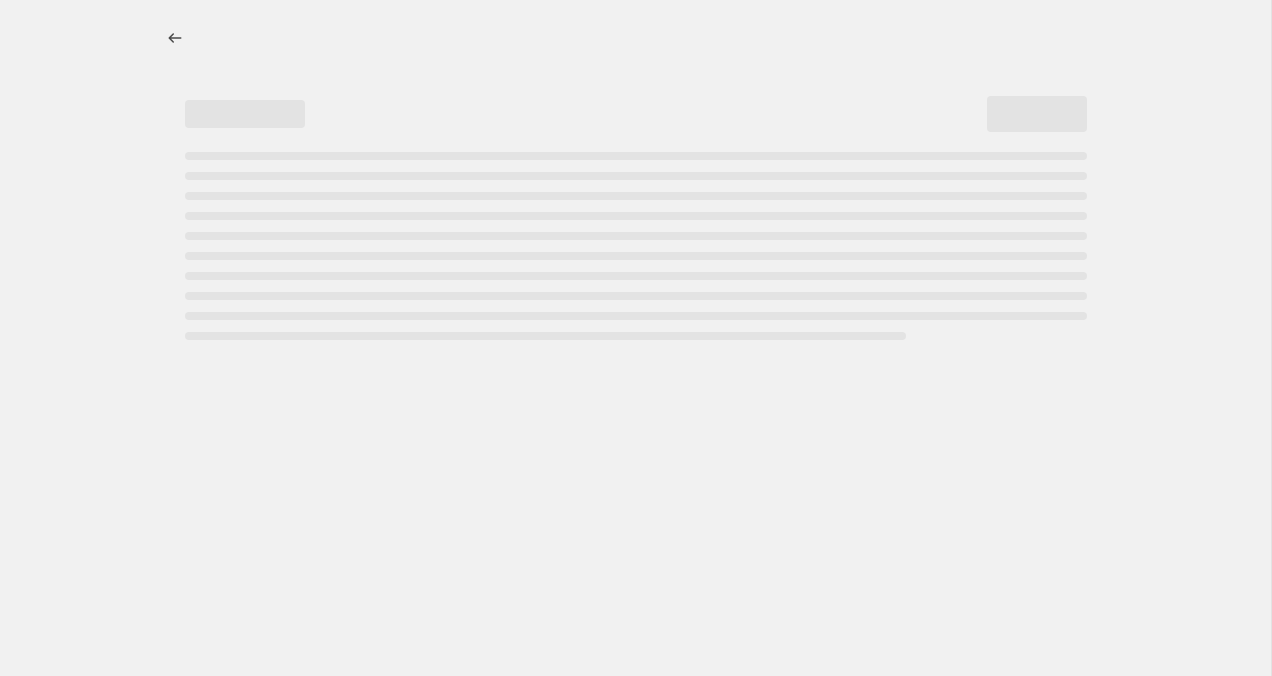 select on "percentage" 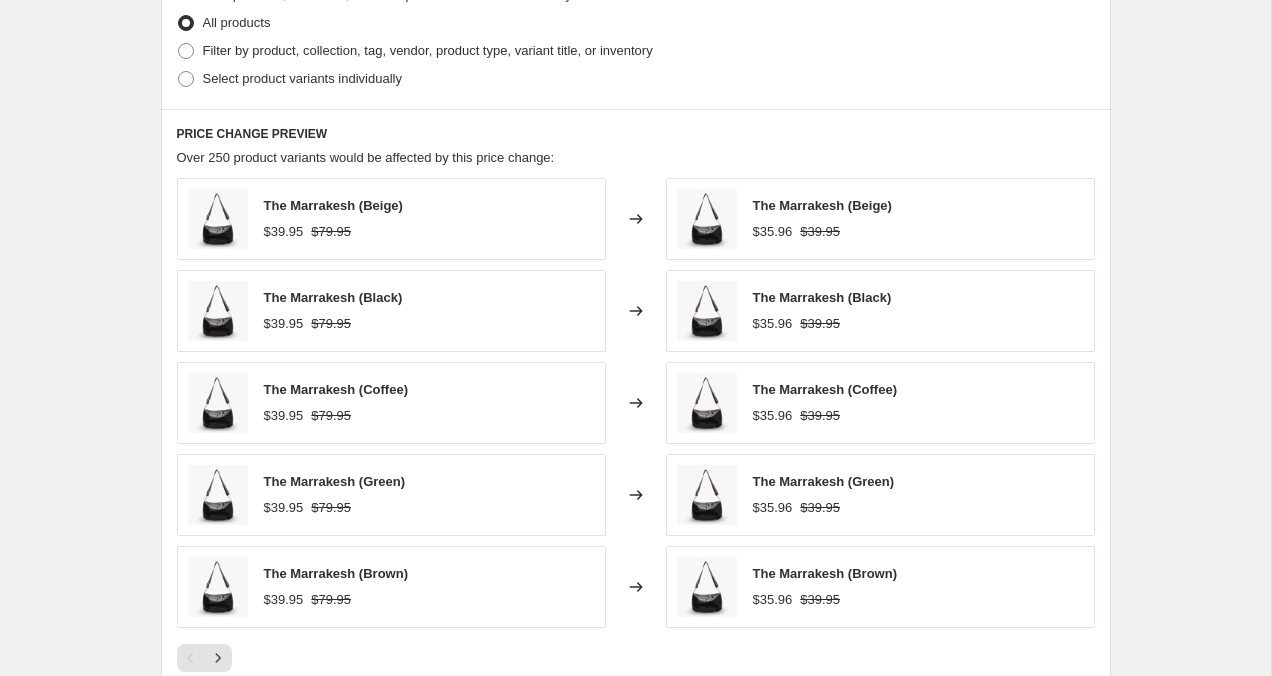 scroll, scrollTop: 1002, scrollLeft: 0, axis: vertical 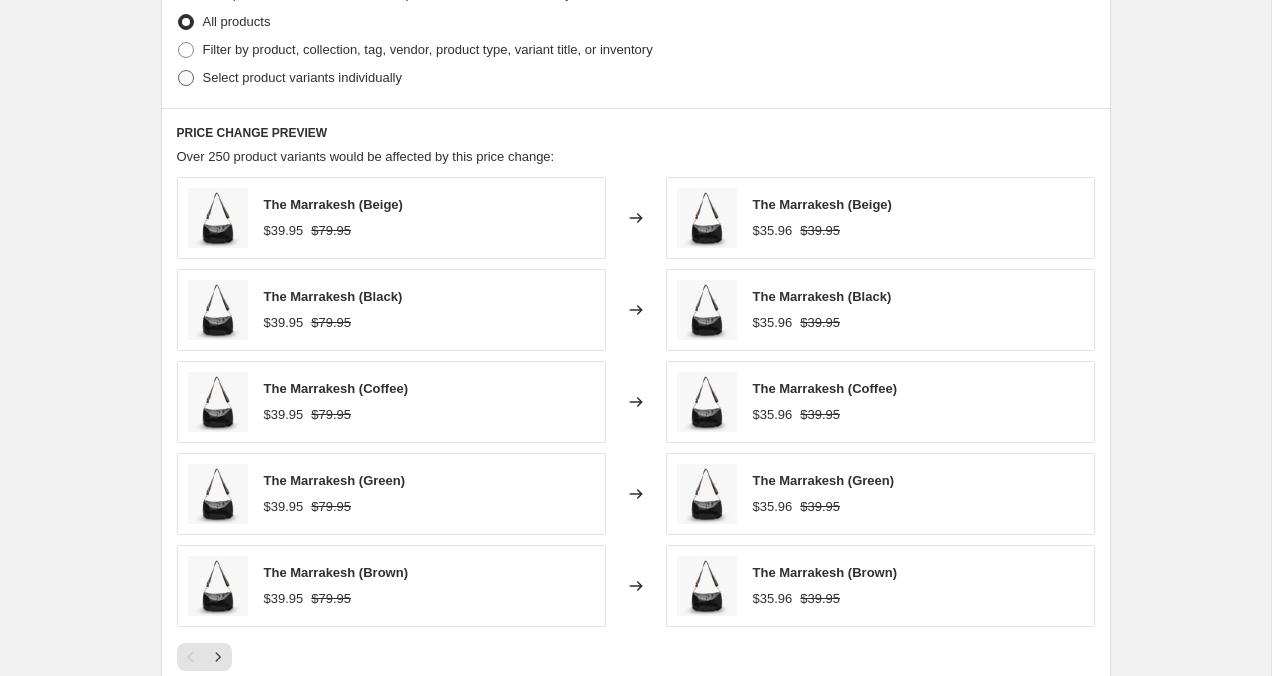 click at bounding box center [186, 78] 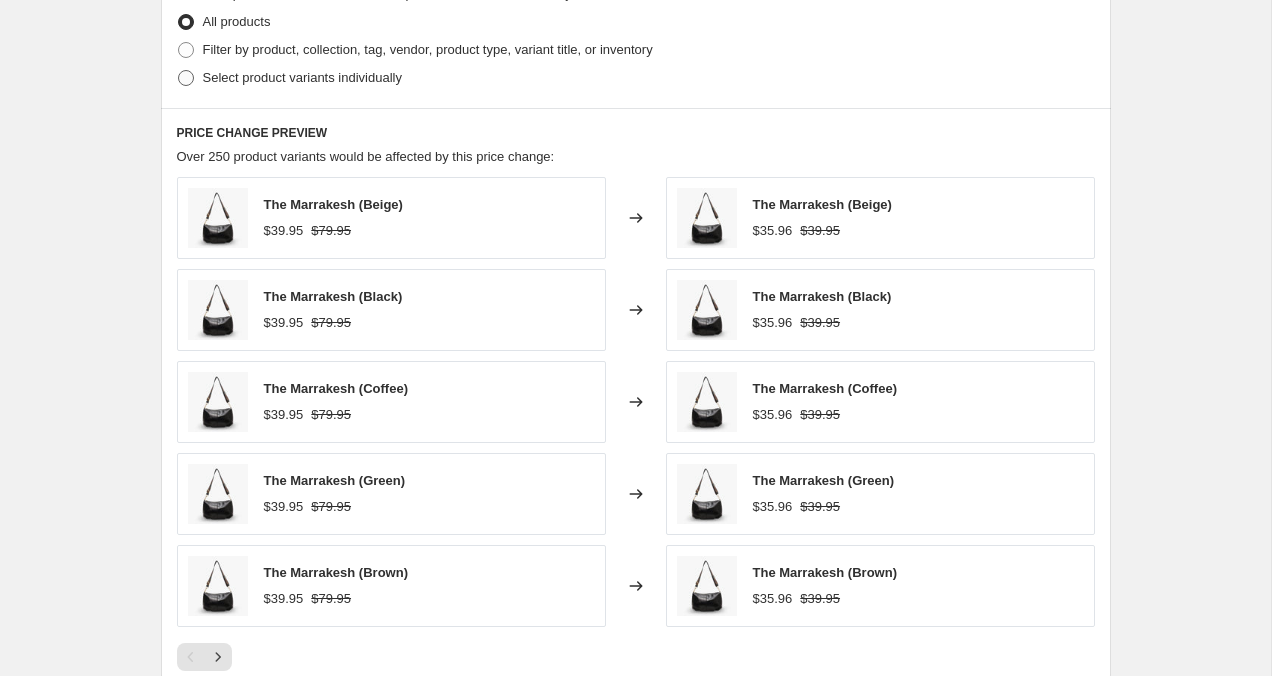 radio on "true" 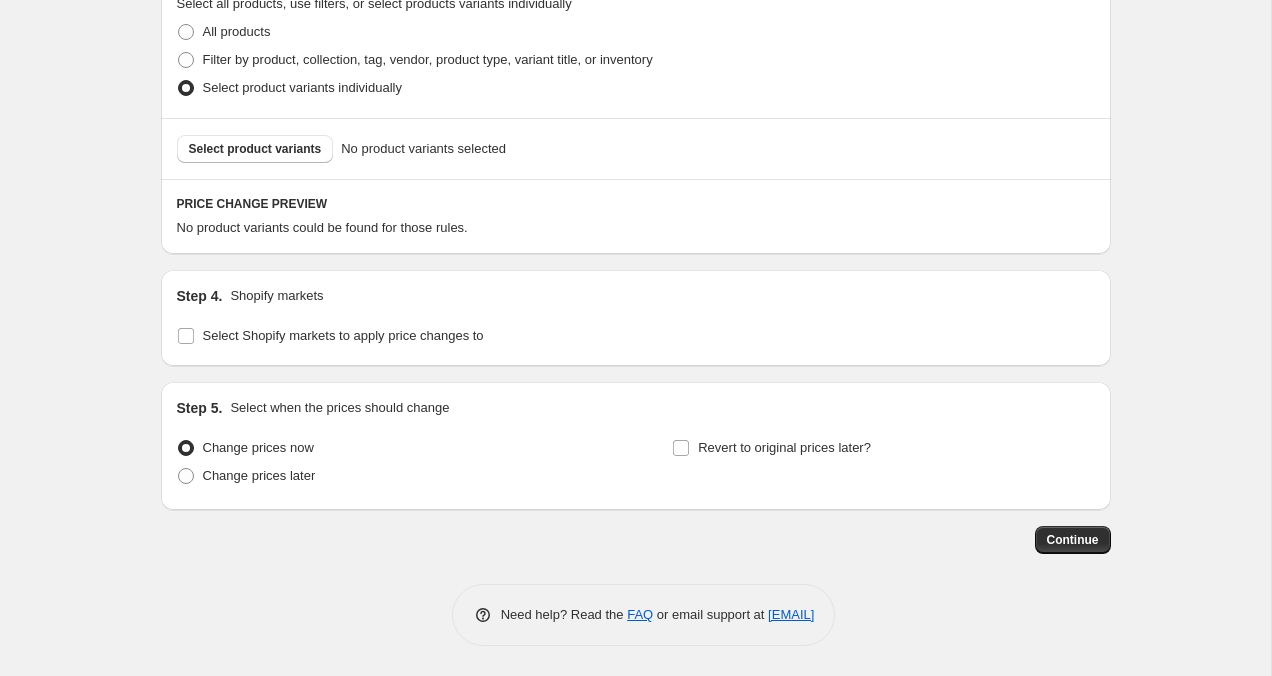 scroll, scrollTop: 992, scrollLeft: 0, axis: vertical 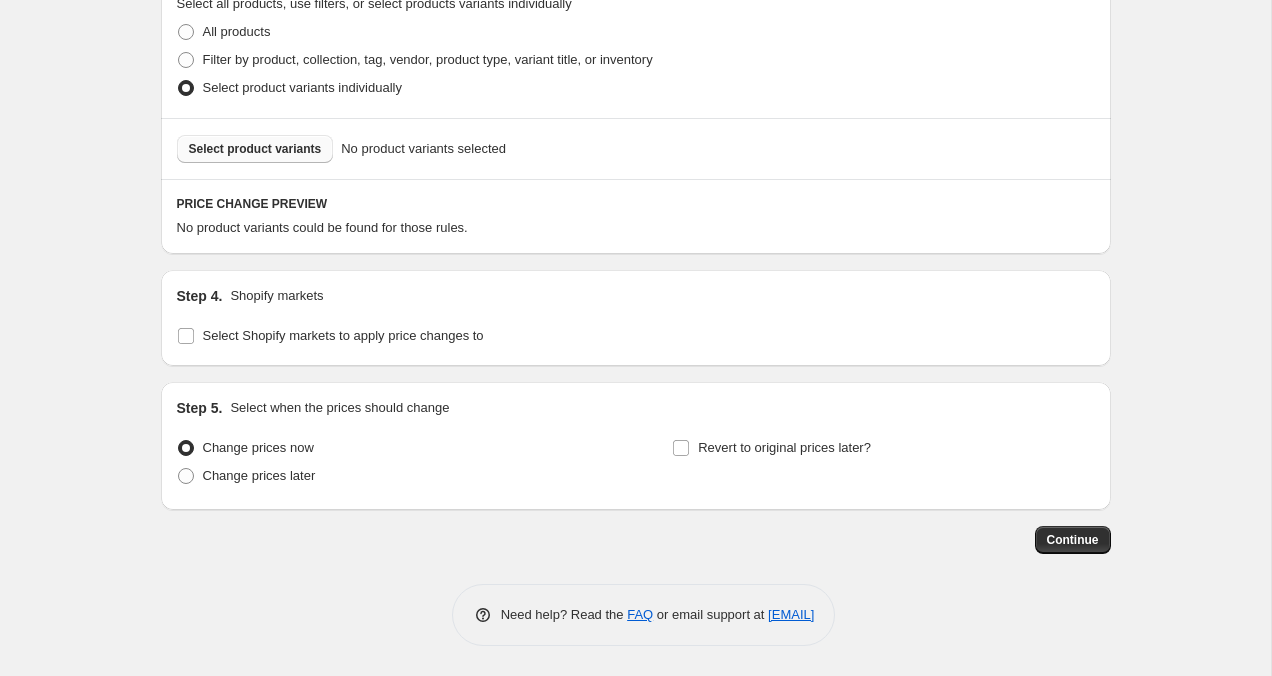 click on "Select product variants" at bounding box center [255, 149] 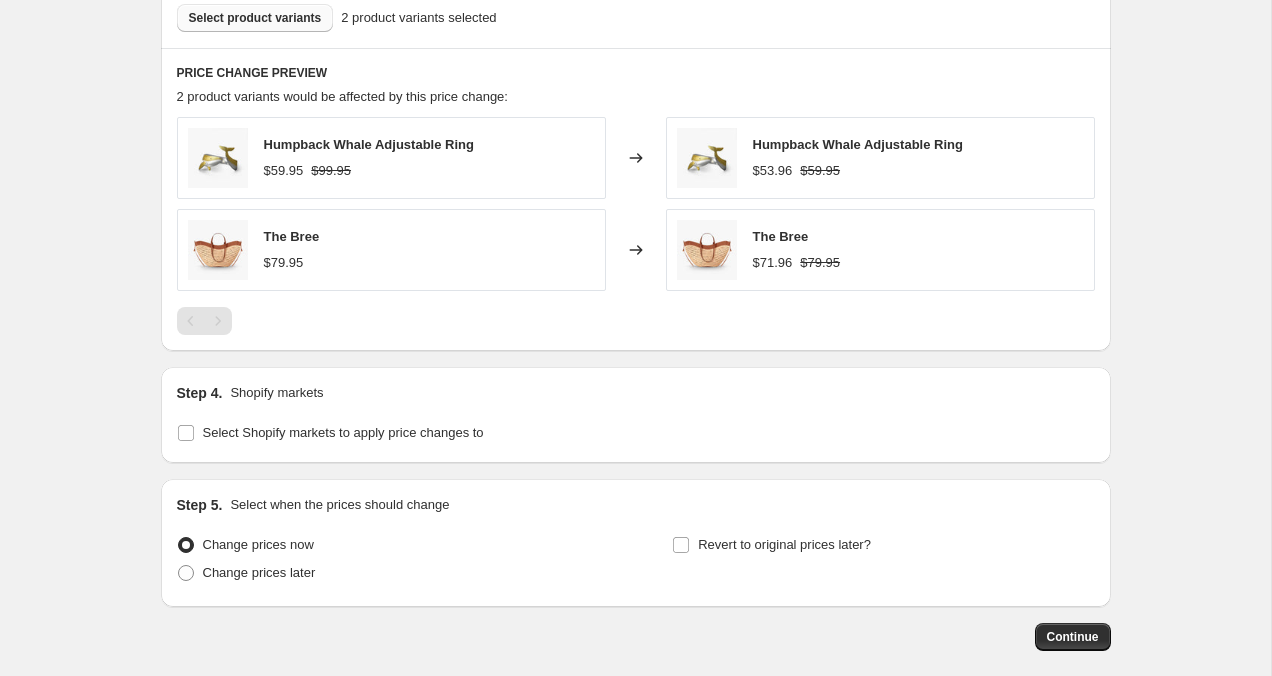 scroll, scrollTop: 1220, scrollLeft: 0, axis: vertical 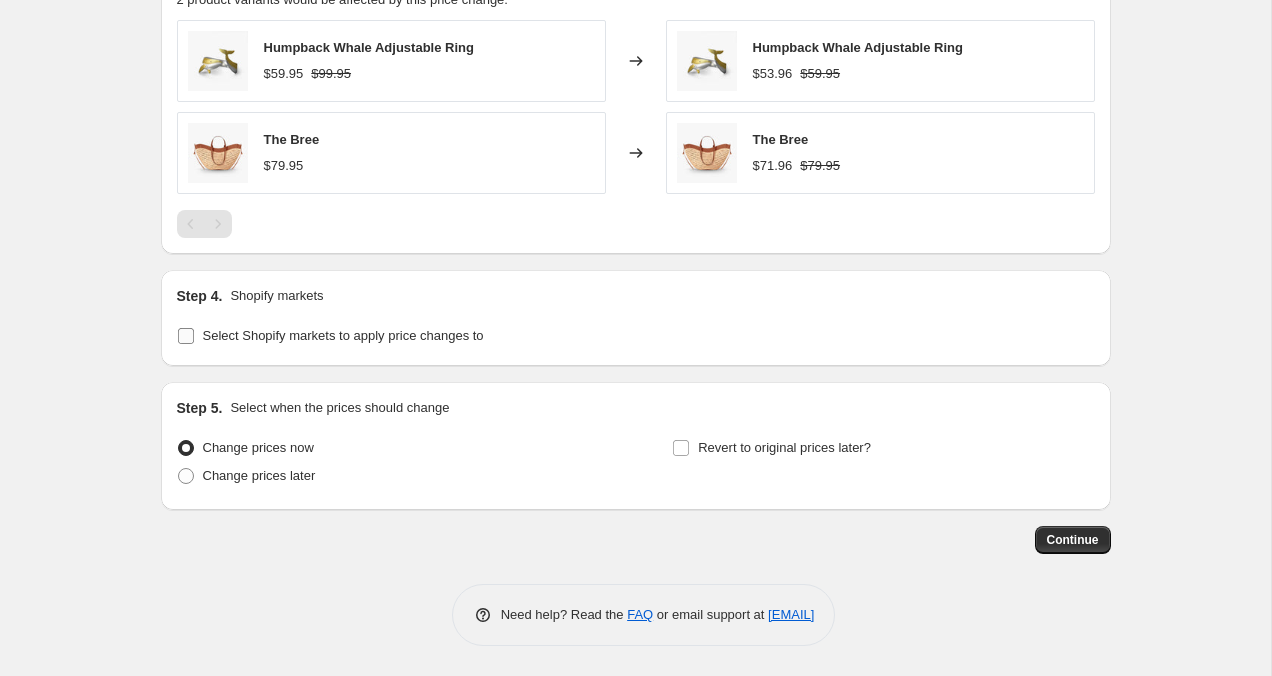 click on "Select Shopify markets to apply price changes to" at bounding box center [186, 336] 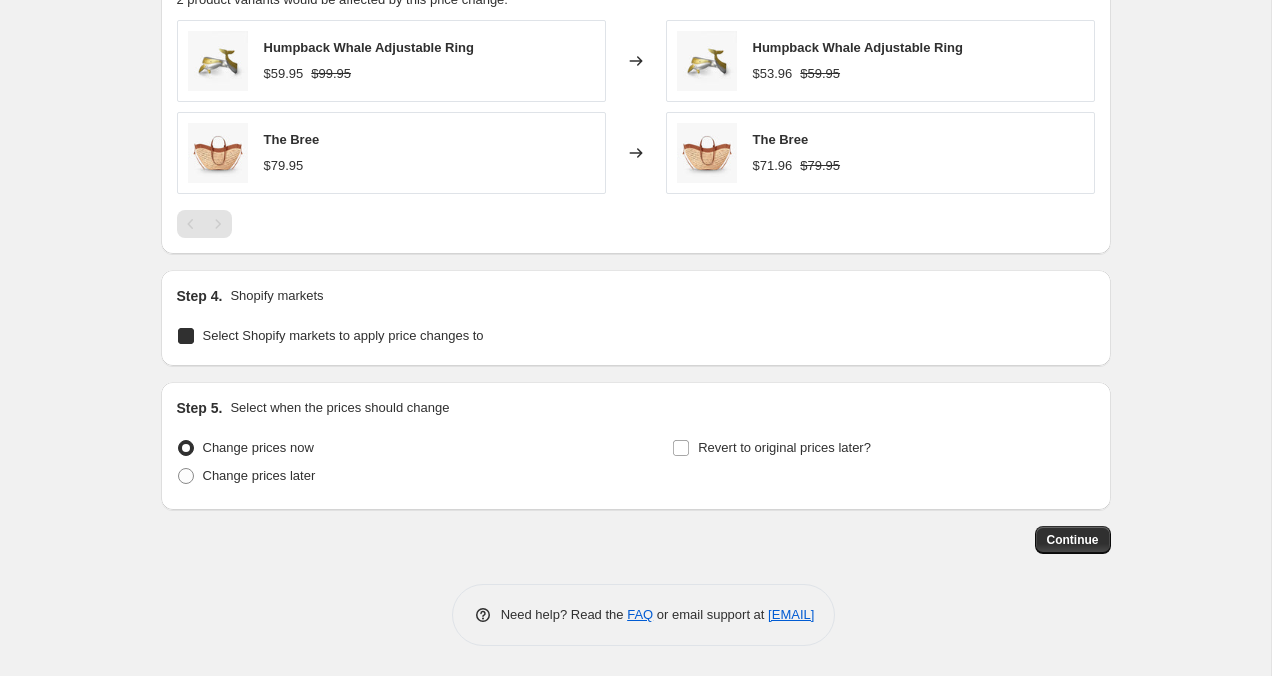 checkbox on "true" 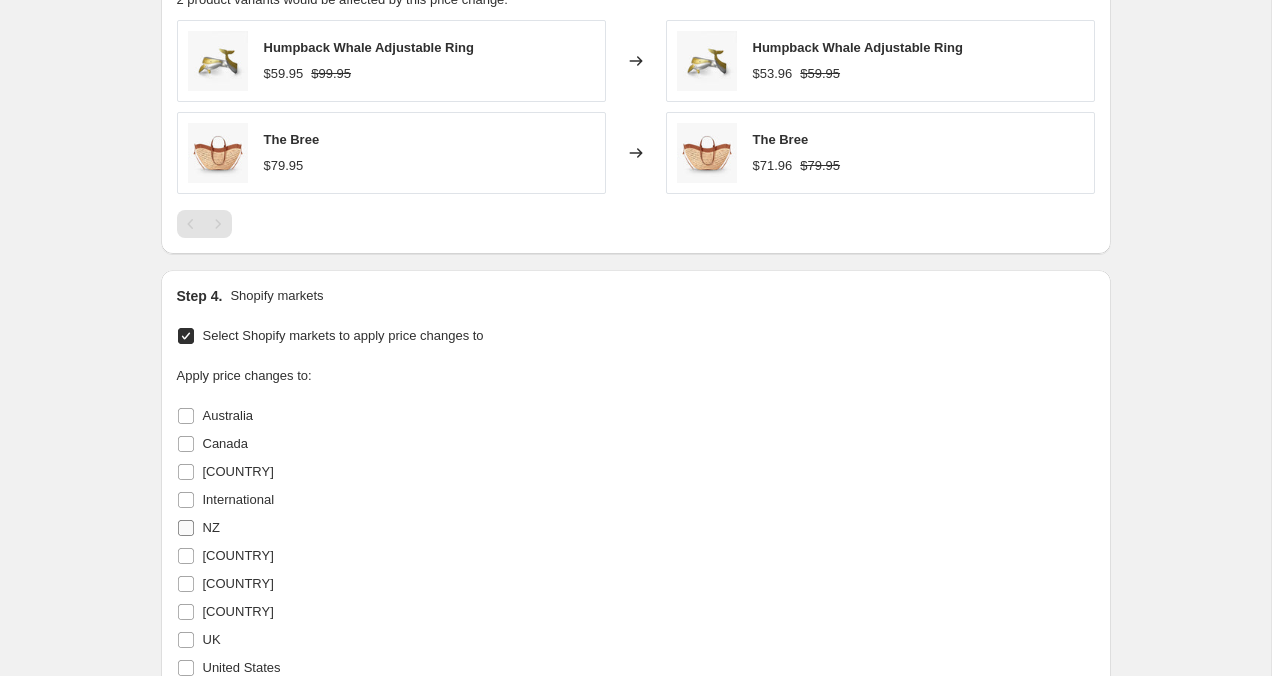 scroll, scrollTop: 1235, scrollLeft: 0, axis: vertical 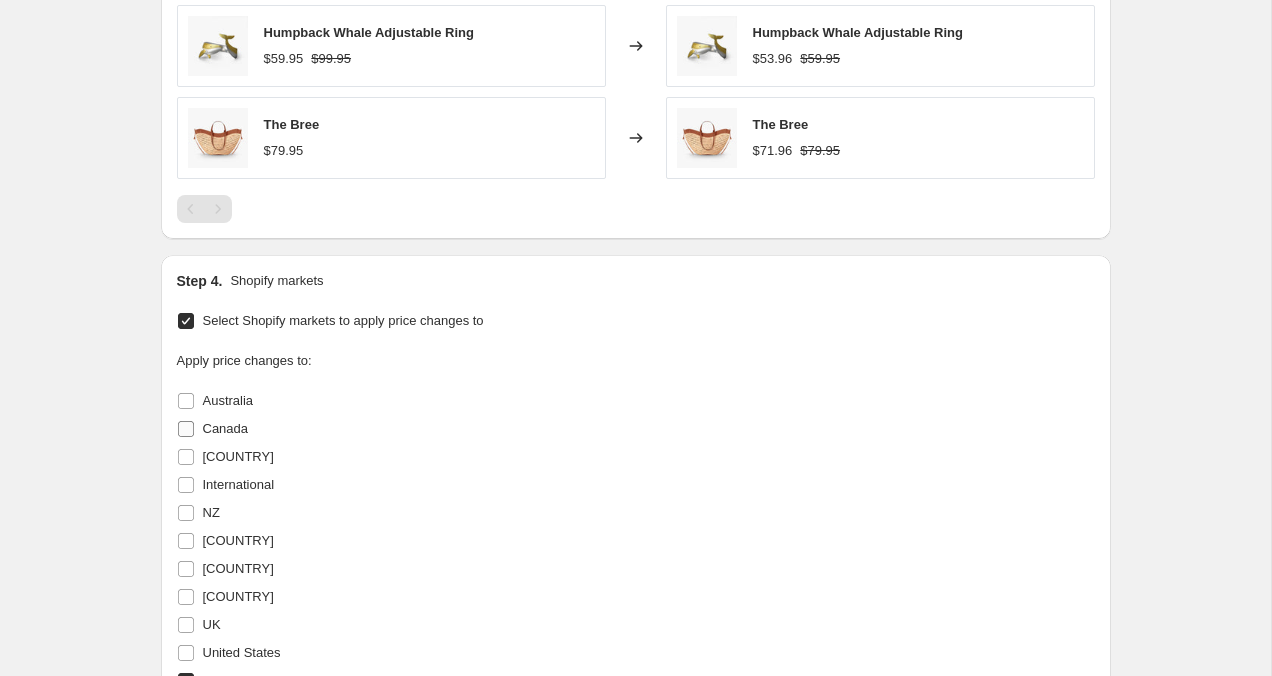 click on "Canada" at bounding box center (186, 429) 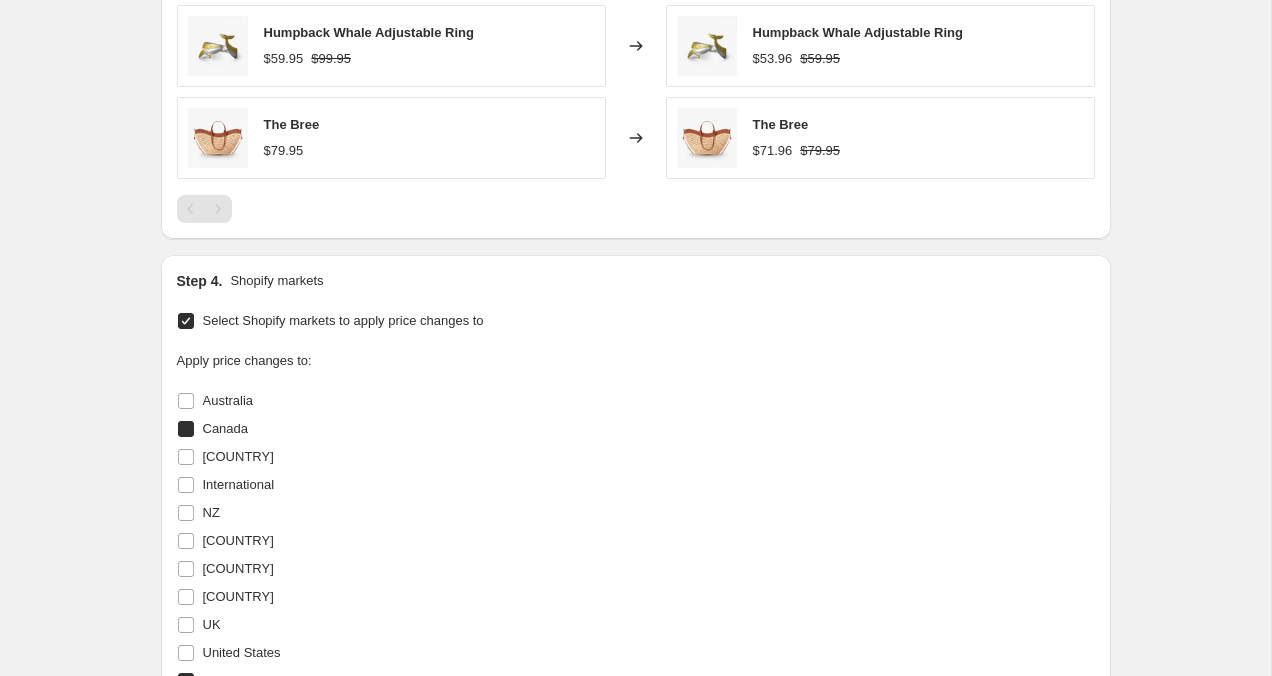 checkbox on "true" 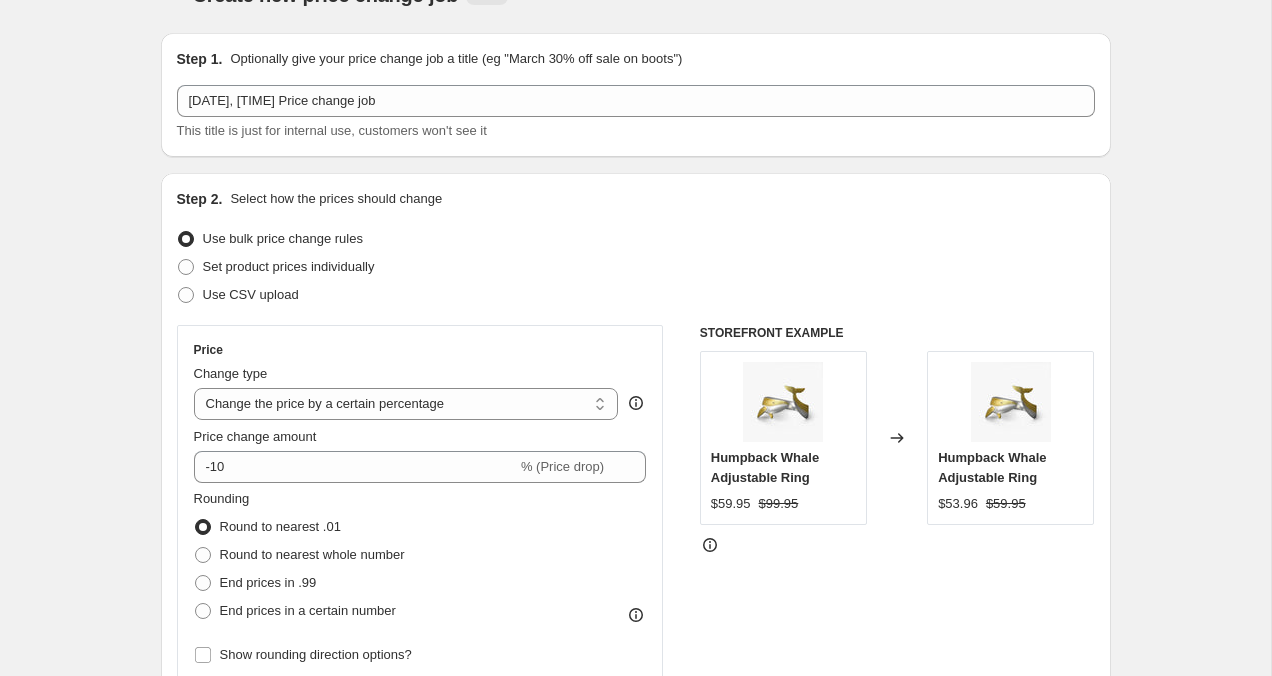 scroll, scrollTop: 0, scrollLeft: 0, axis: both 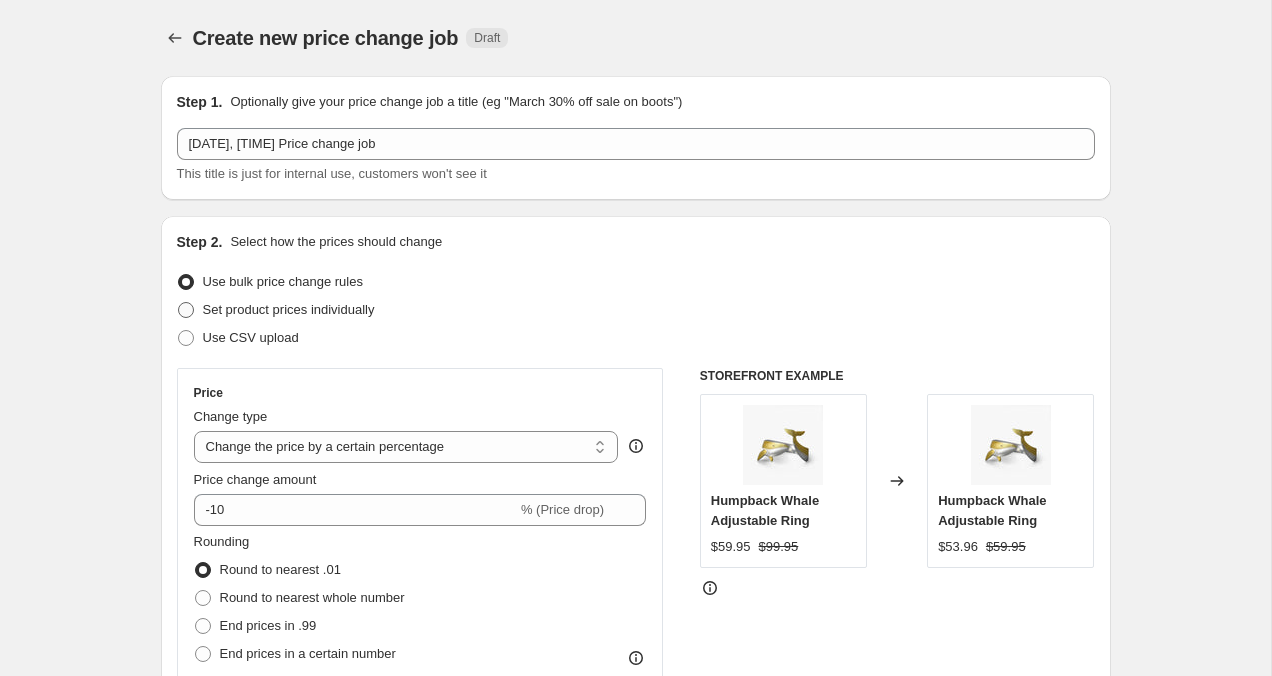 click at bounding box center [186, 310] 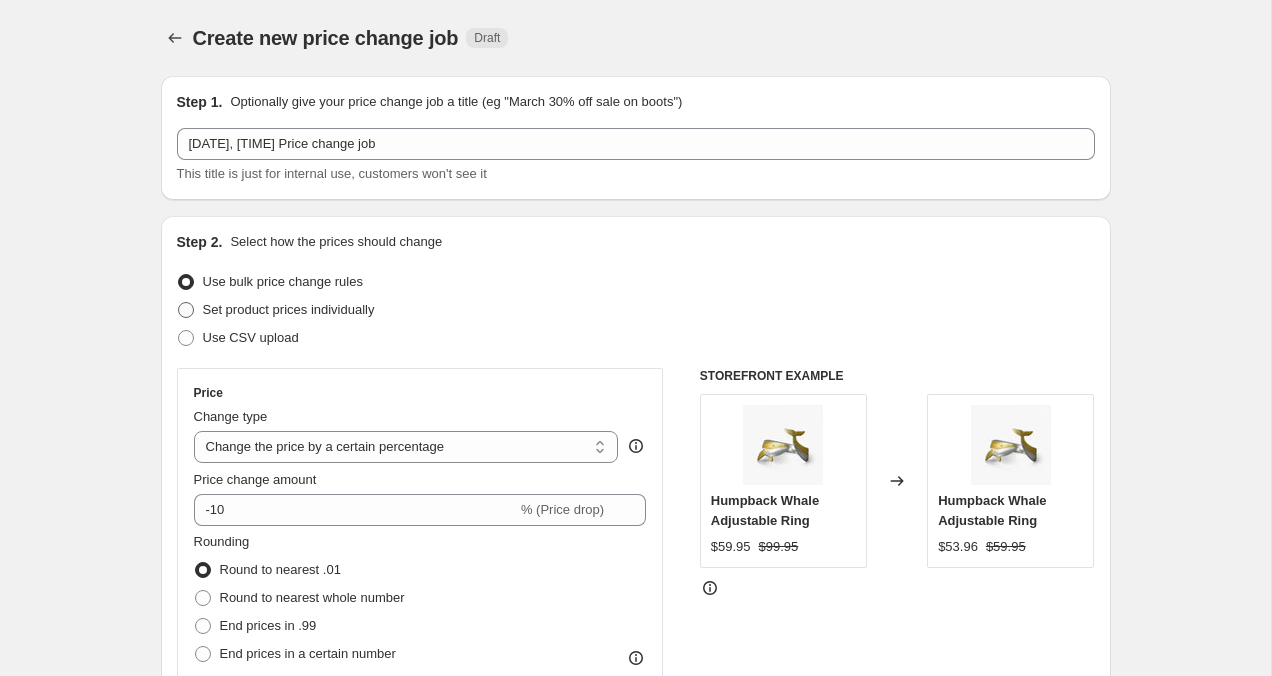 radio on "true" 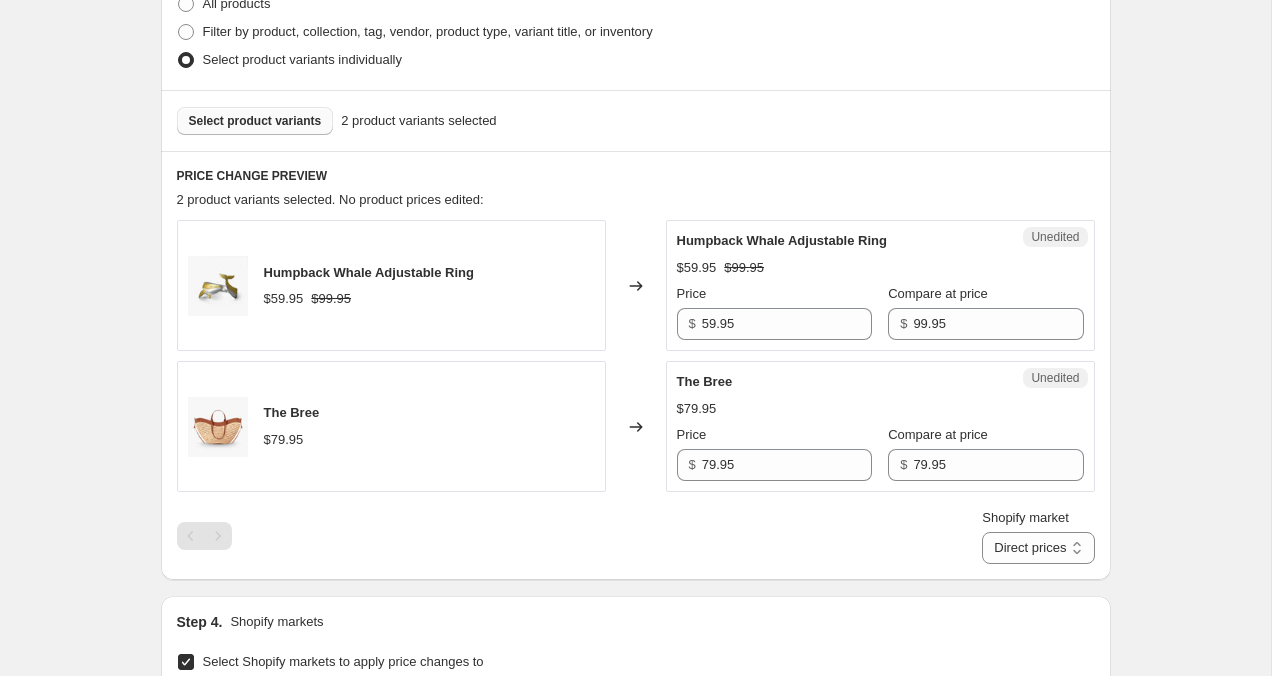 scroll, scrollTop: 516, scrollLeft: 0, axis: vertical 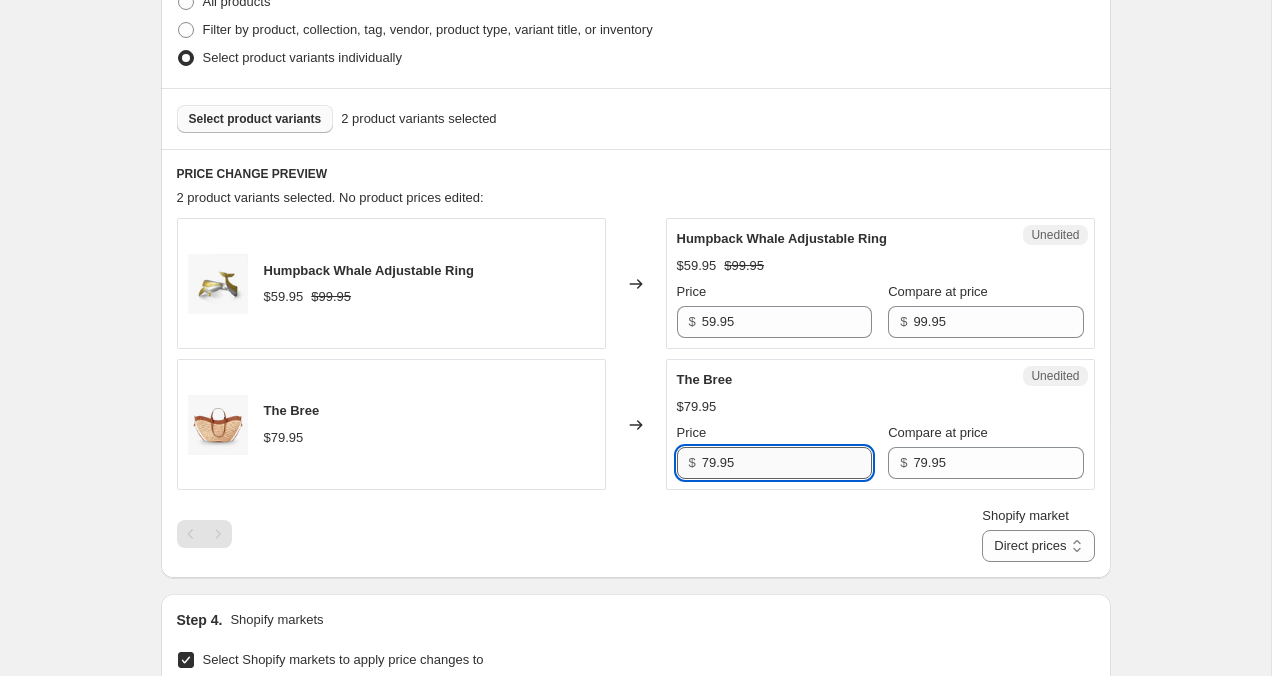 click on "79.95" at bounding box center [787, 463] 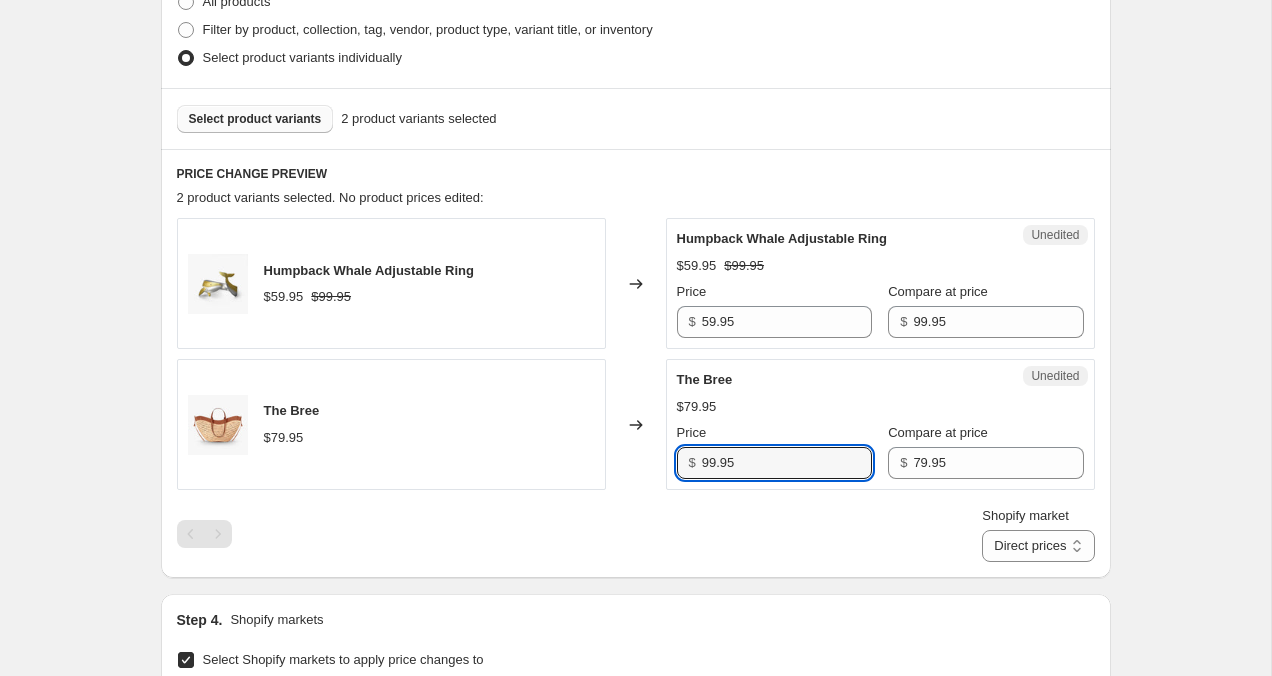 type on "99.95" 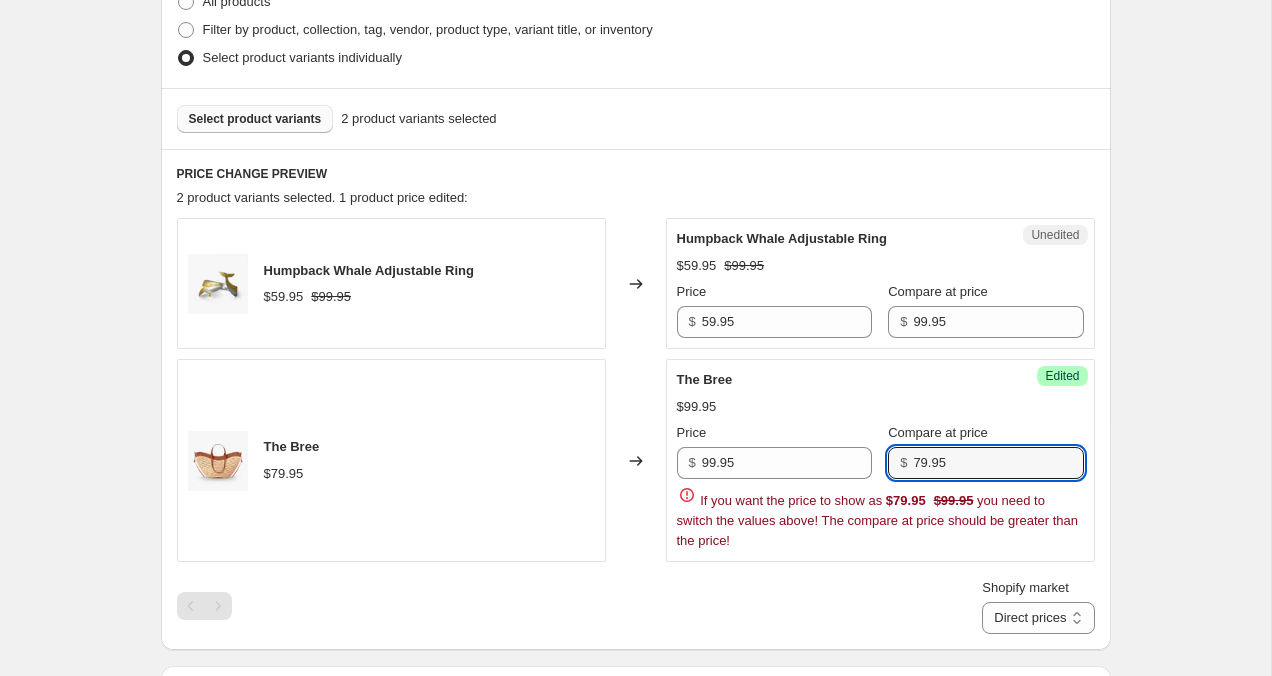 click on "$ 79.95" at bounding box center [985, 463] 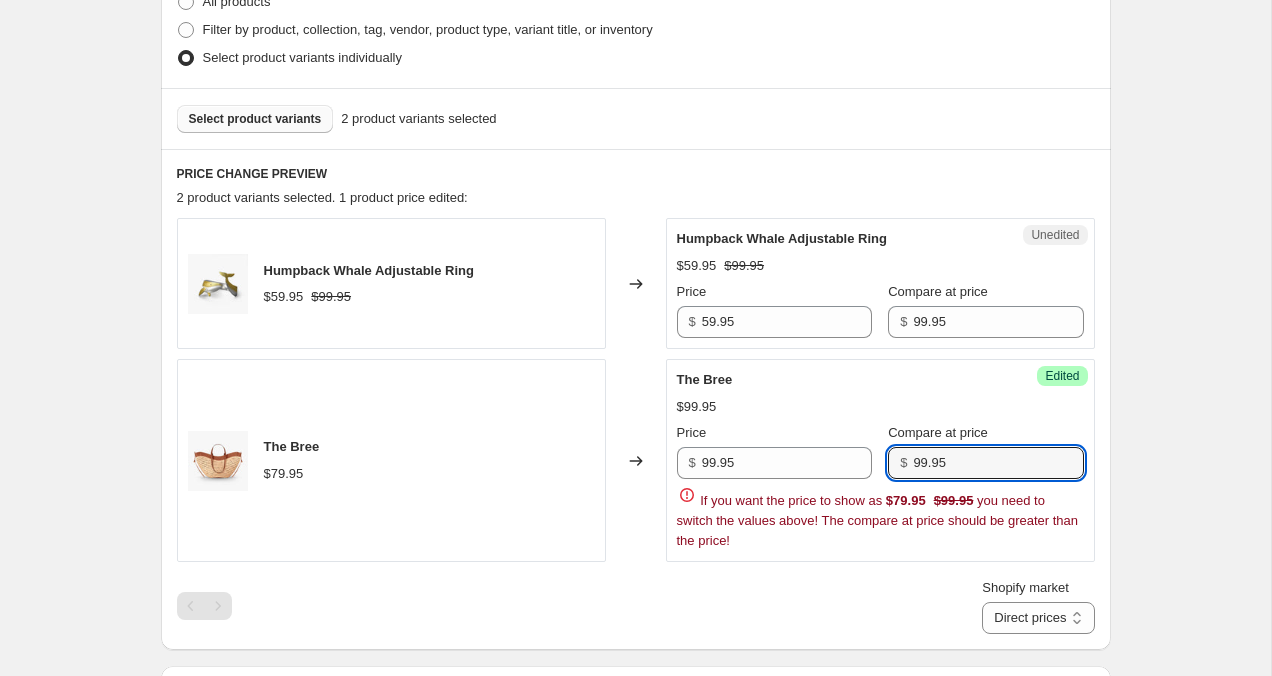 type on "99.95" 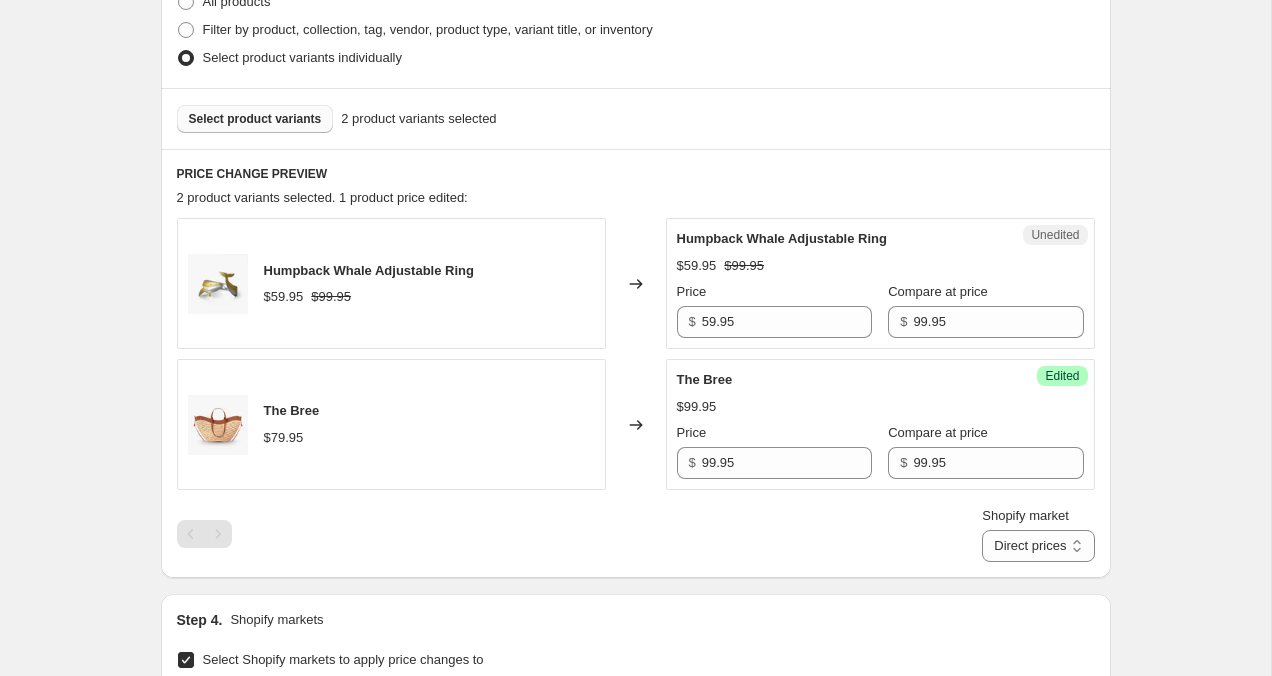 click on "Create new price change job. This page is ready Create new price change job Draft Step 1. Optionally give your price change job a title (eg "March 30% off sale on boots") 2 Aug 2025, 20:17:37 Price change job This title is just for internal use, customers won't see it Step 2. Select how the prices should change Use bulk price change rules Set product prices individually Use CSV upload Select tags to add while price change is active Select tags to remove while price change is active Step 3. Select which products should change in price Select all products, use filters, or select products variants individually All products Filter by product, collection, tag, vendor, product type, variant title, or inventory Select product variants individually Select product variants 2   product variants selected PRICE CHANGE PREVIEW 2 product variants selected. 1 product price edited: Humpback Whale Adjustable Ring $59.95 $99.95 Changed to Unedited Humpback Whale Adjustable Ring $59.95 $99.95 Price $ 59.95 Compare at price $ $" at bounding box center (635, 440) 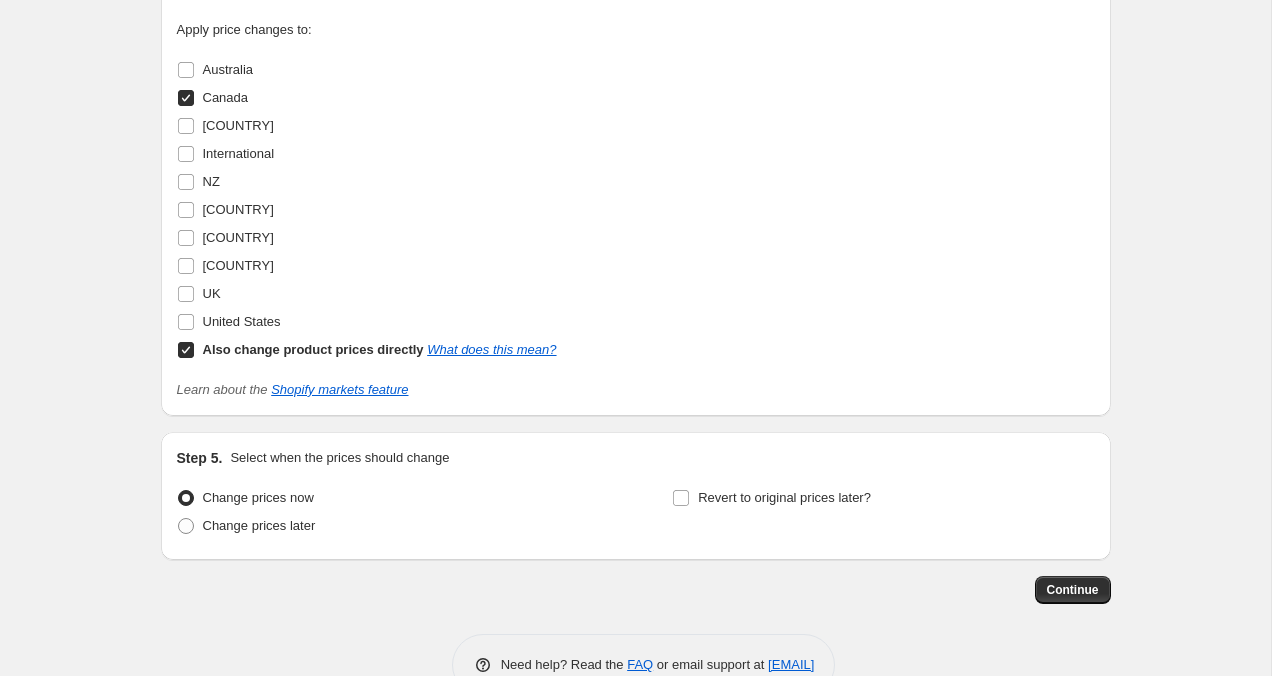 scroll, scrollTop: 1236, scrollLeft: 0, axis: vertical 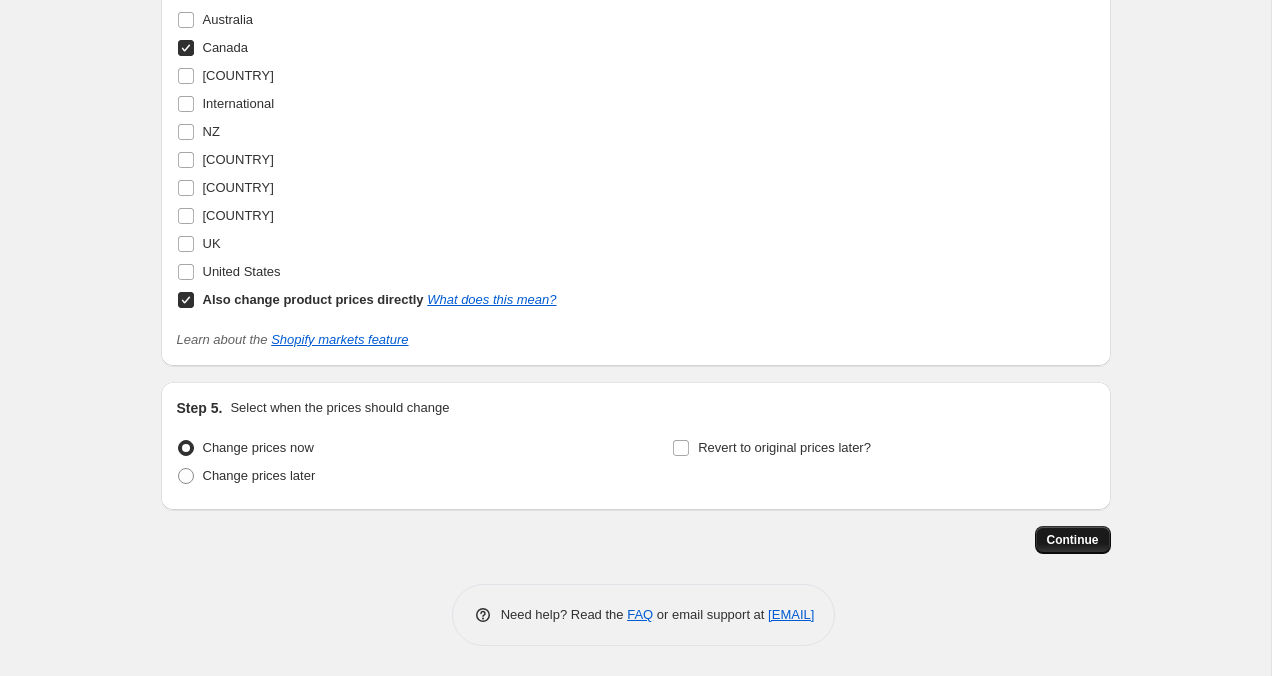 click on "Continue" at bounding box center (1073, 540) 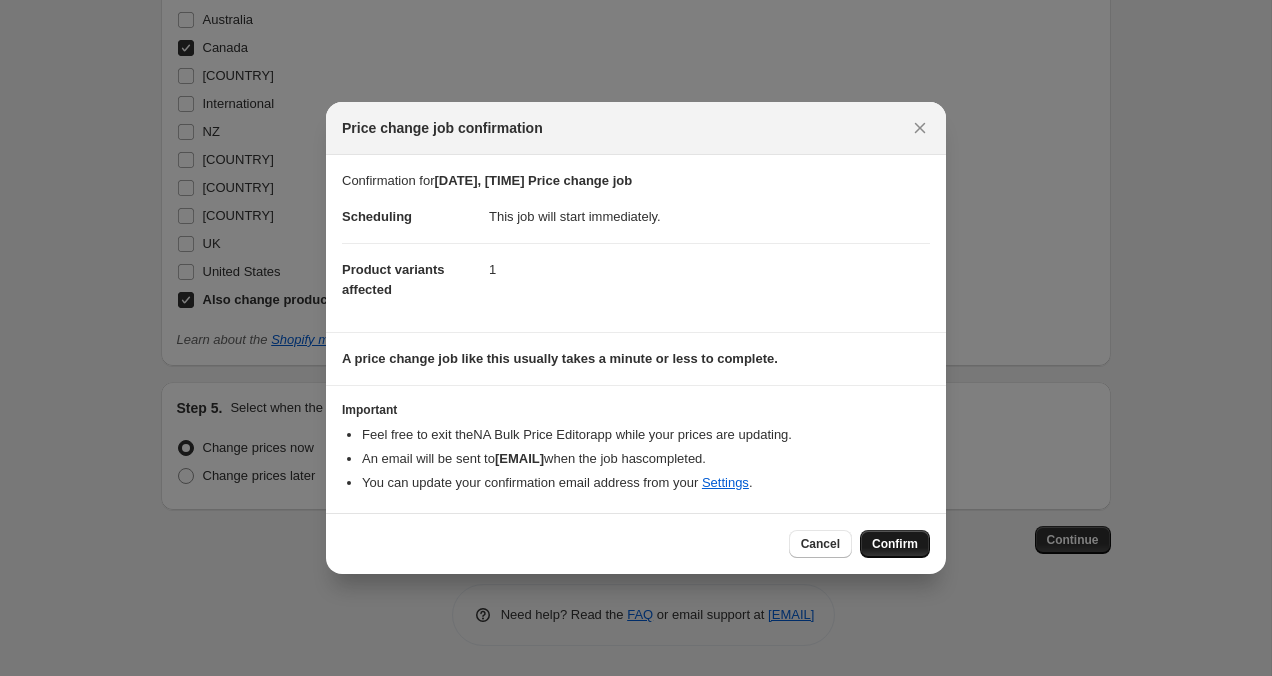 click on "Confirm" at bounding box center (895, 544) 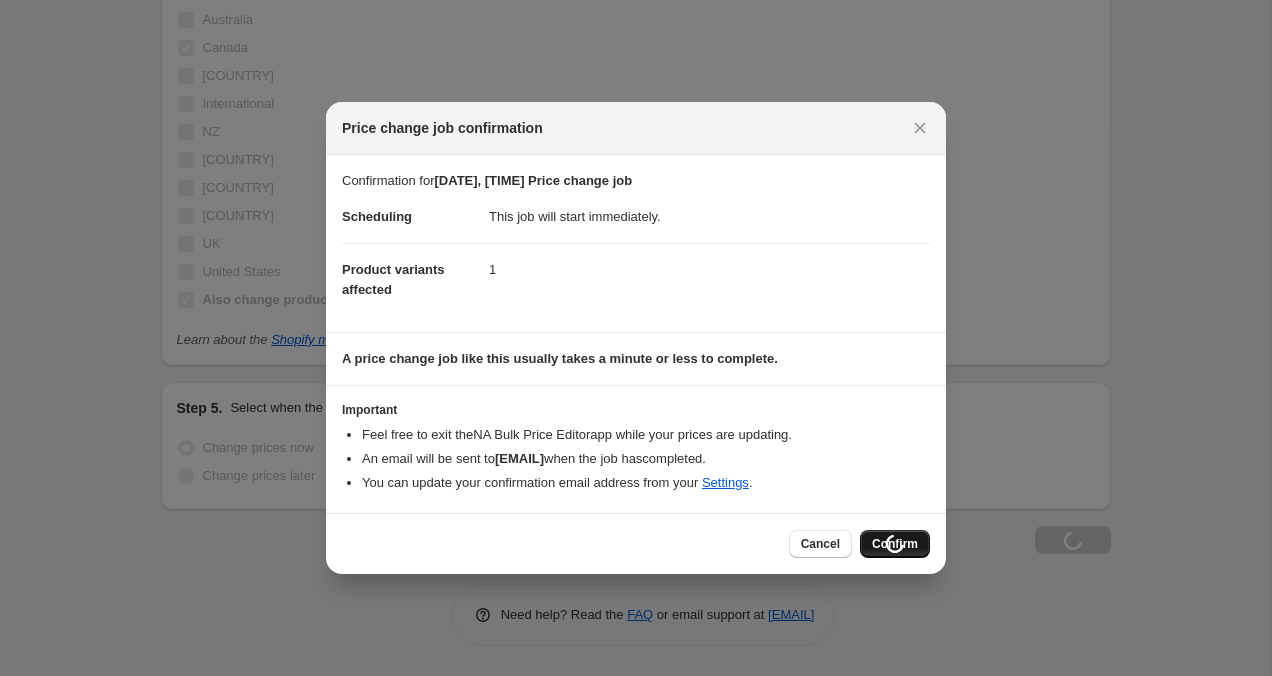 scroll, scrollTop: 1304, scrollLeft: 0, axis: vertical 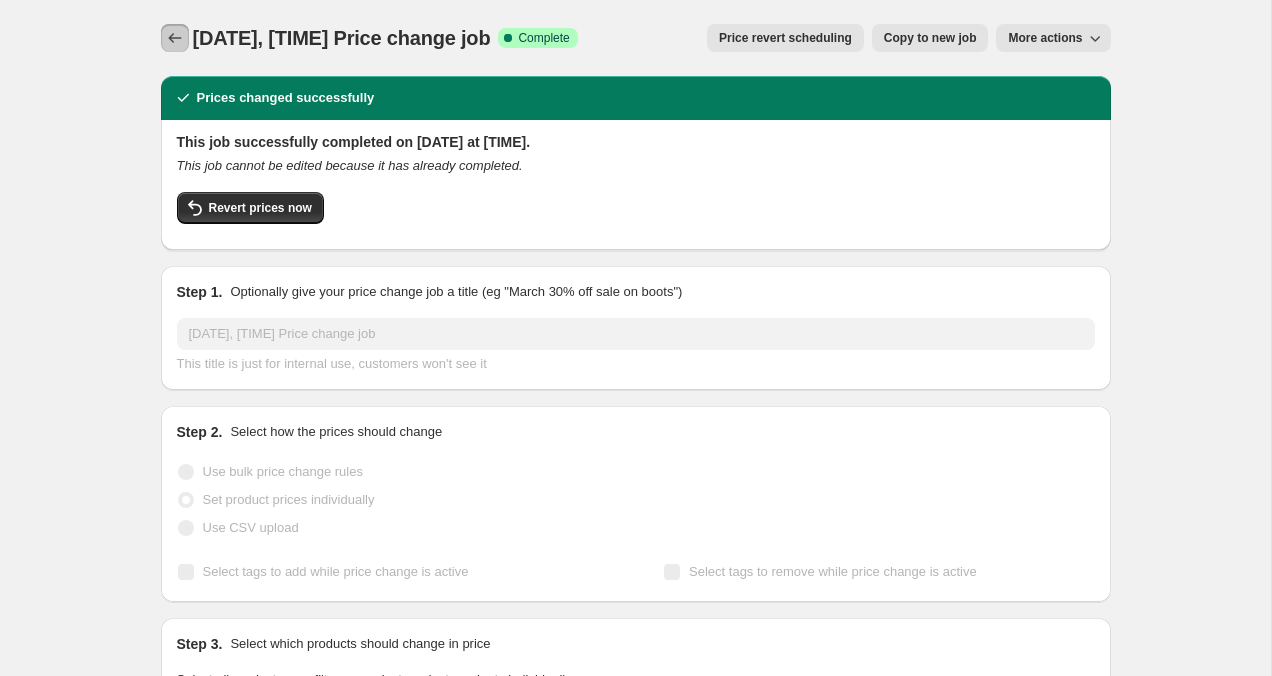 click at bounding box center (175, 38) 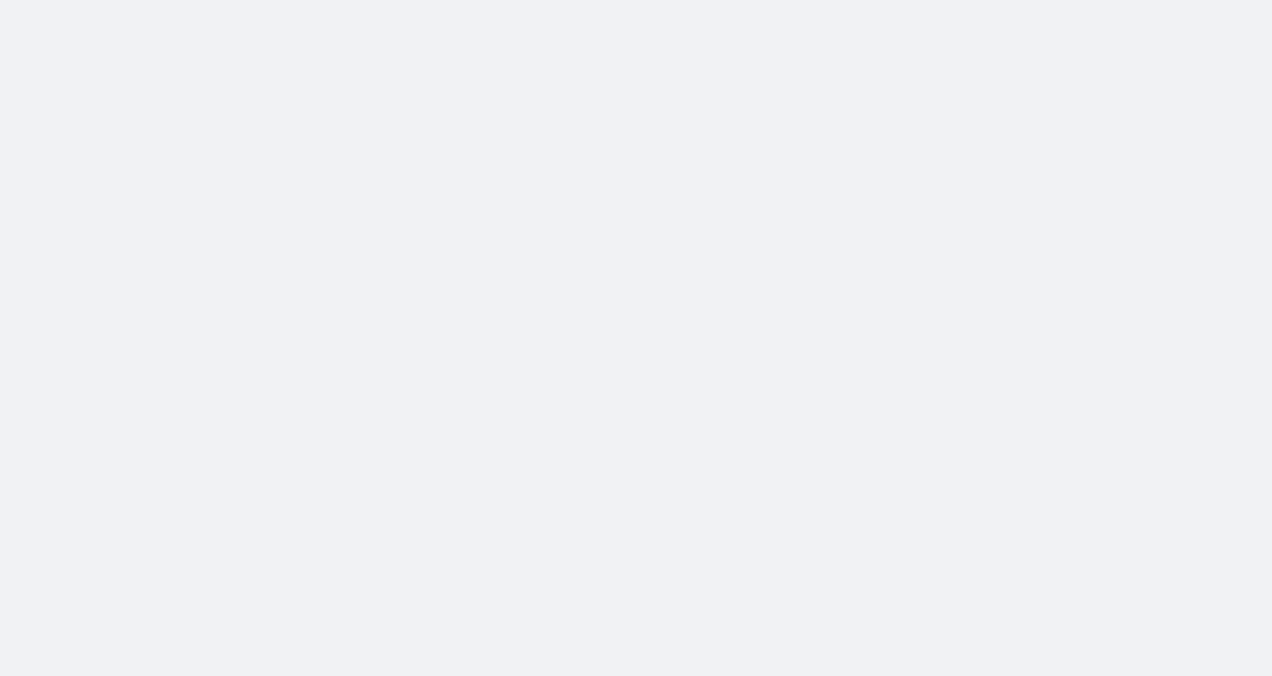 scroll, scrollTop: 0, scrollLeft: 0, axis: both 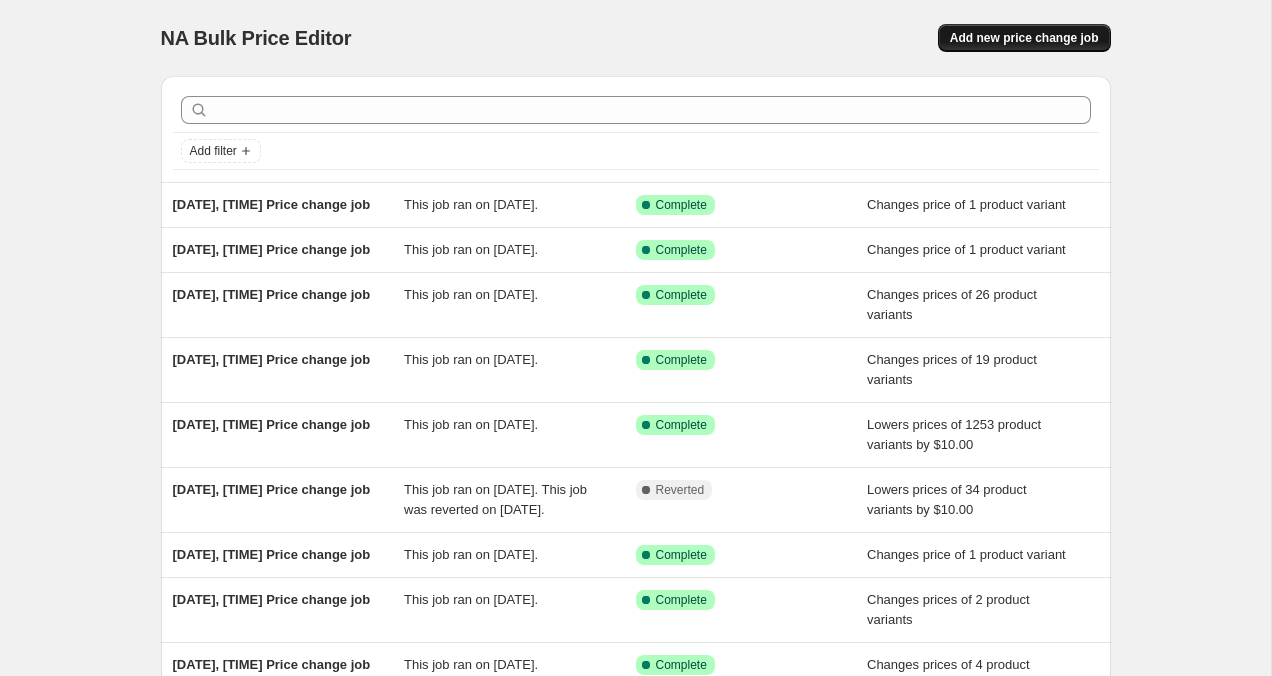 click on "Add new price change job" at bounding box center (1024, 38) 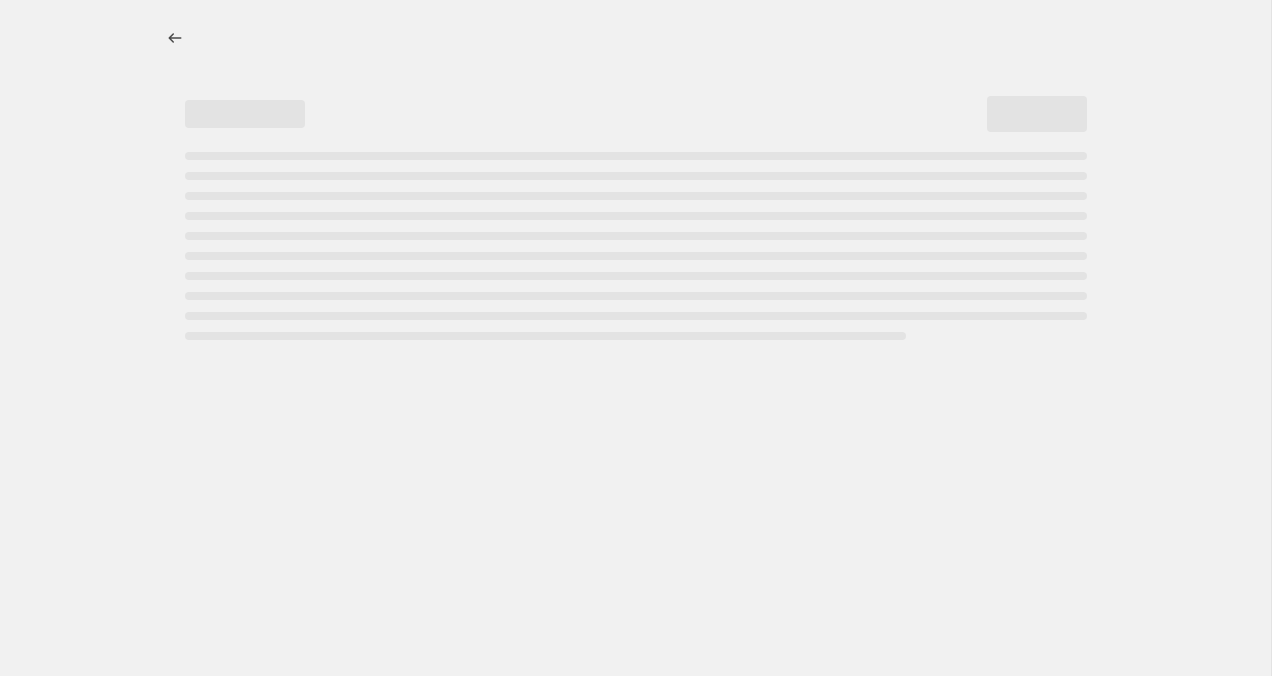 select on "percentage" 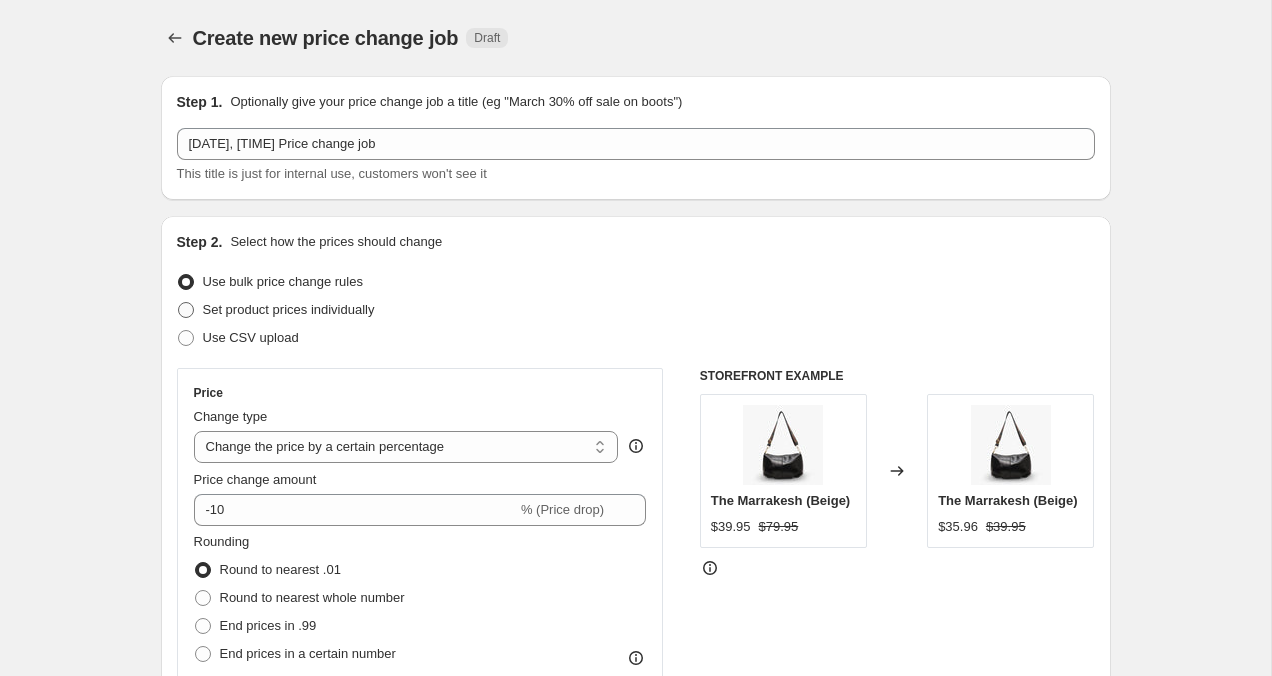 click at bounding box center [186, 310] 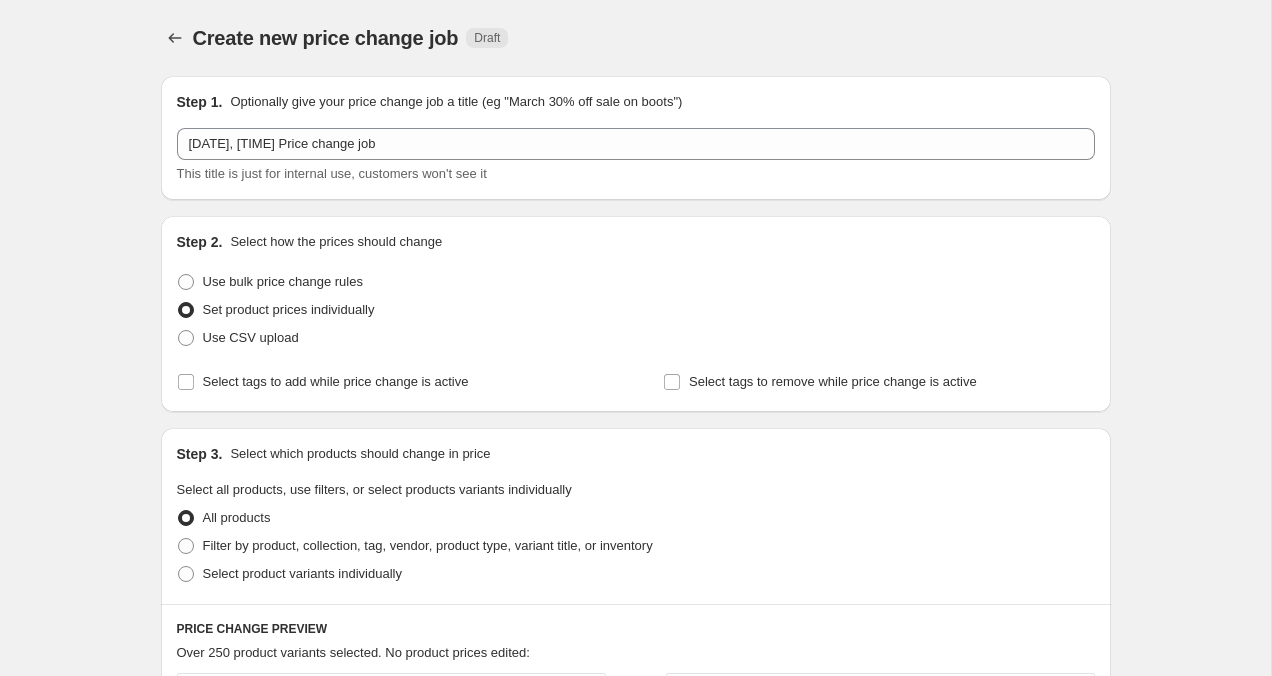 click on "Step 3. Select which products should change in price Select all products, use filters, or select products variants individually All products Filter by product, collection, tag, vendor, product type, variant title, or inventory Select product variants individually" at bounding box center (636, 516) 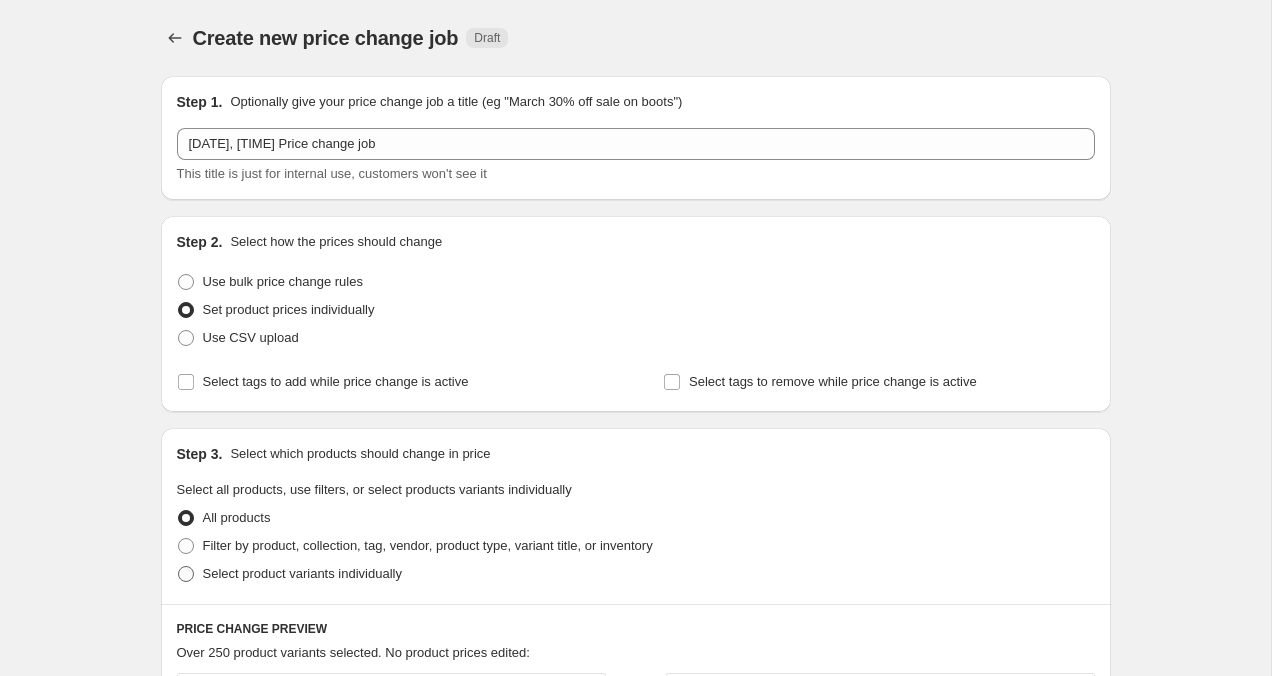 click at bounding box center [186, 574] 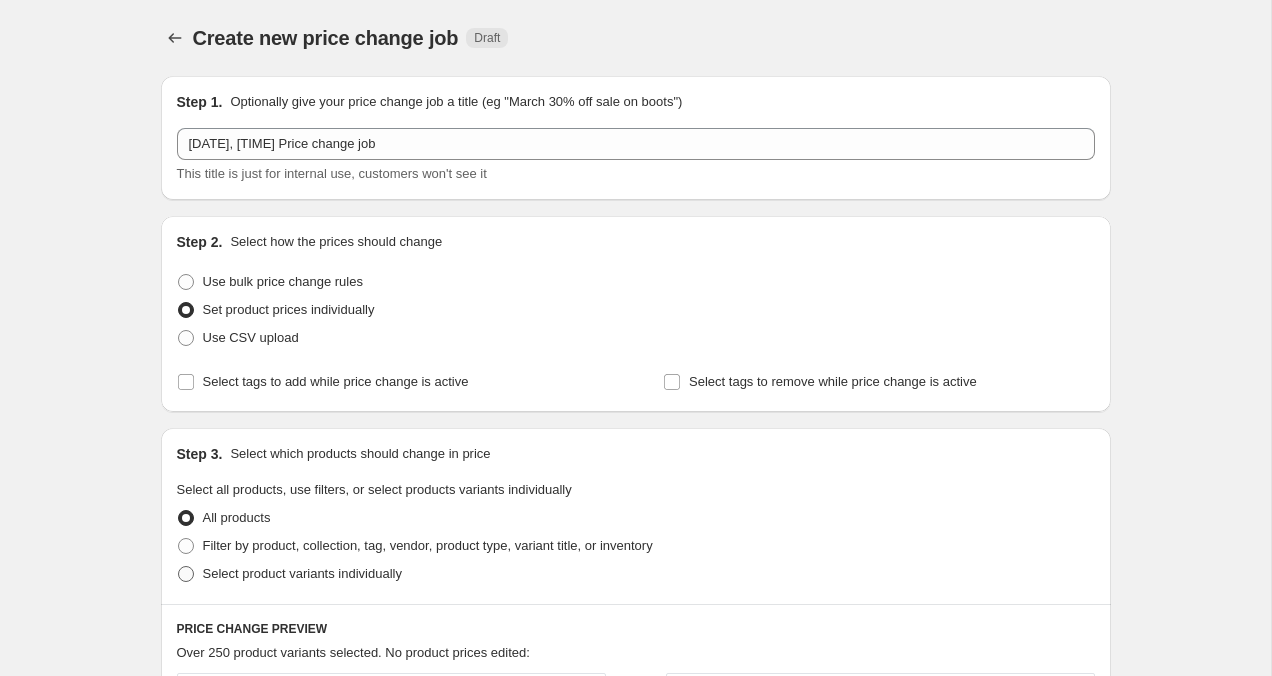 radio on "true" 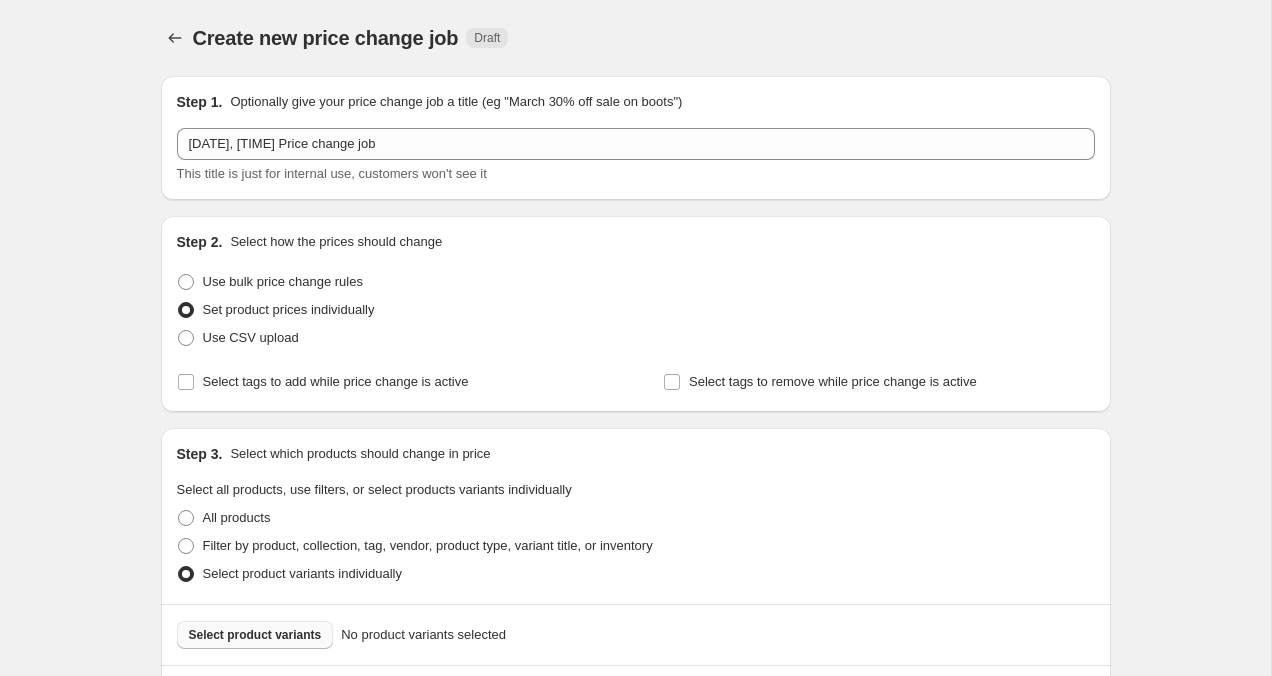 click on "Select product variants" at bounding box center (255, 635) 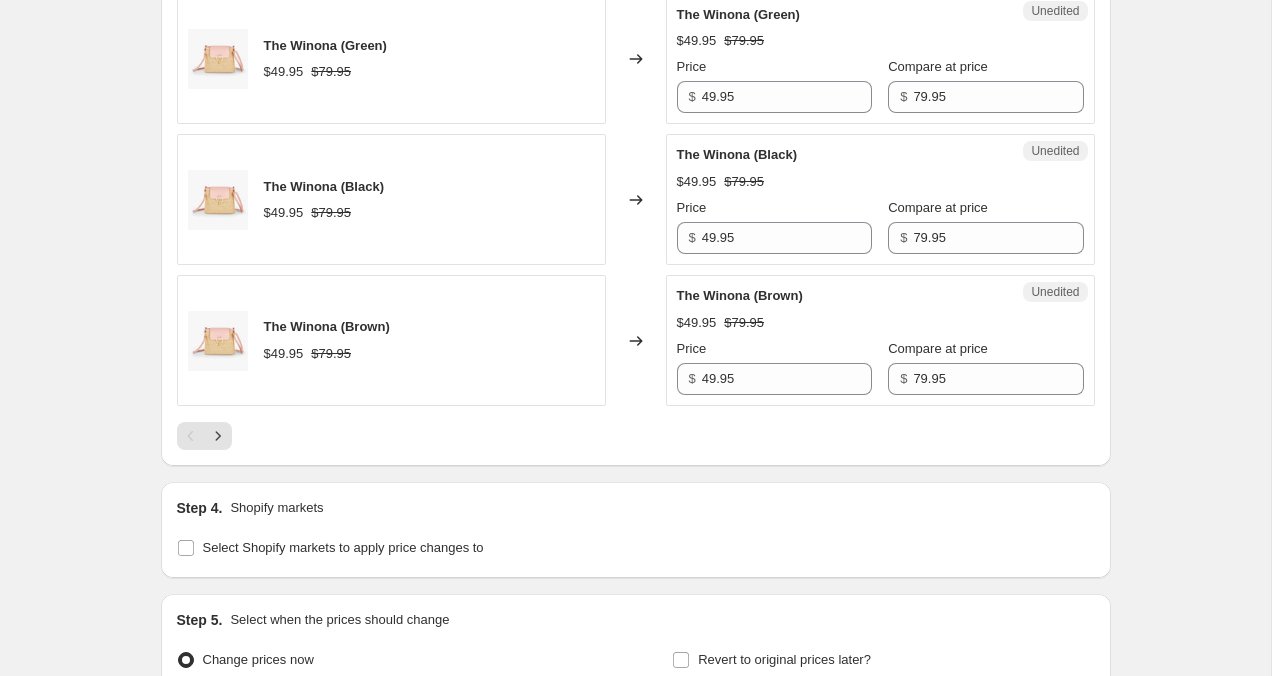 scroll, scrollTop: 3346, scrollLeft: 0, axis: vertical 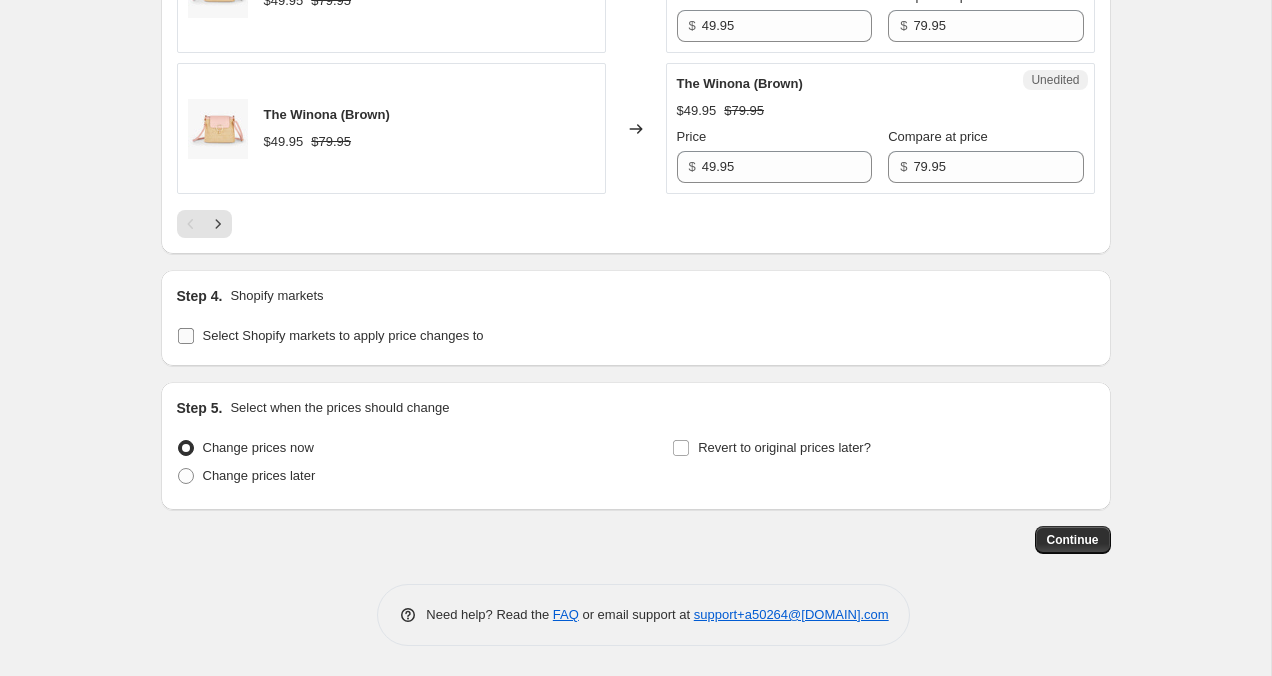 click on "Select Shopify markets to apply price changes to" at bounding box center (330, 336) 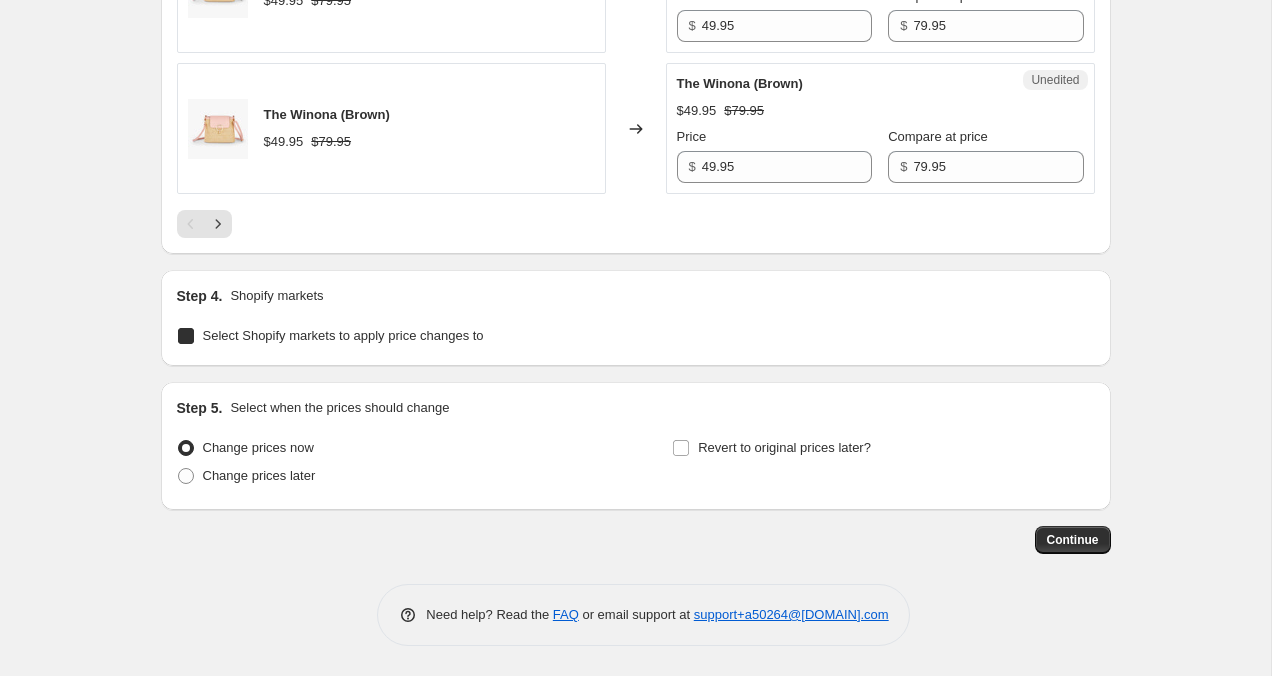 checkbox on "true" 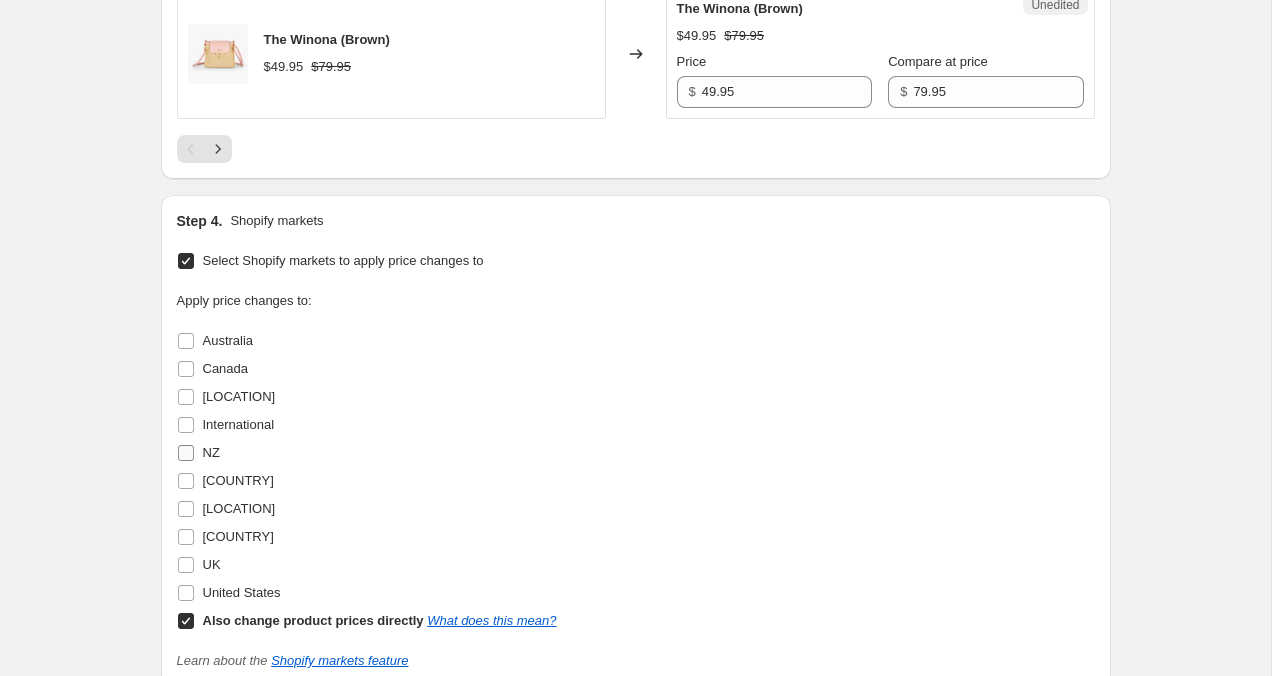scroll, scrollTop: 3434, scrollLeft: 0, axis: vertical 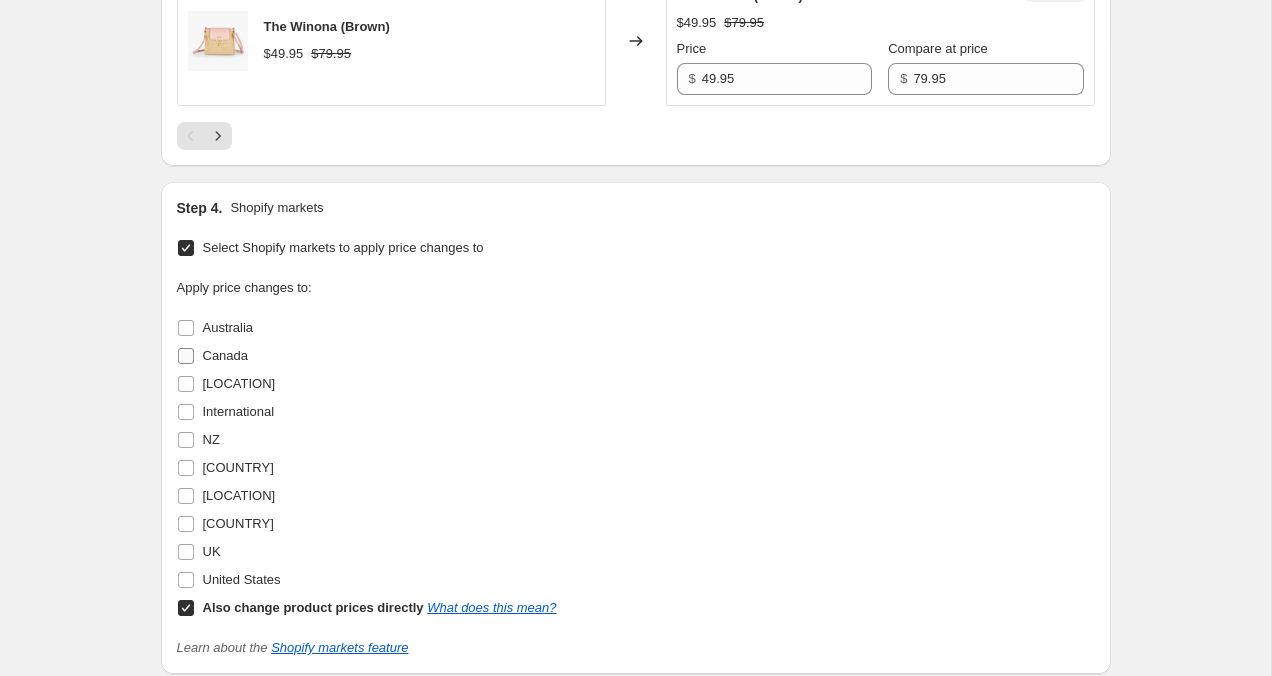 click on "Canada" at bounding box center (186, 356) 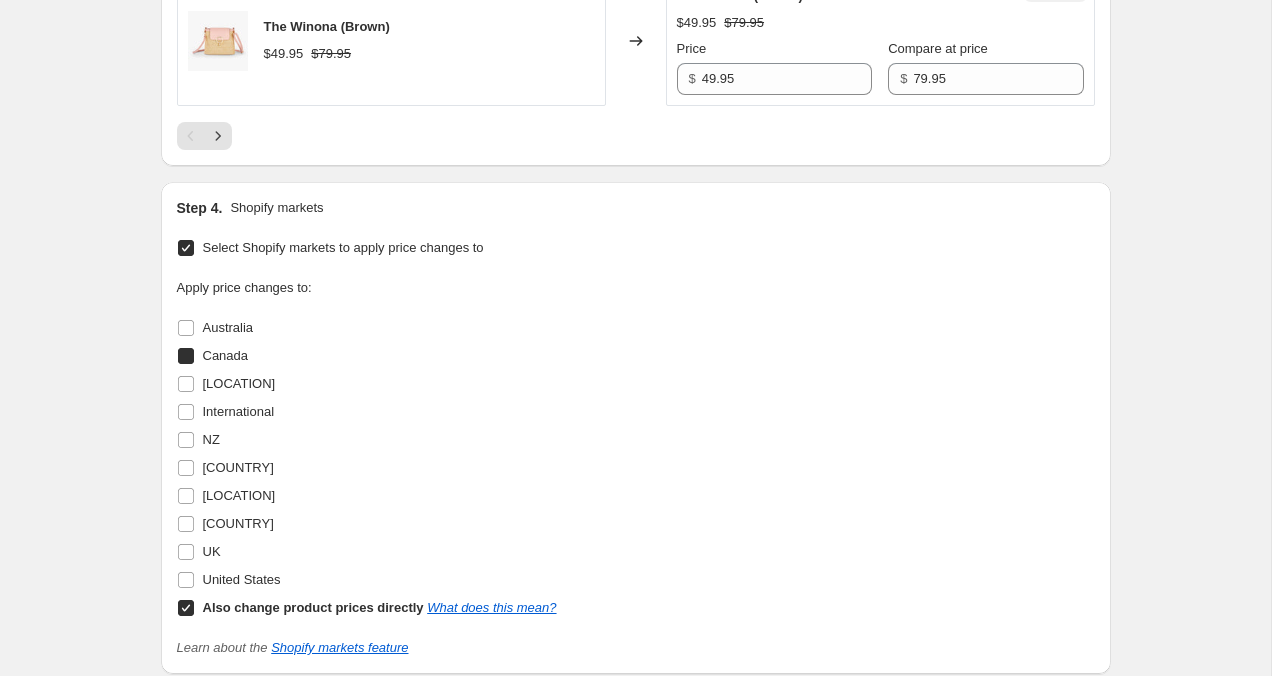 checkbox on "true" 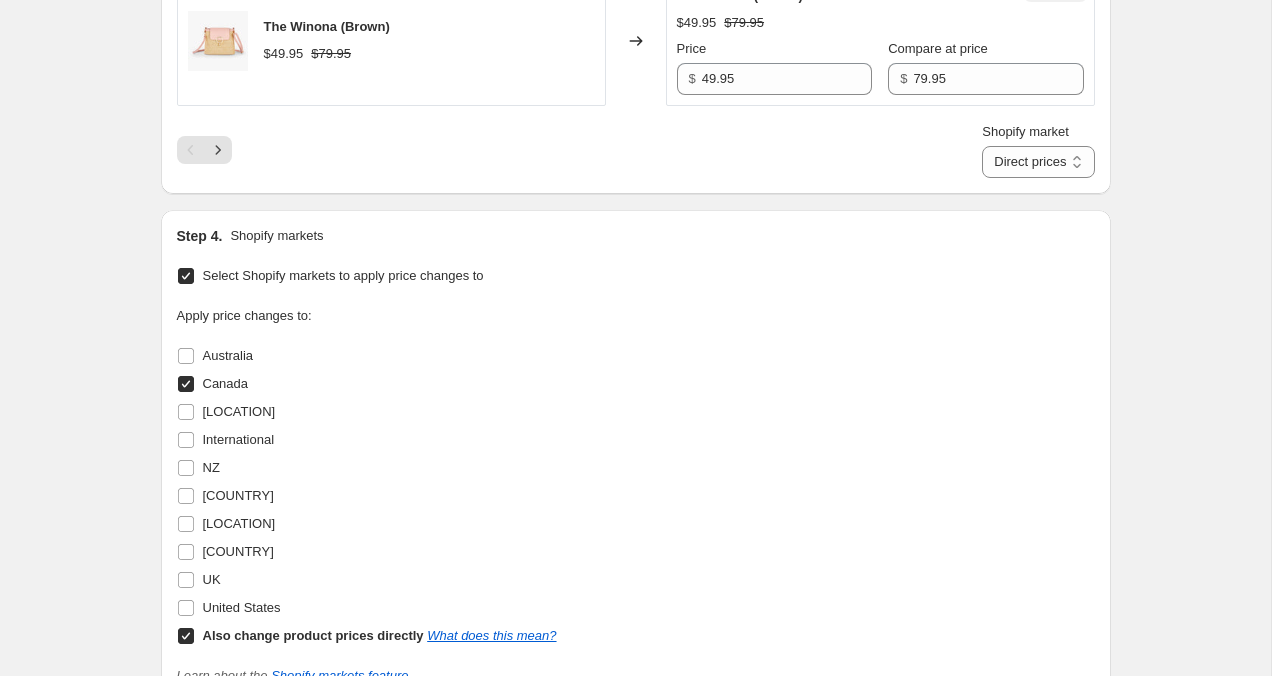 click on "Also change product prices directly   What does this mean?" at bounding box center [186, 636] 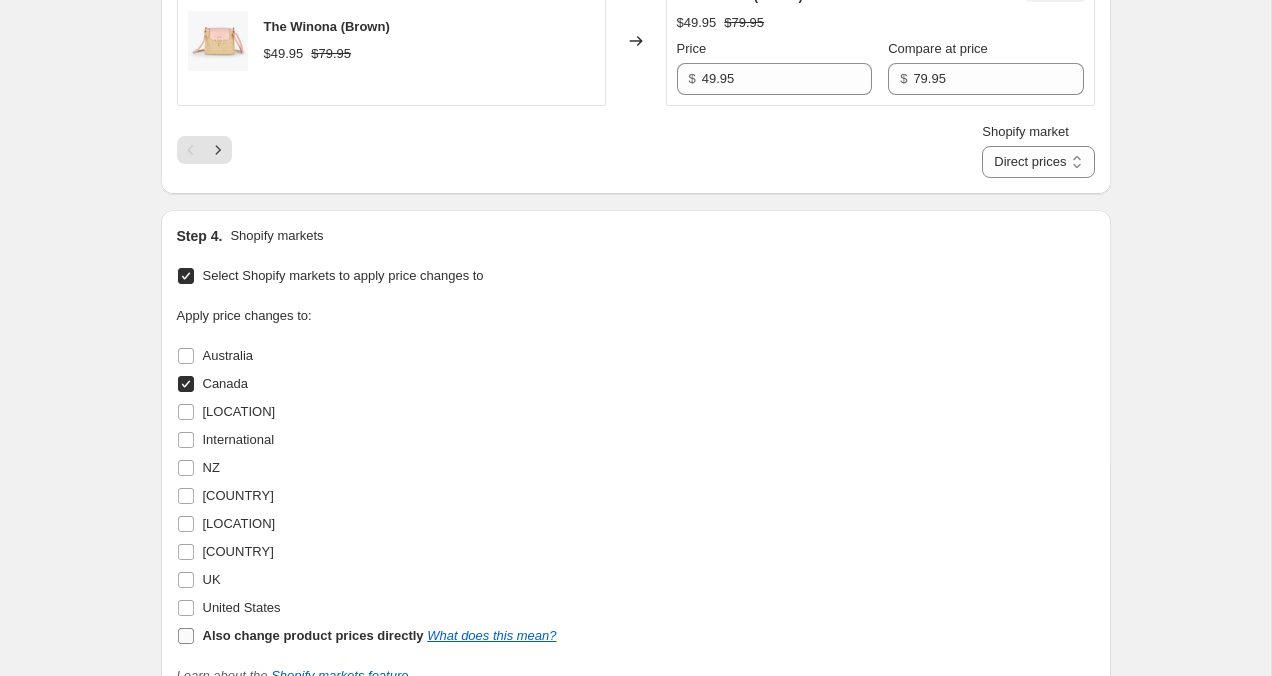 checkbox on "false" 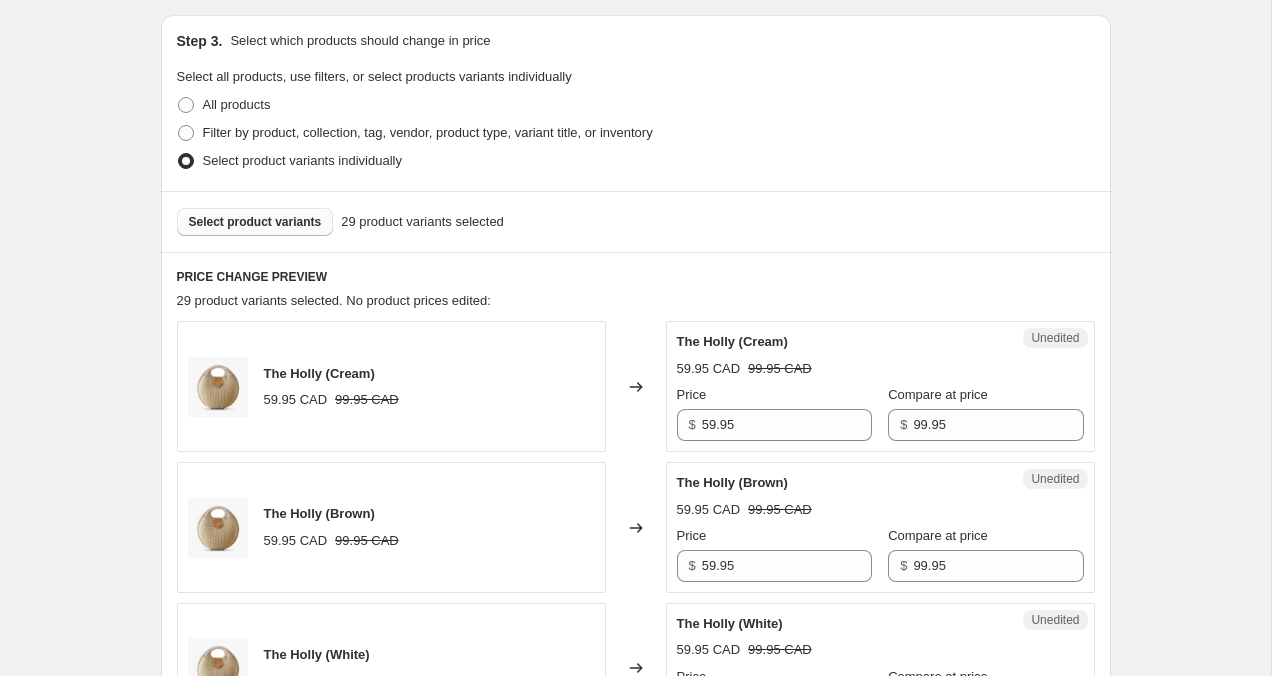 scroll, scrollTop: 411, scrollLeft: 0, axis: vertical 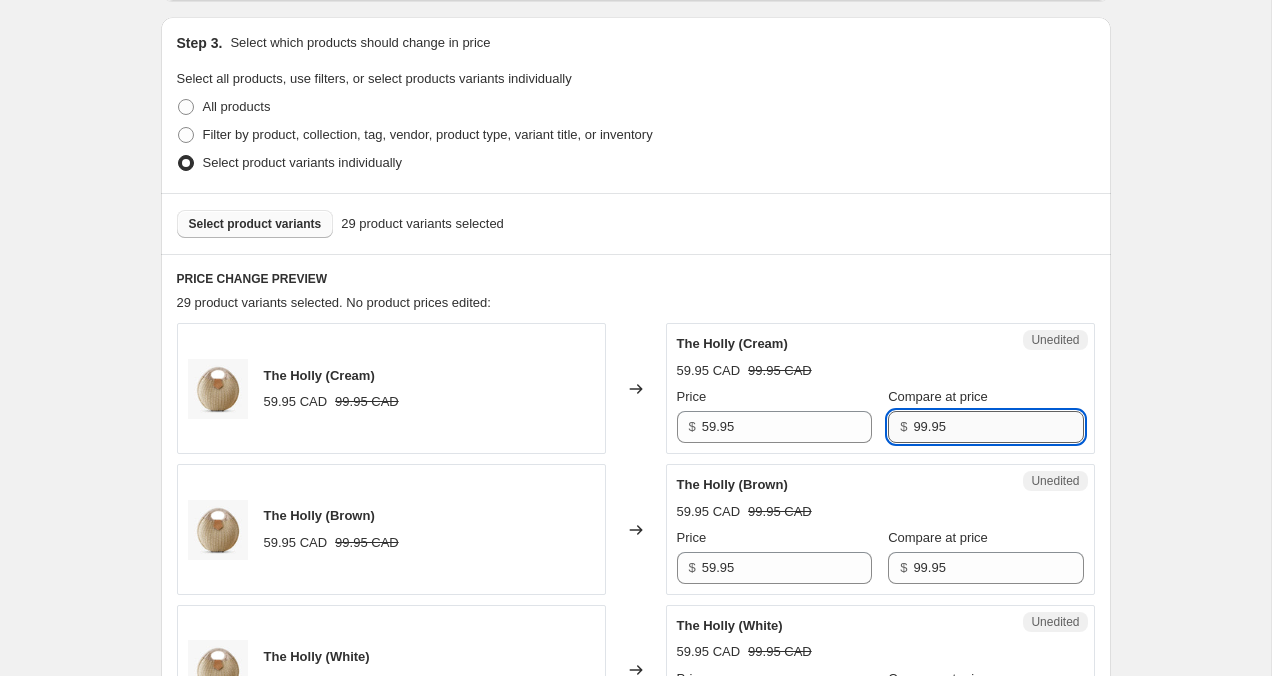 click on "99.95" at bounding box center (998, 427) 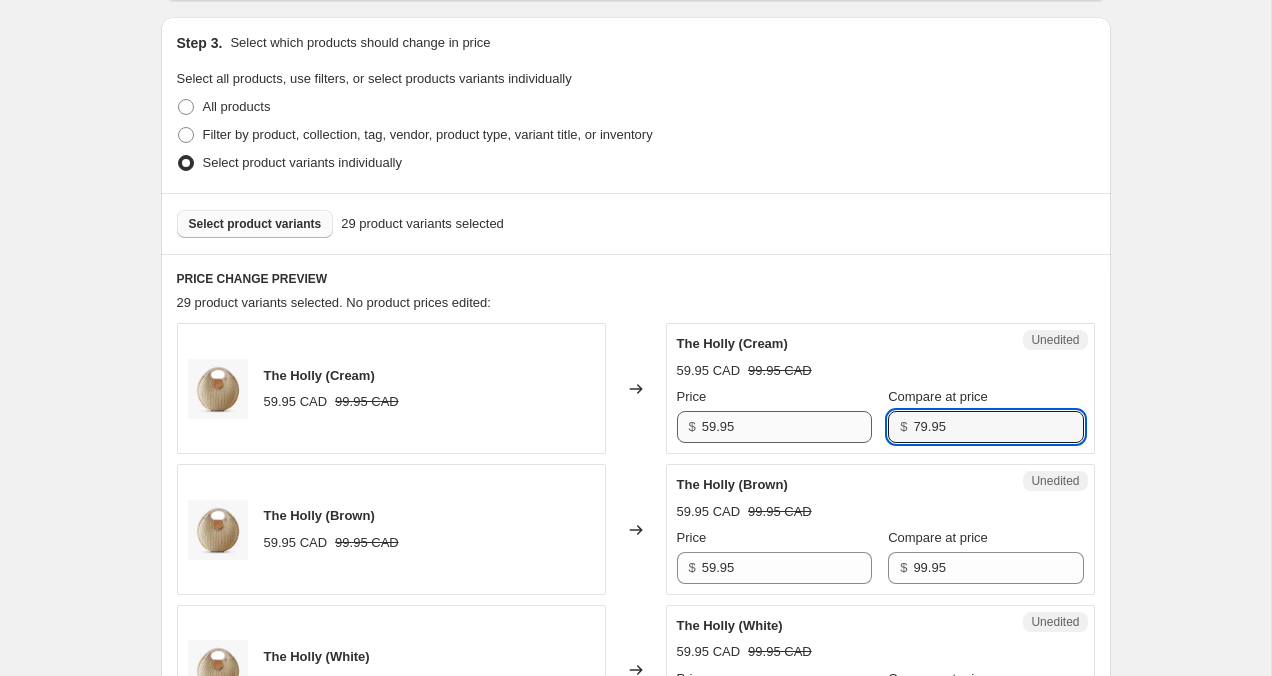 type on "79.95" 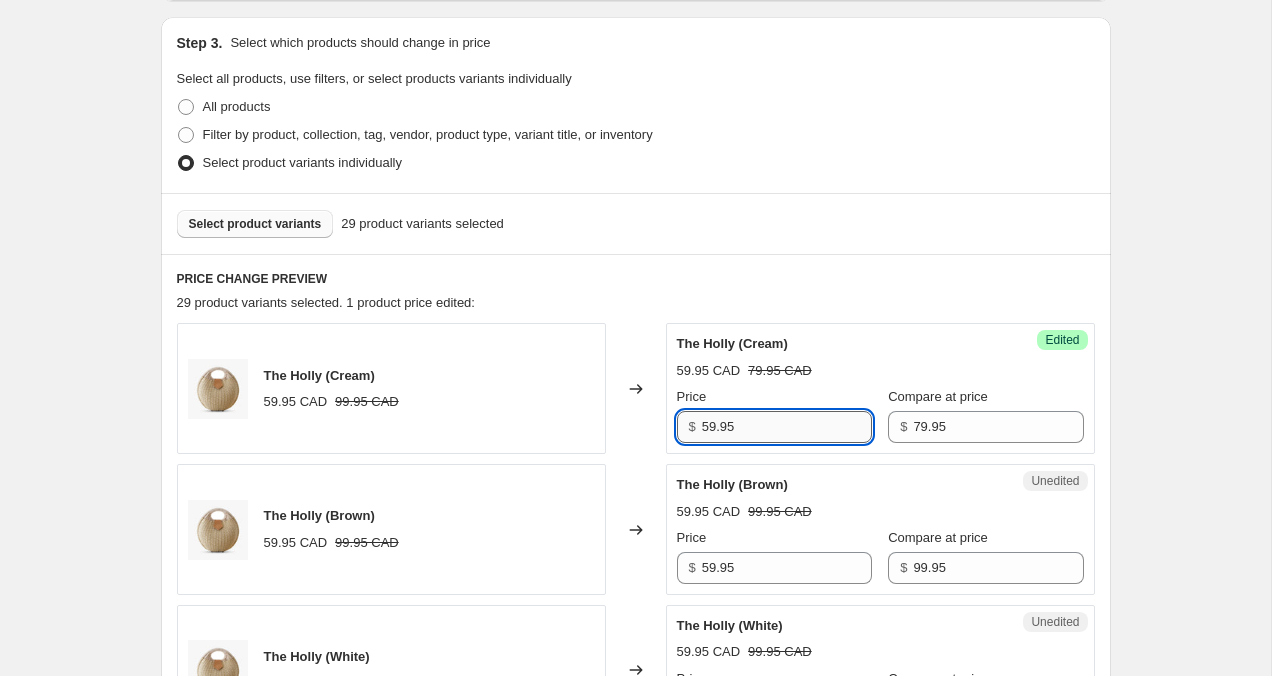 click on "59.95" at bounding box center (787, 427) 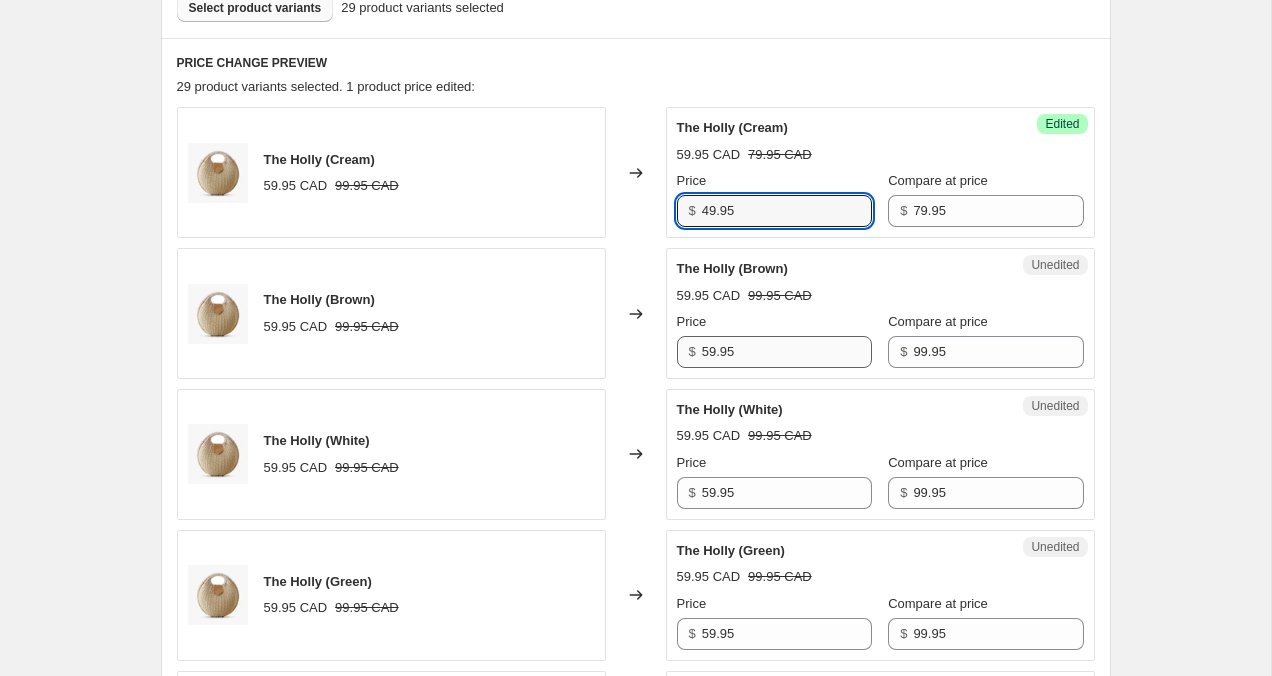 scroll, scrollTop: 631, scrollLeft: 0, axis: vertical 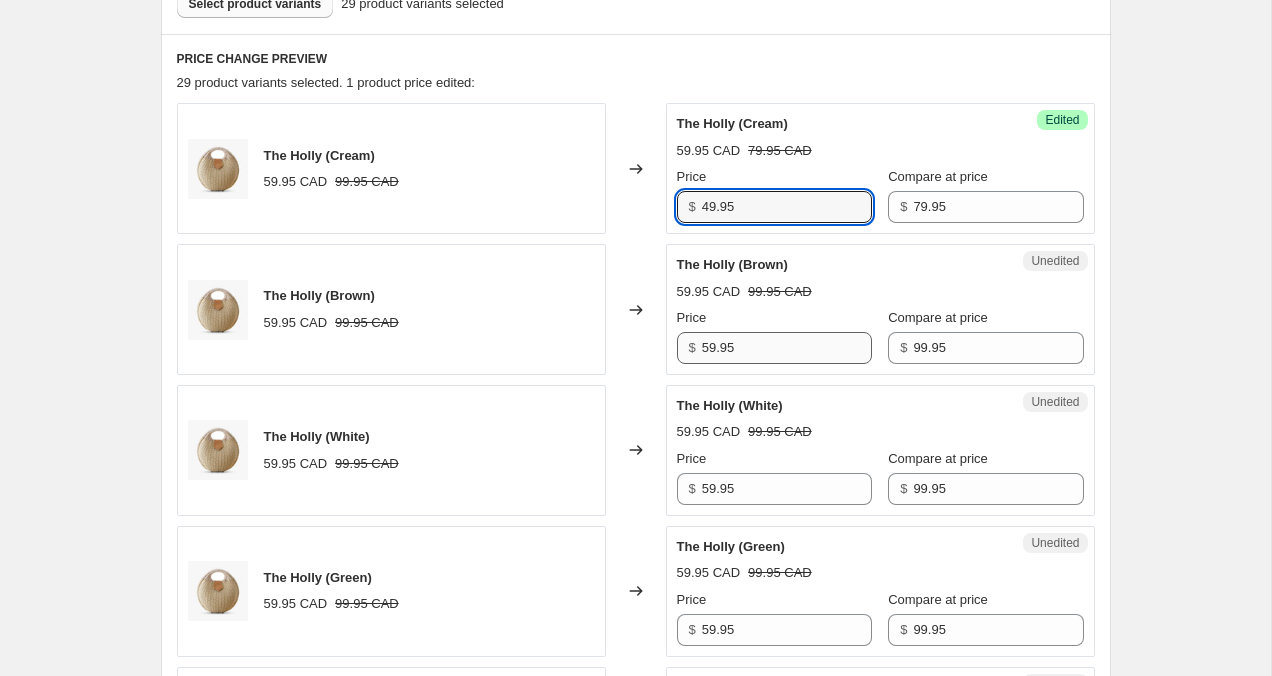 type on "49.95" 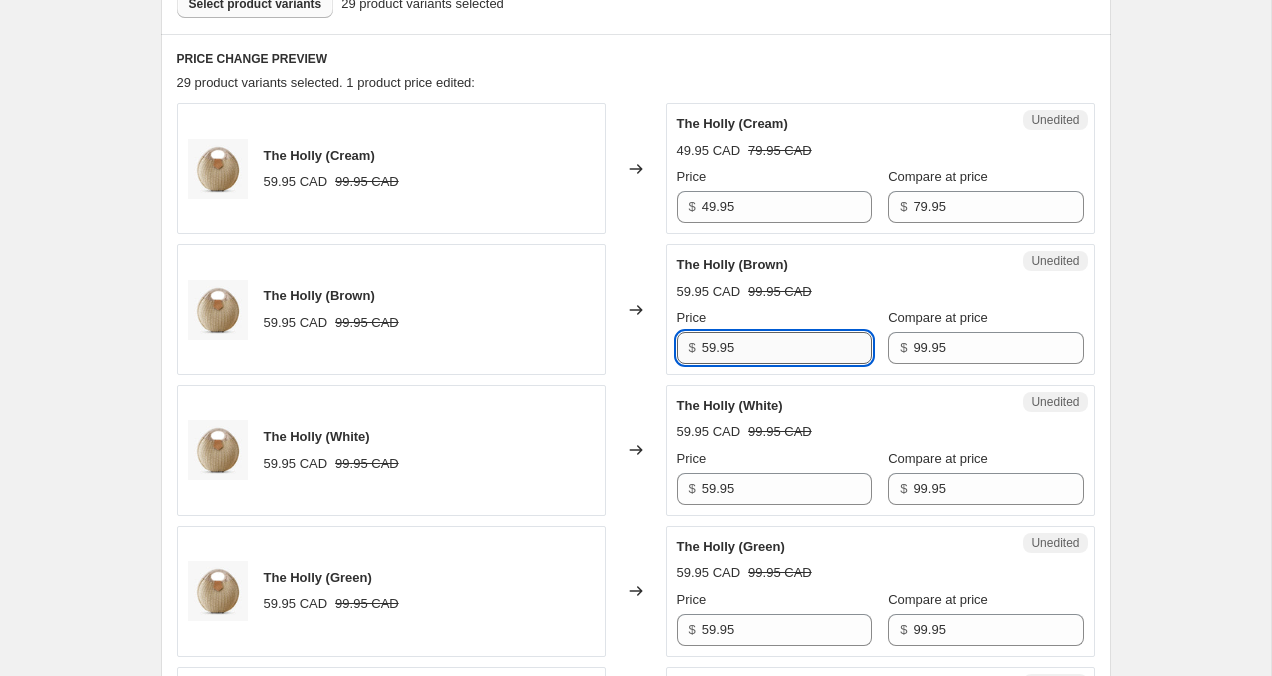 click on "59.95" at bounding box center (787, 348) 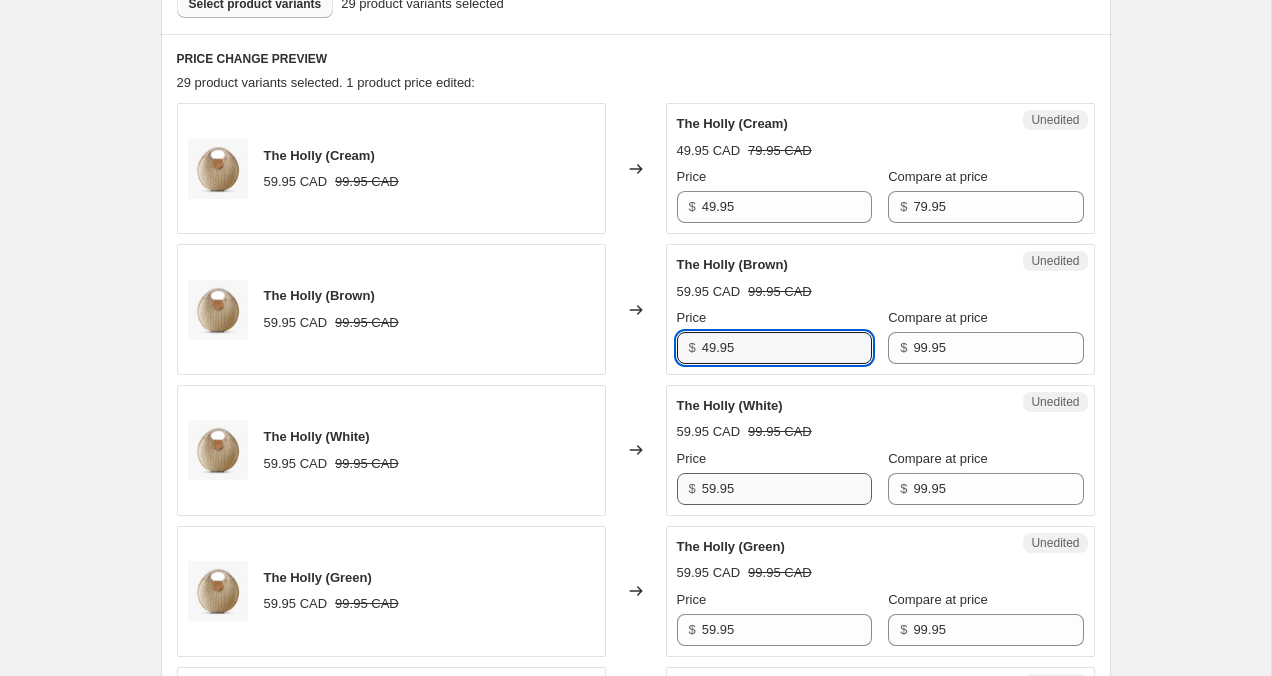 type on "49.95" 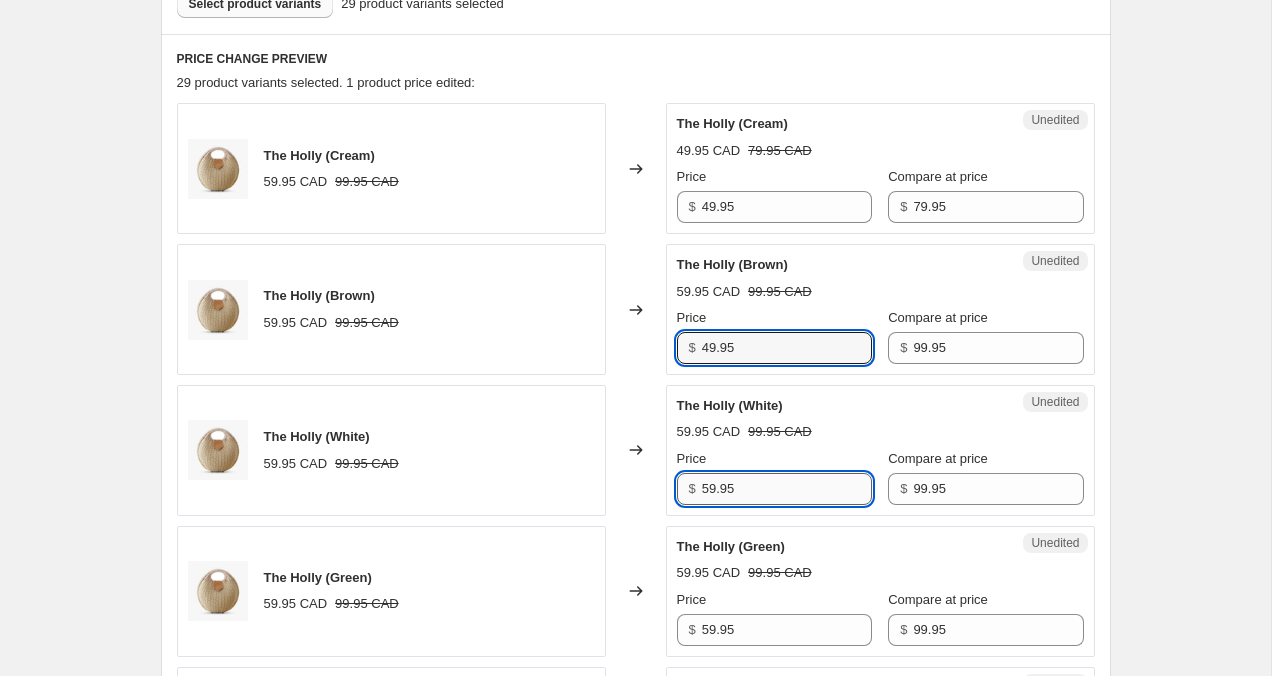 click on "59.95" at bounding box center [787, 489] 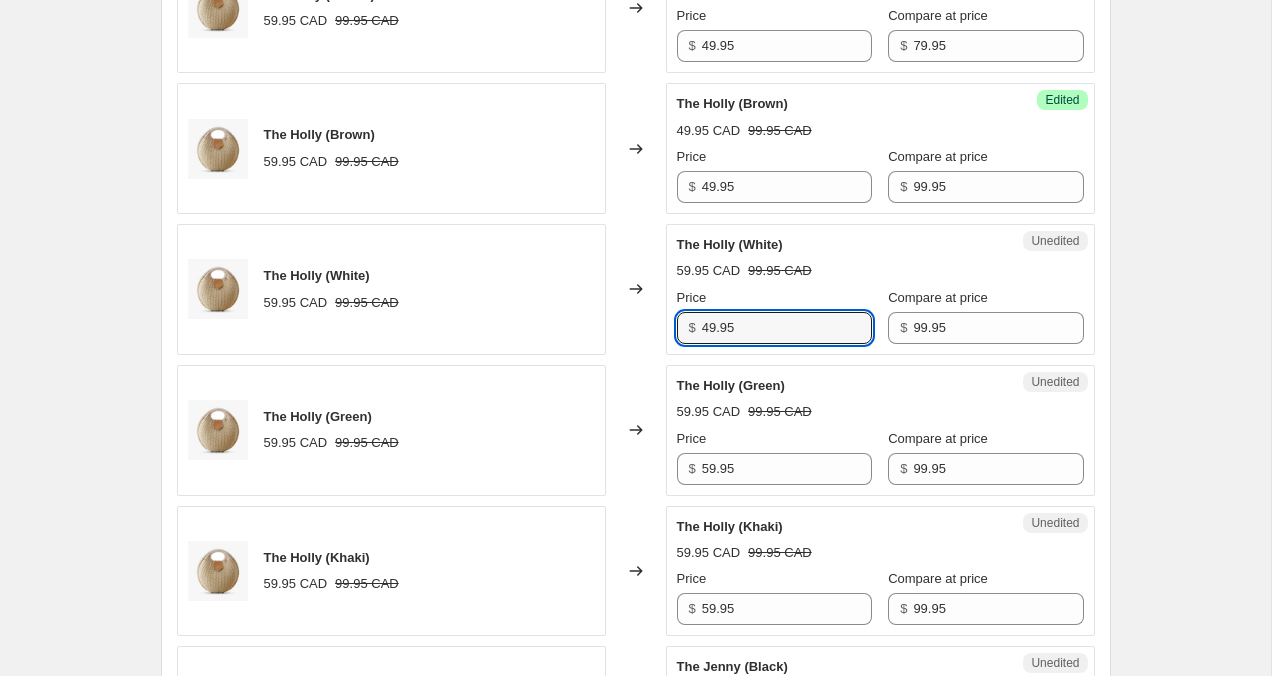scroll, scrollTop: 857, scrollLeft: 0, axis: vertical 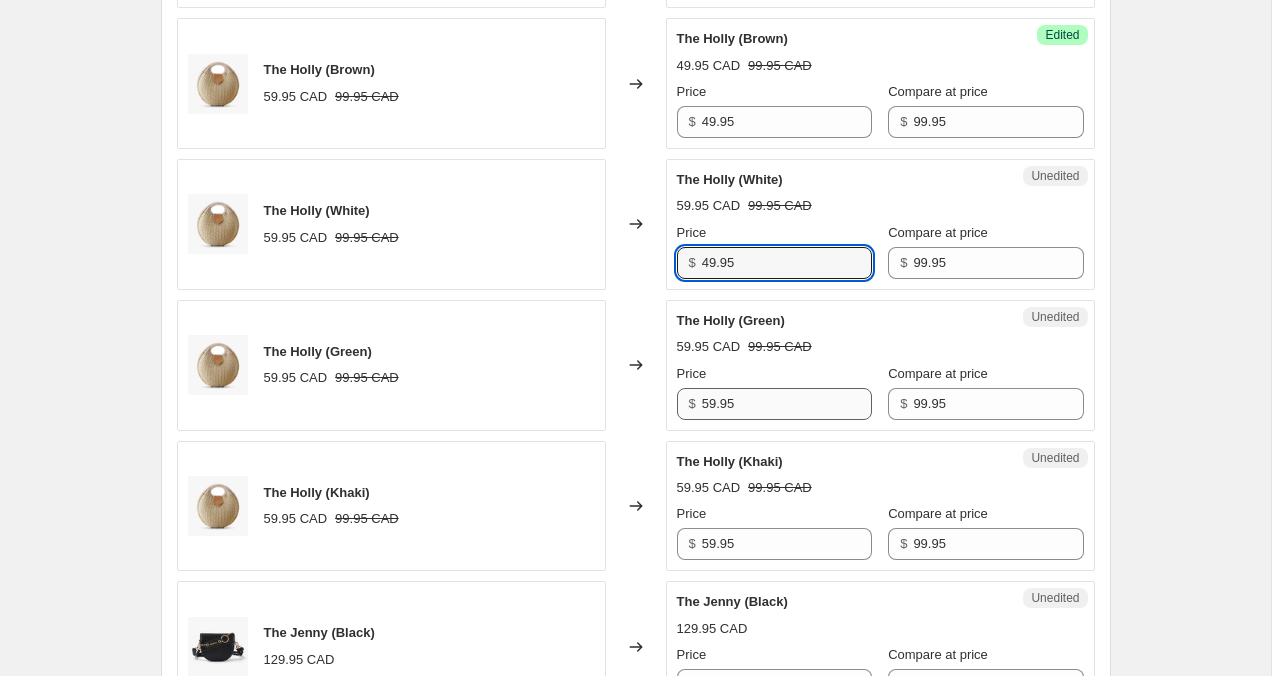 type on "49.95" 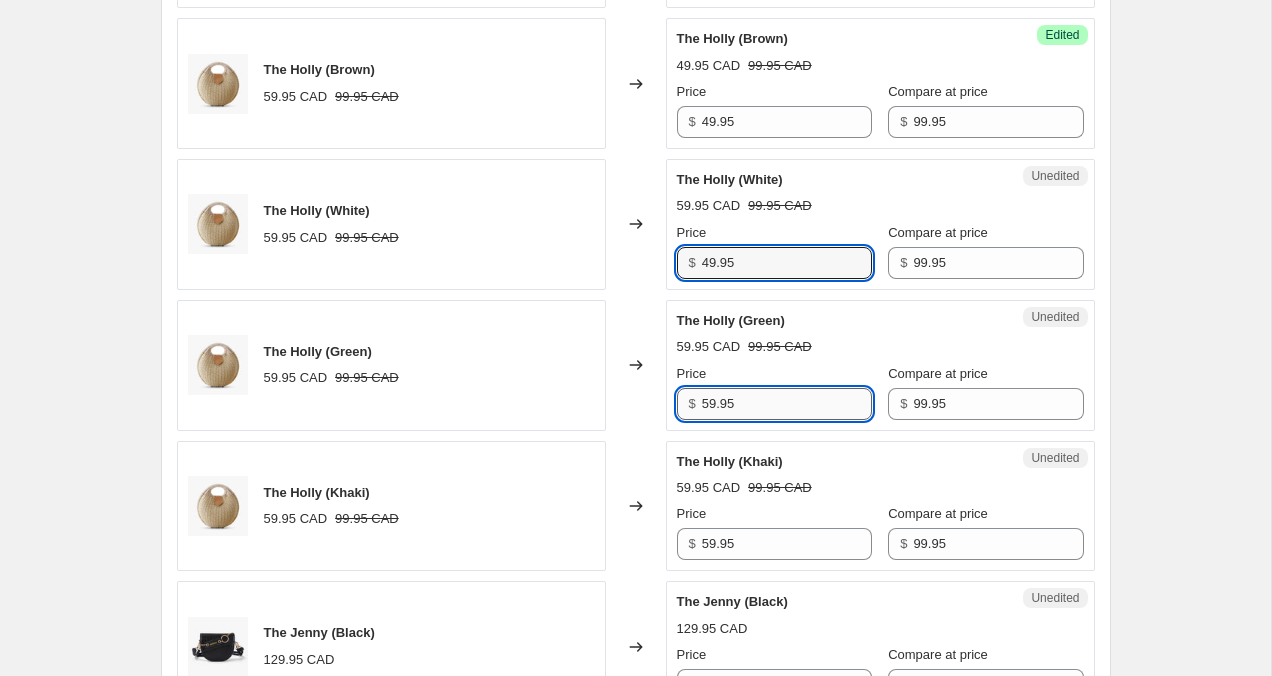 click on "59.95" at bounding box center (787, 404) 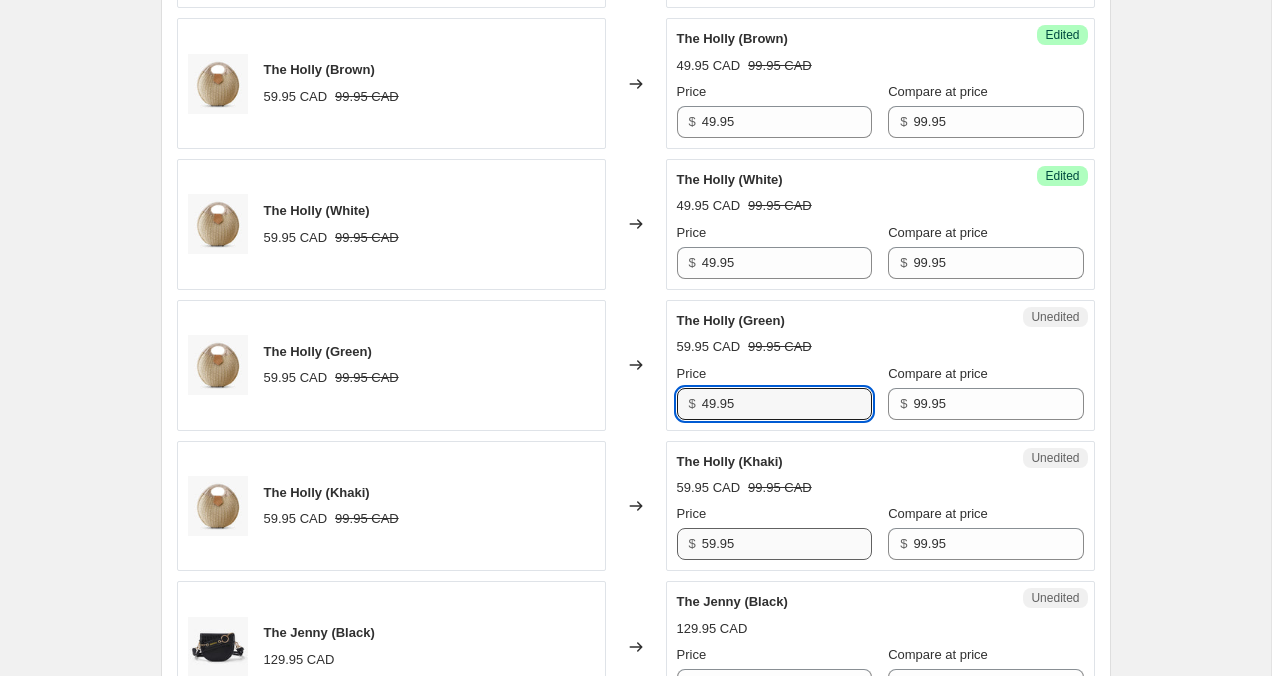 type on "49.95" 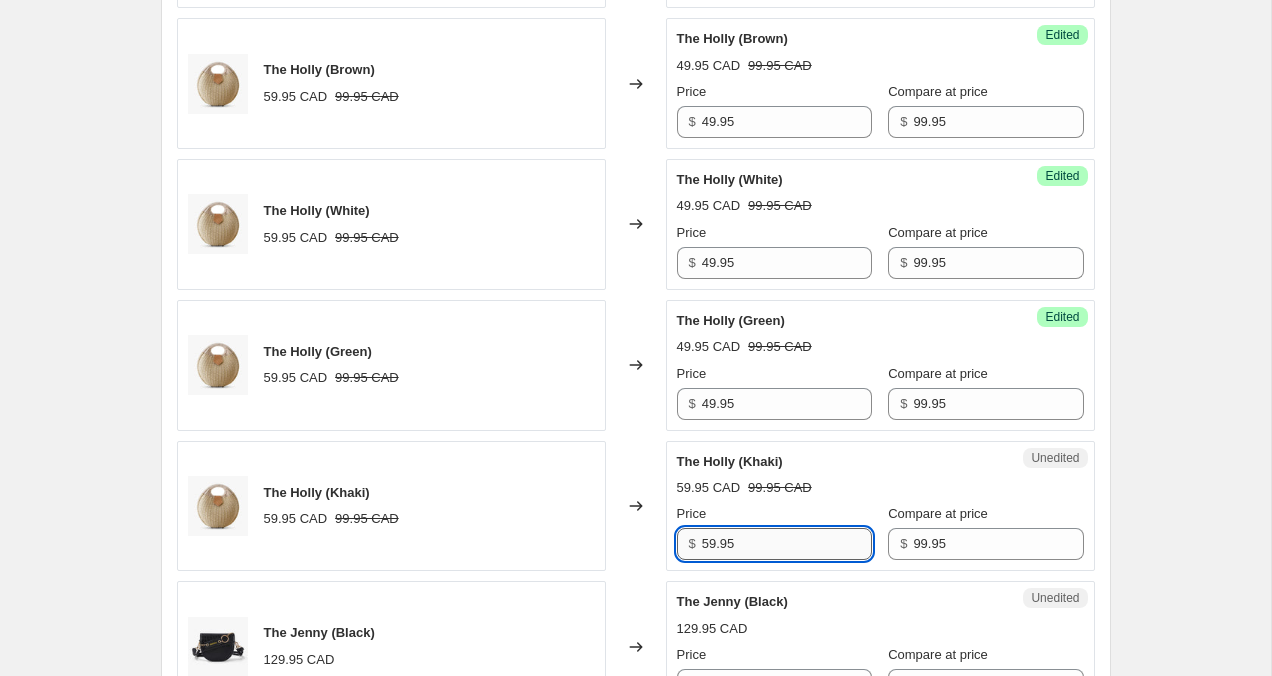 click on "59.95" at bounding box center (787, 544) 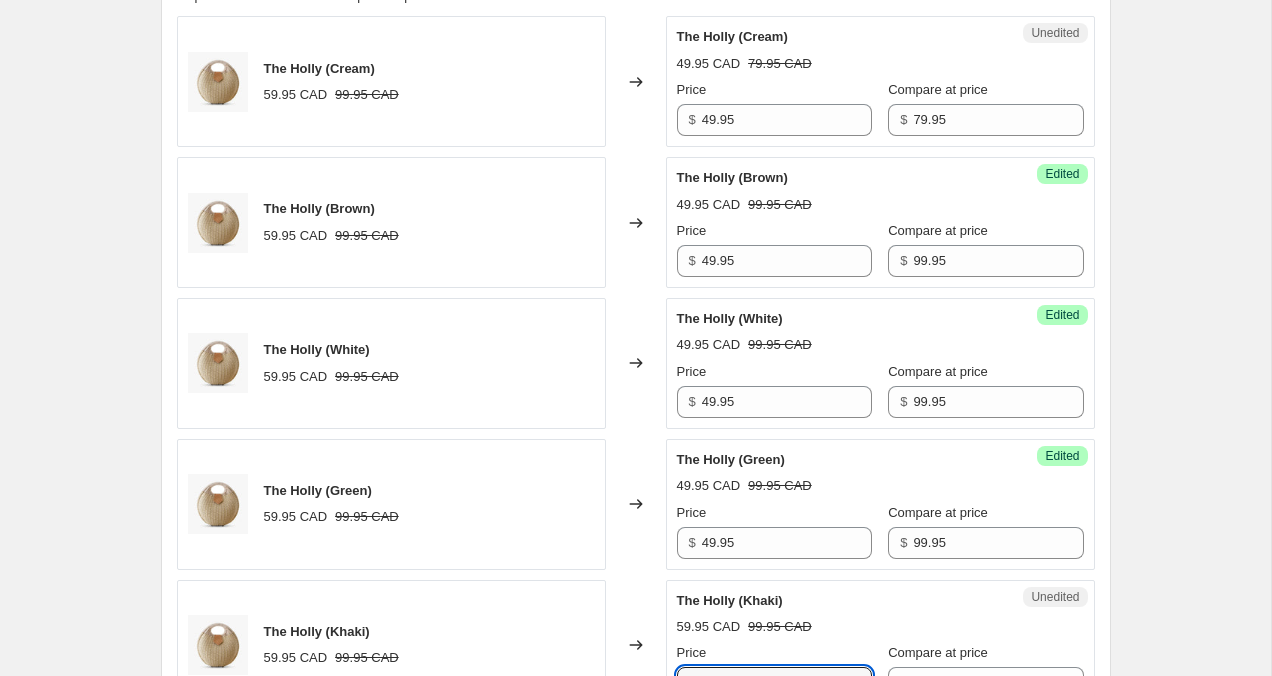 scroll, scrollTop: 692, scrollLeft: 0, axis: vertical 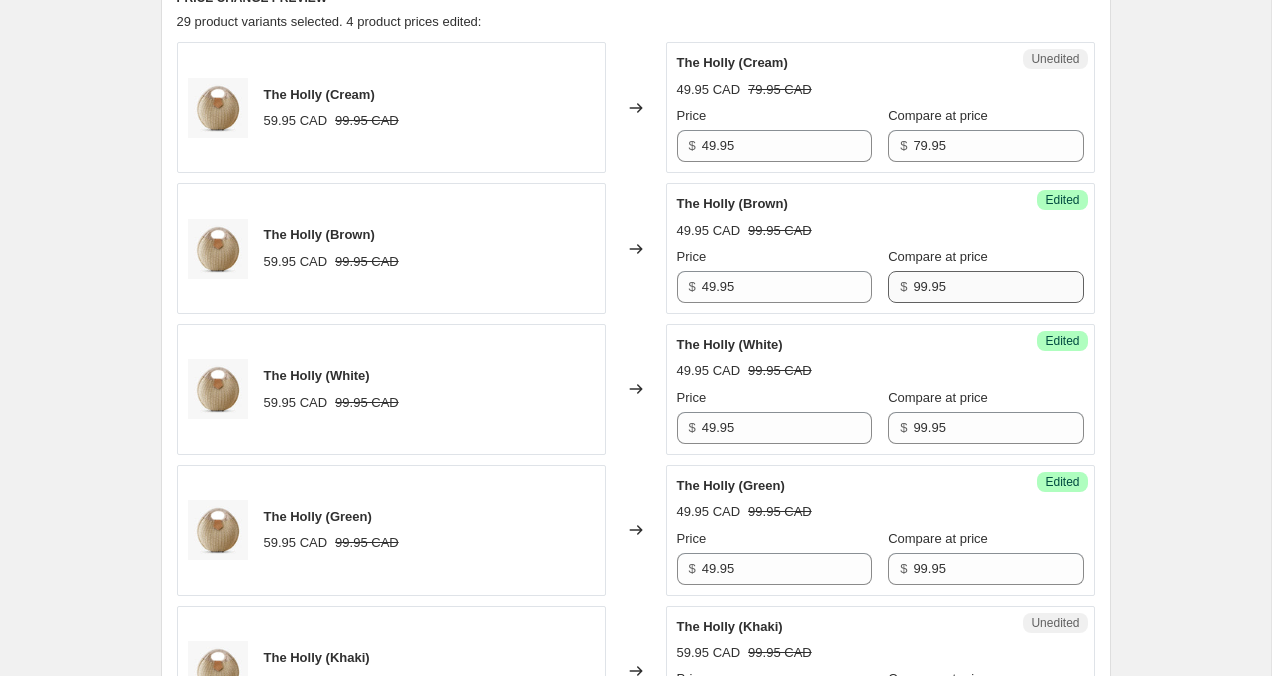 type on "49.95" 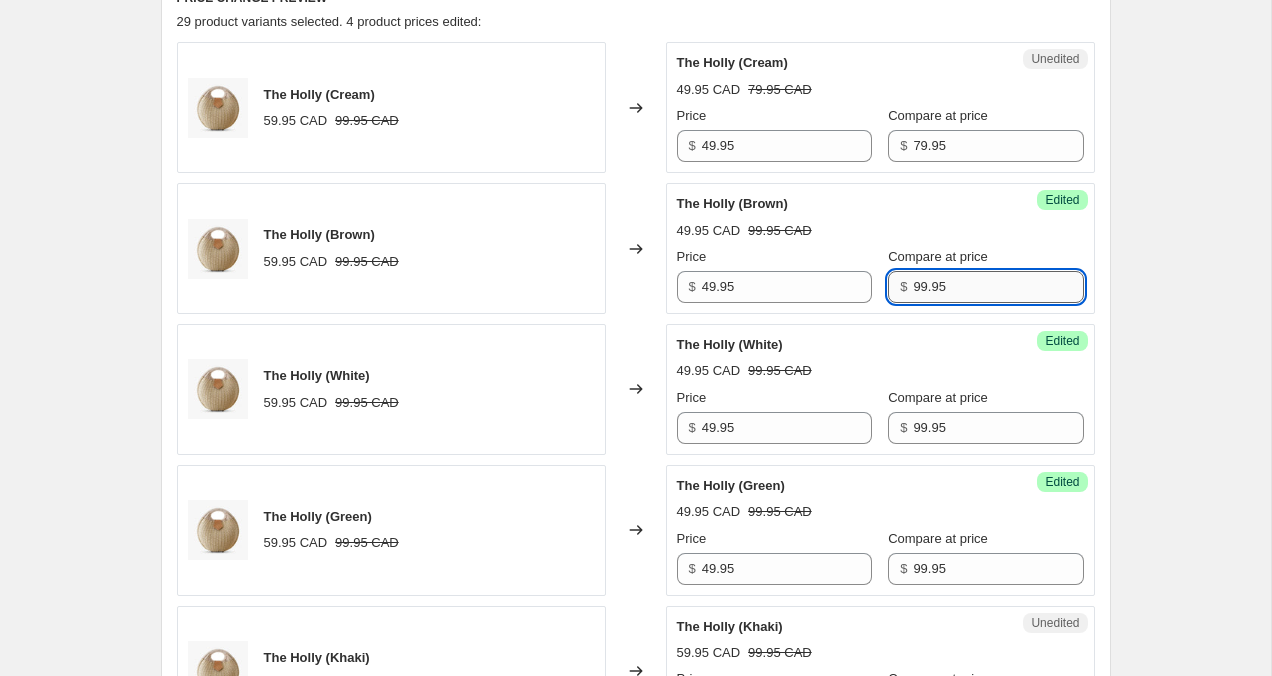 click on "99.95" at bounding box center (998, 287) 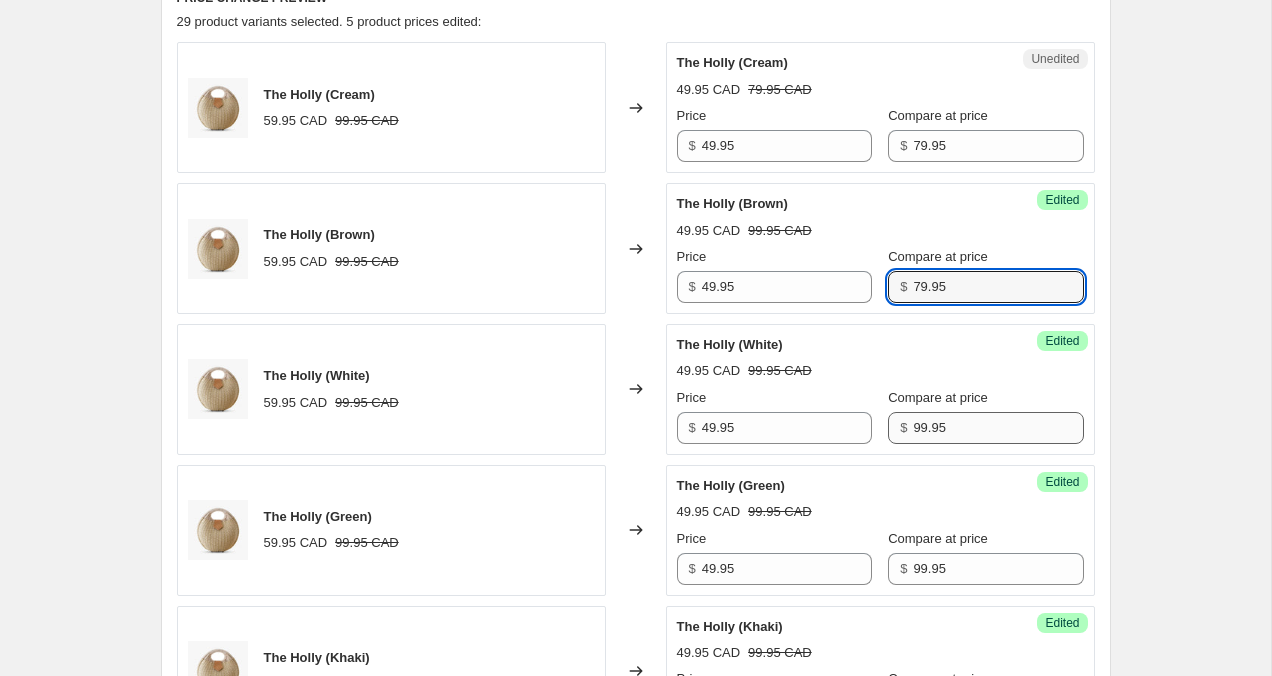 type on "79.95" 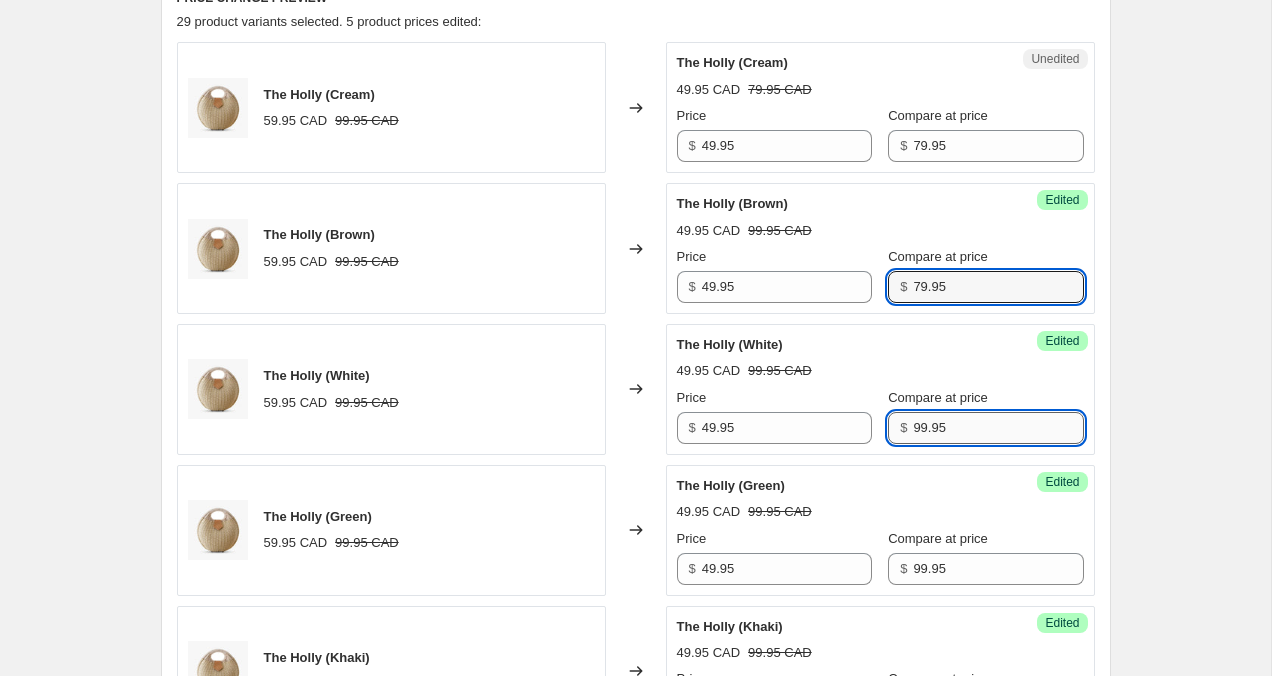 click on "99.95" at bounding box center [998, 428] 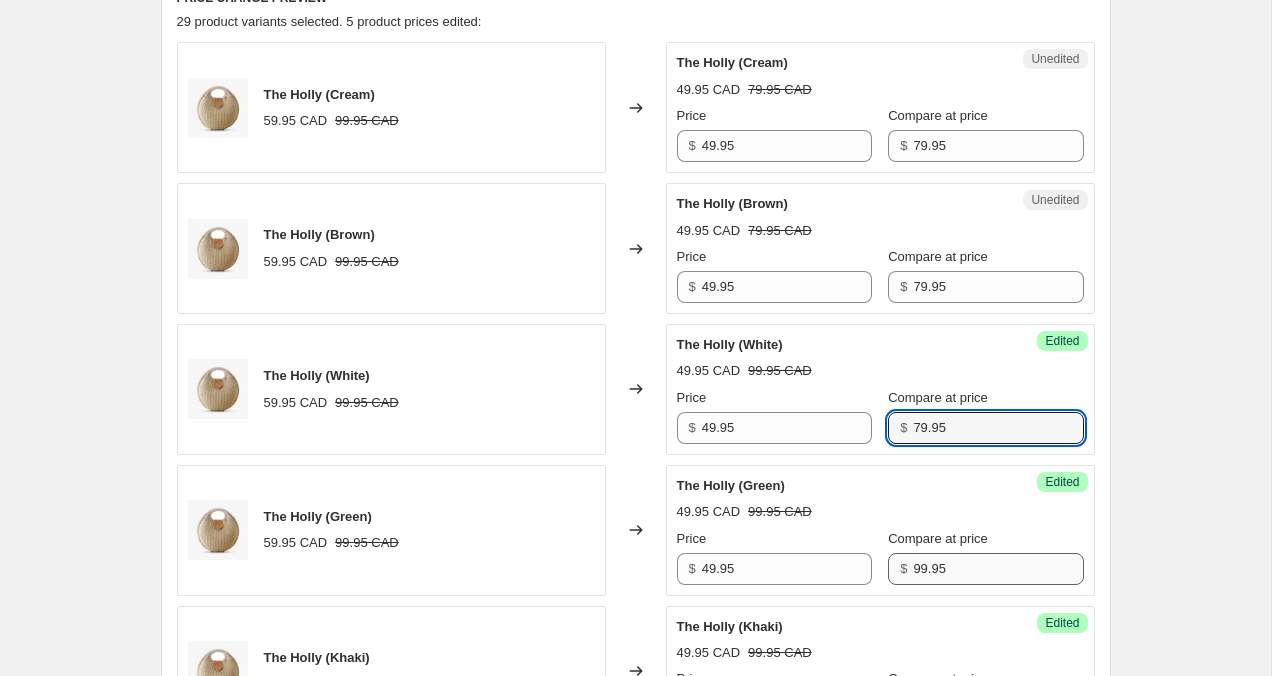 type on "79.95" 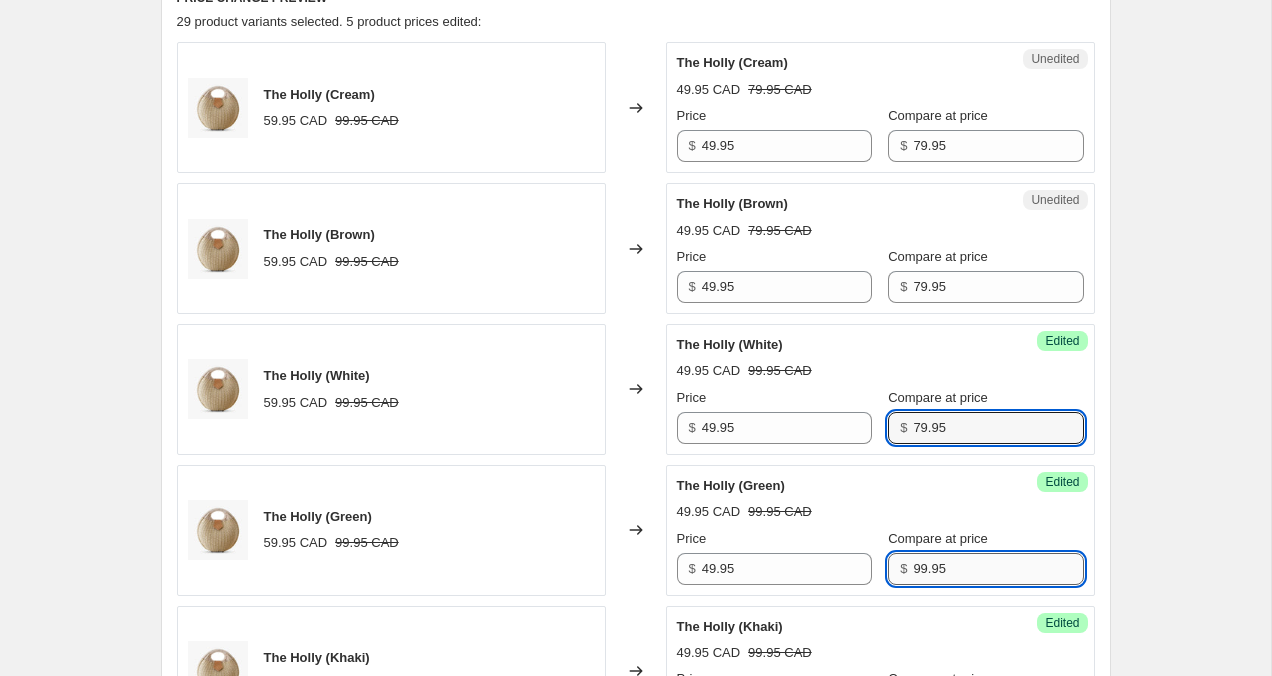 click on "99.95" at bounding box center (998, 569) 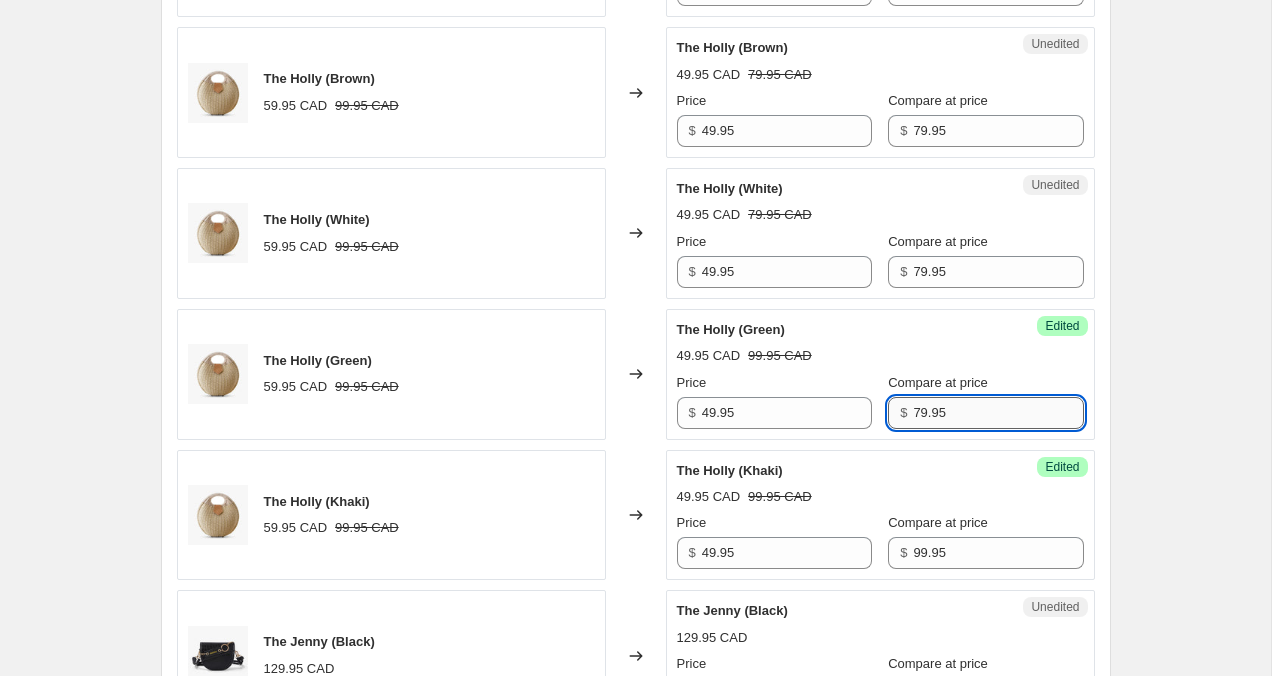 scroll, scrollTop: 854, scrollLeft: 0, axis: vertical 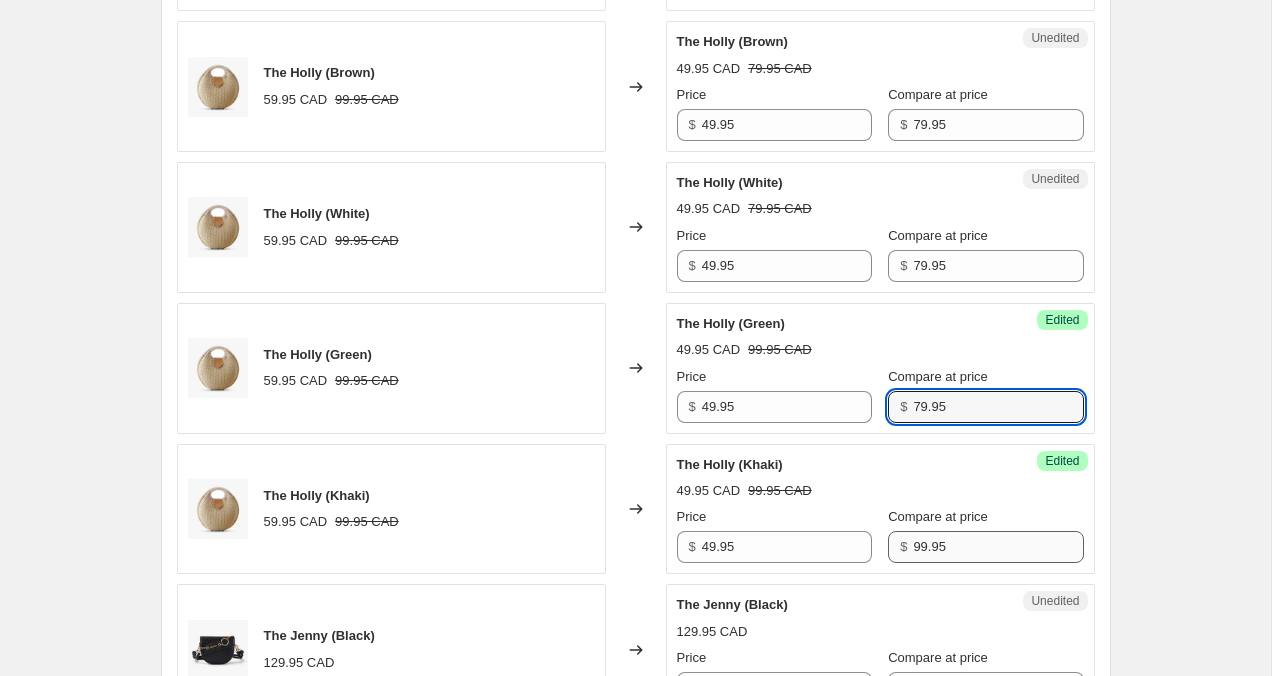 type on "79.95" 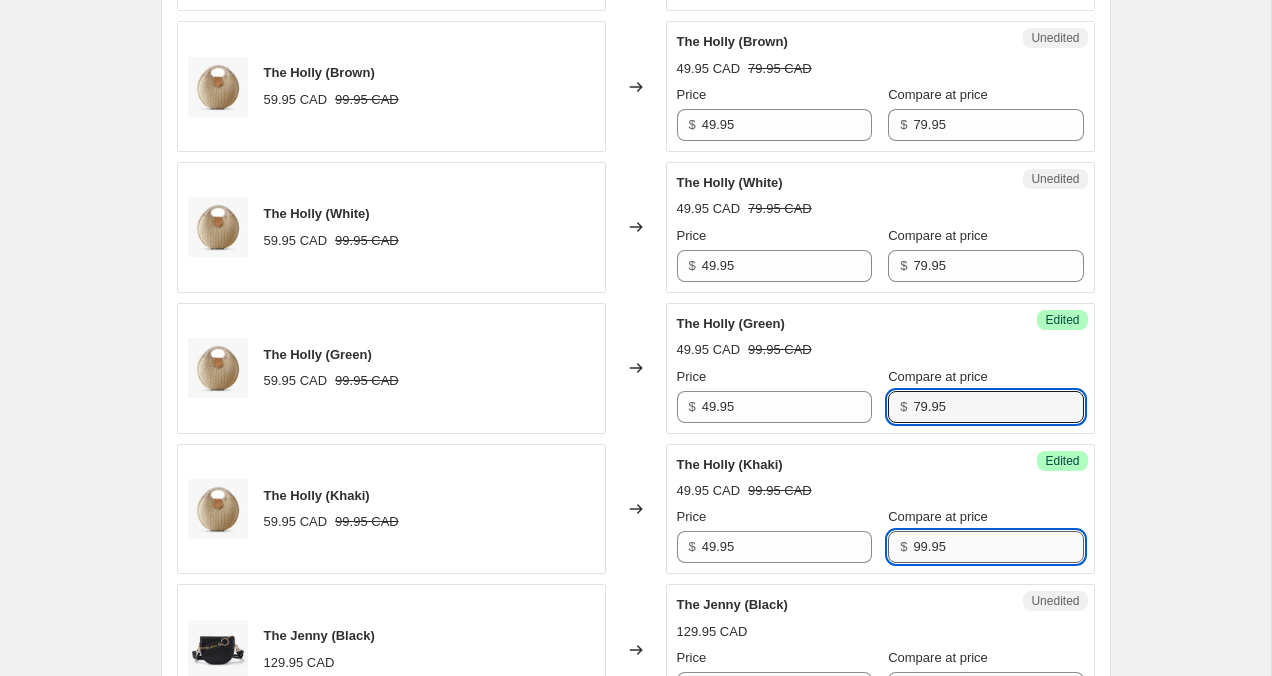 click on "99.95" at bounding box center (998, 547) 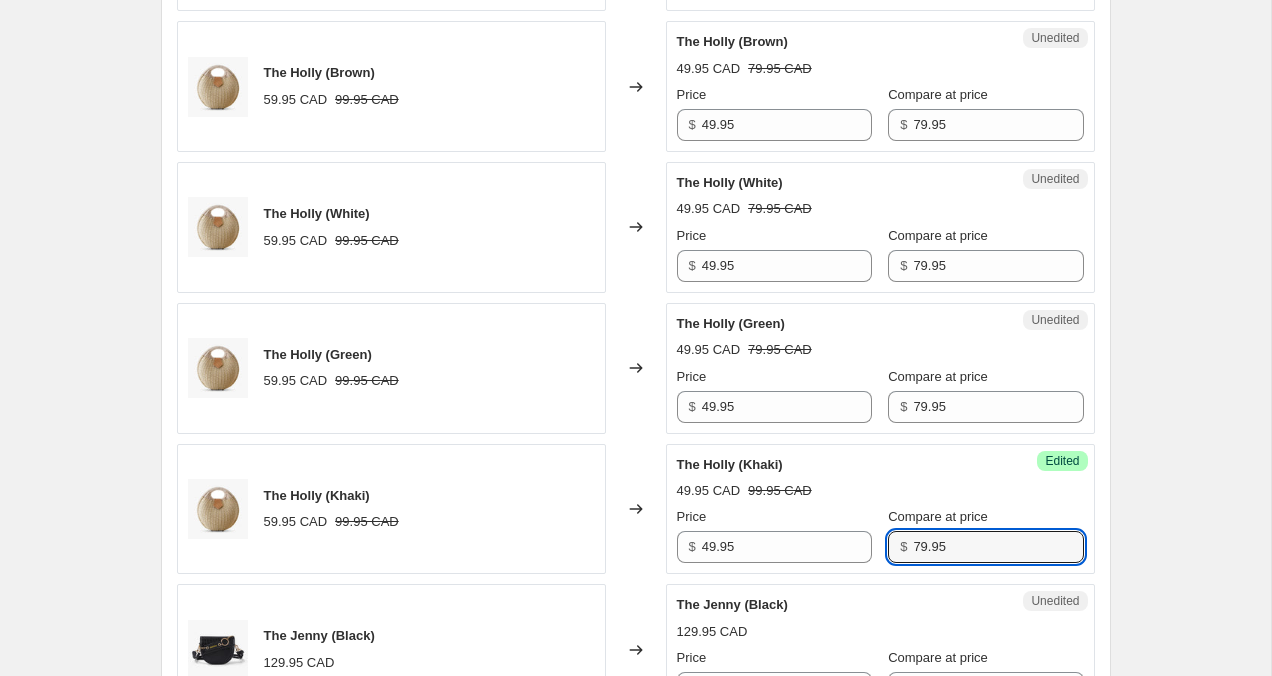 type on "79.95" 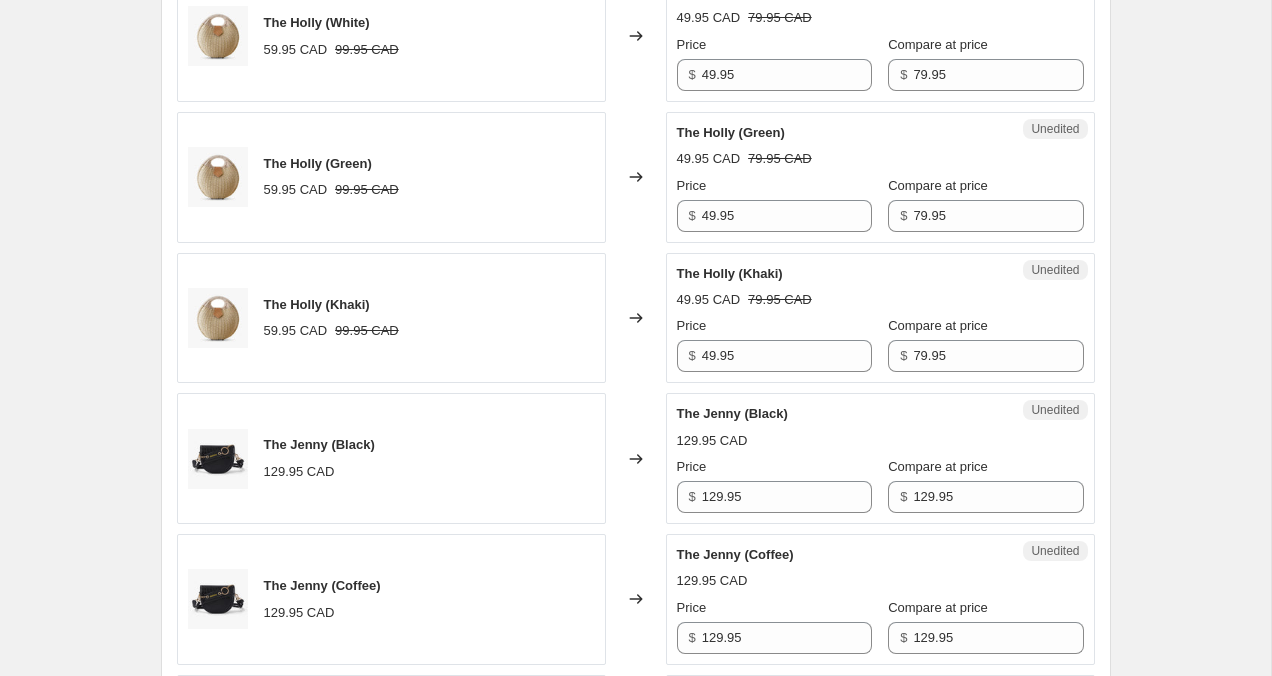 scroll, scrollTop: 1047, scrollLeft: 0, axis: vertical 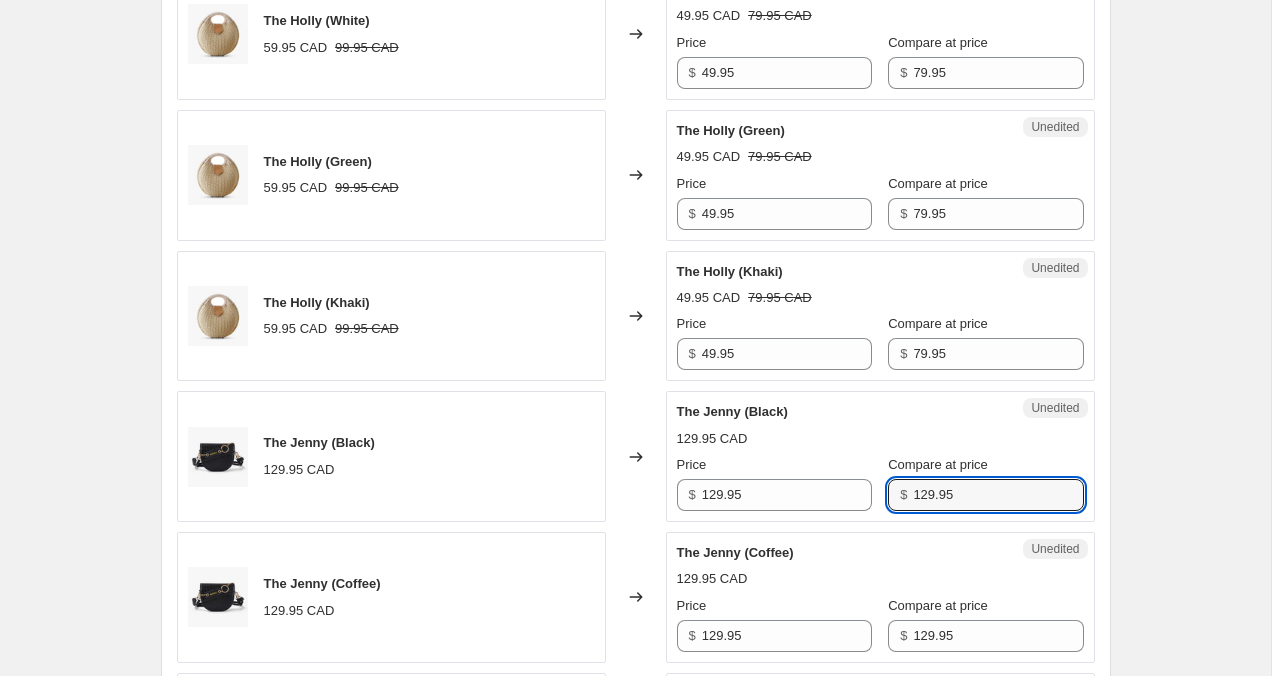 drag, startPoint x: 906, startPoint y: 493, endPoint x: 869, endPoint y: 493, distance: 37 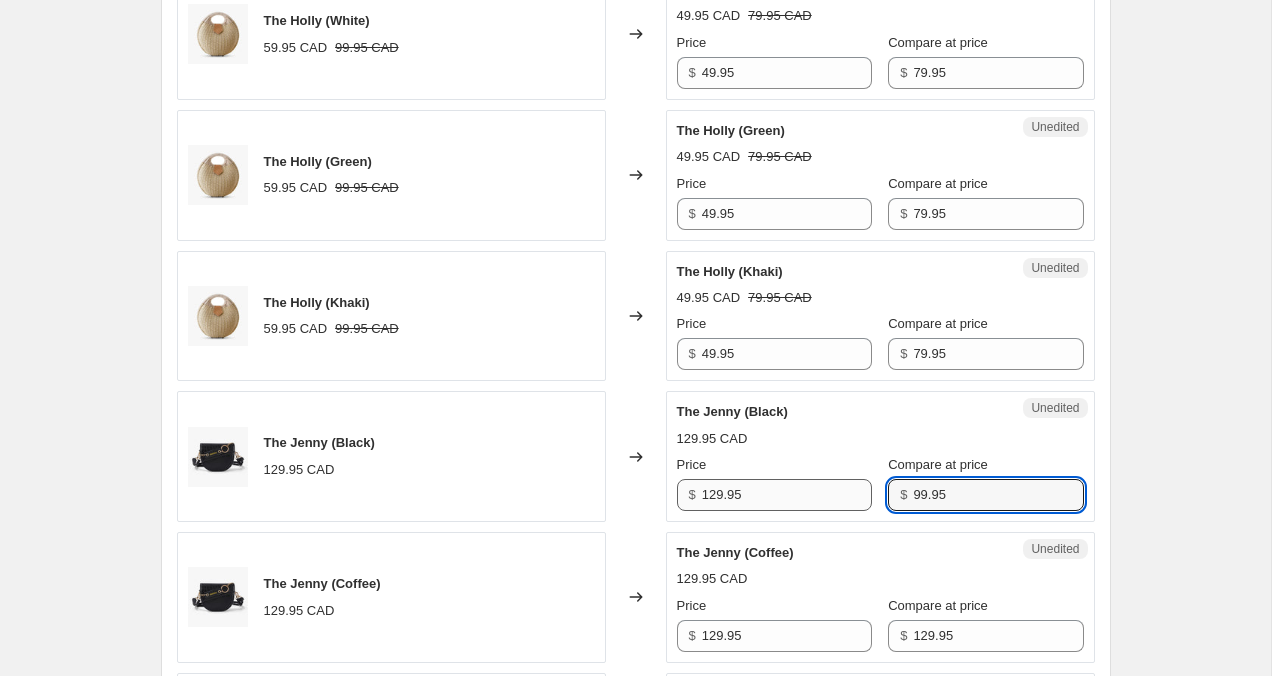 type on "99.95" 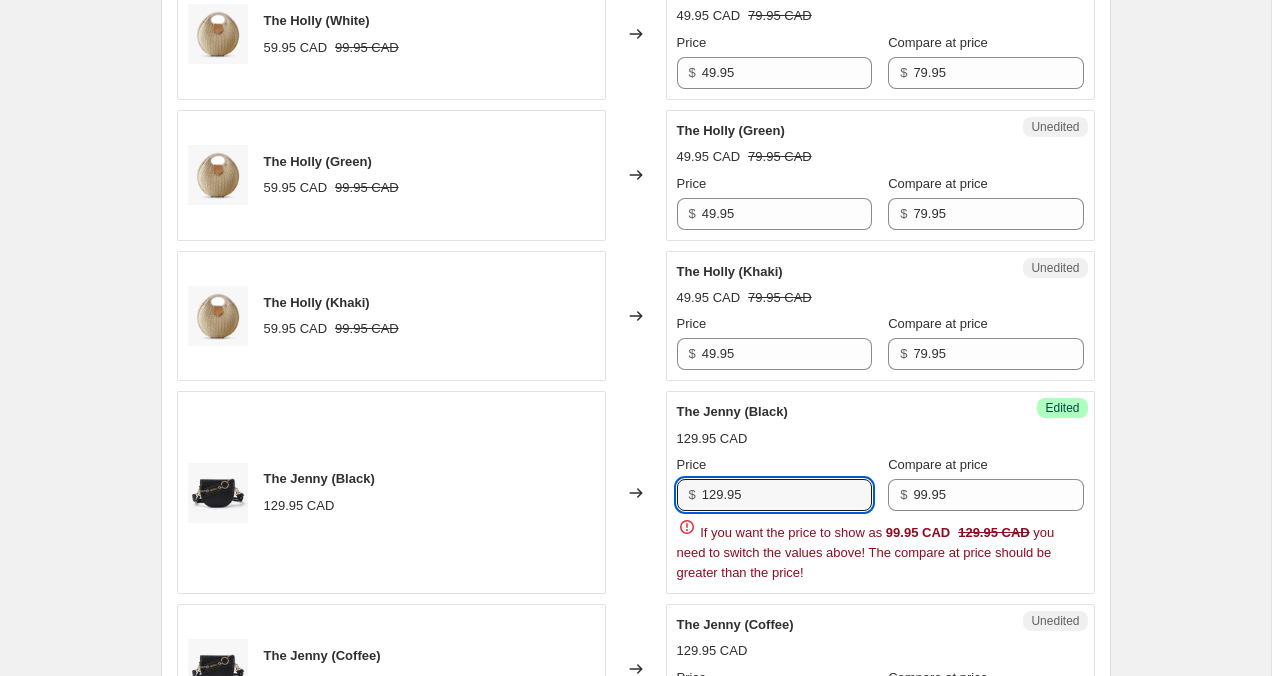 drag, startPoint x: 716, startPoint y: 496, endPoint x: 651, endPoint y: 490, distance: 65.27634 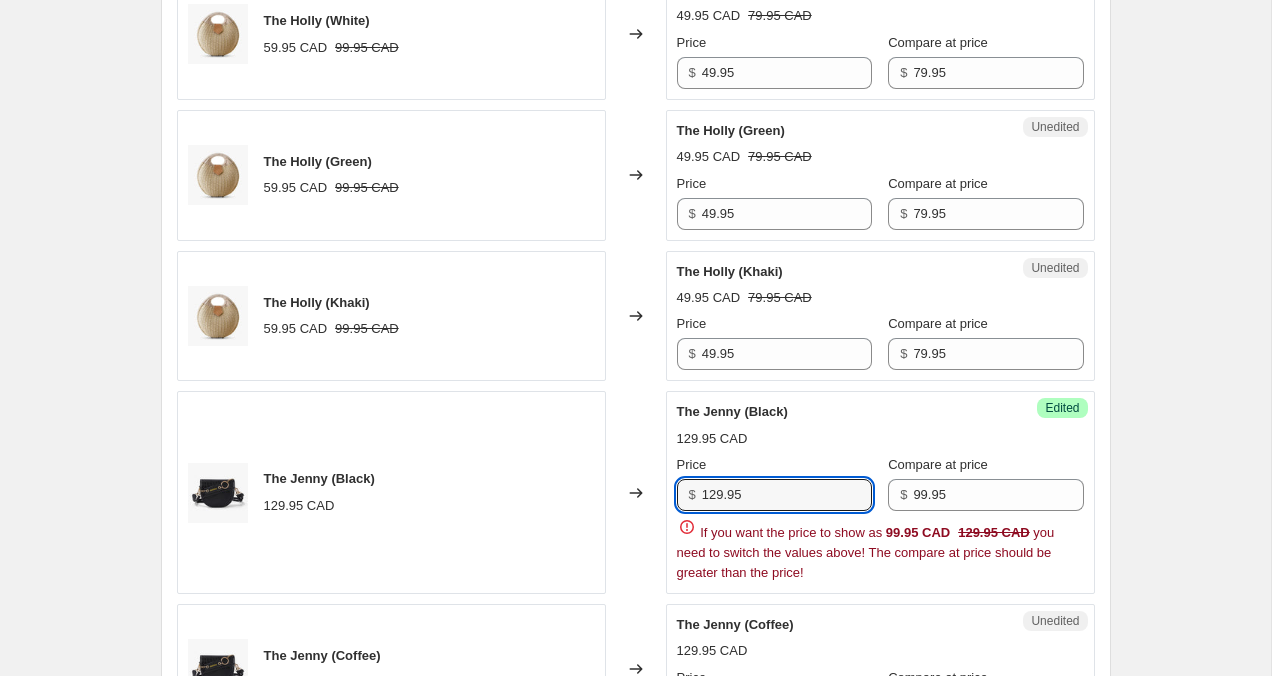click on "The Jenny (Black) 129.95 CAD Changed to Success Edited The Jenny (Black) 129.95 CAD Price $ 129.95 Compare at price $ 99.95   If you want the price to show as   99.95 CAD 129.95 CAD   you need to switch the values above! The compare at price should be greater than the price!" at bounding box center [636, 492] 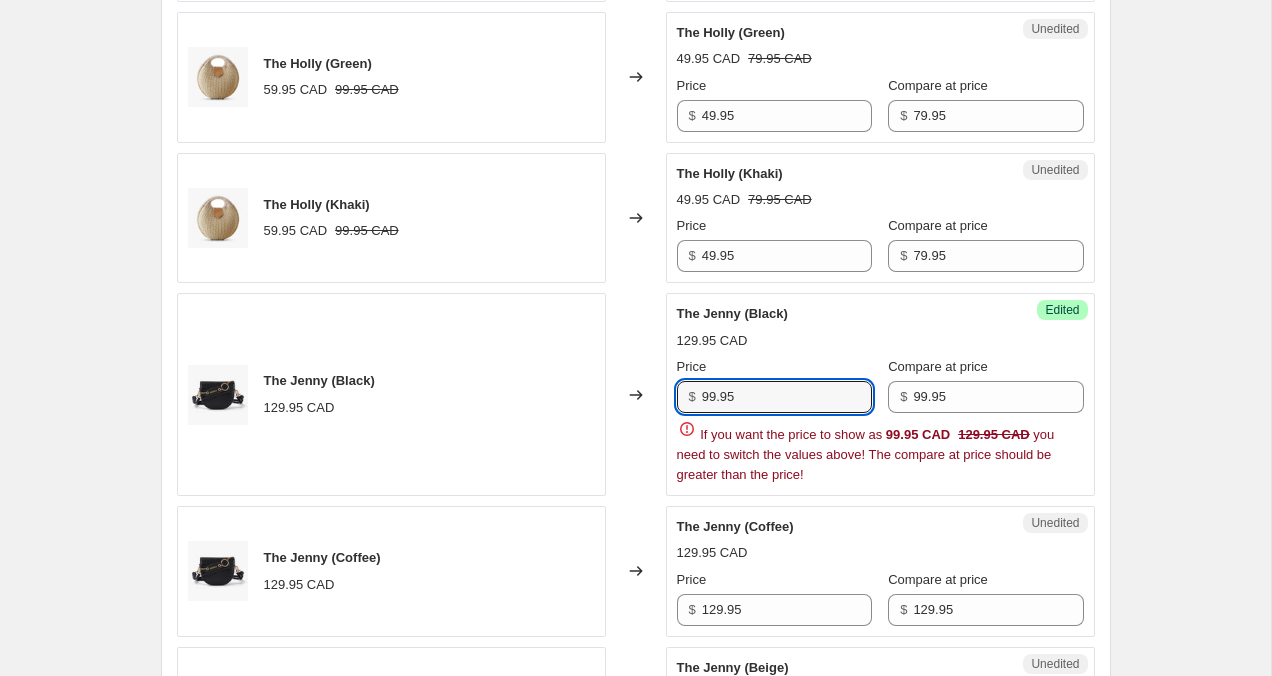 scroll, scrollTop: 1156, scrollLeft: 0, axis: vertical 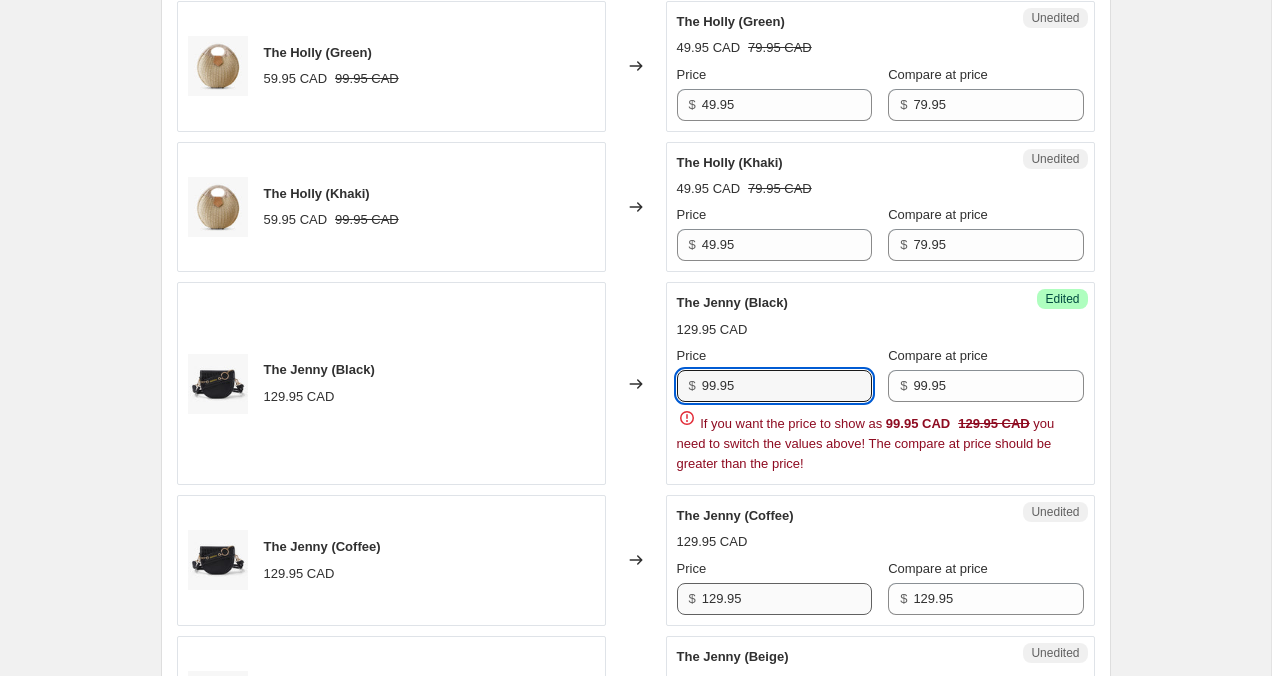 type on "99.95" 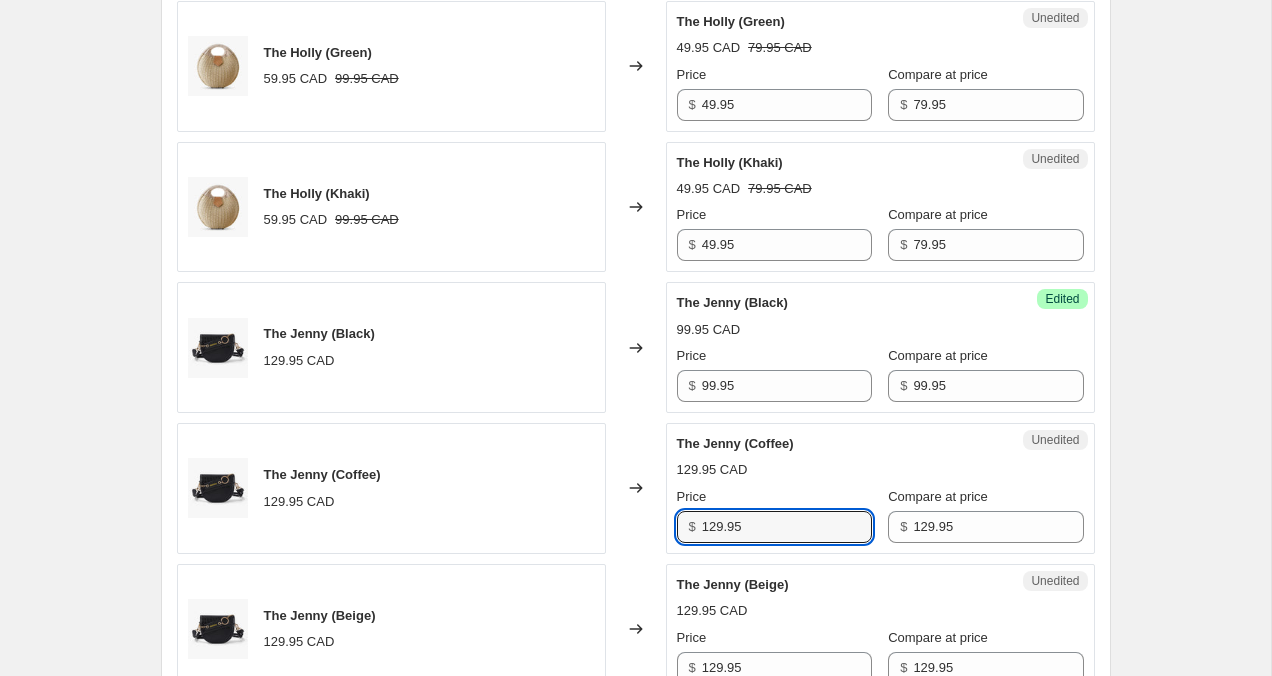 drag, startPoint x: 717, startPoint y: 592, endPoint x: 662, endPoint y: 592, distance: 55 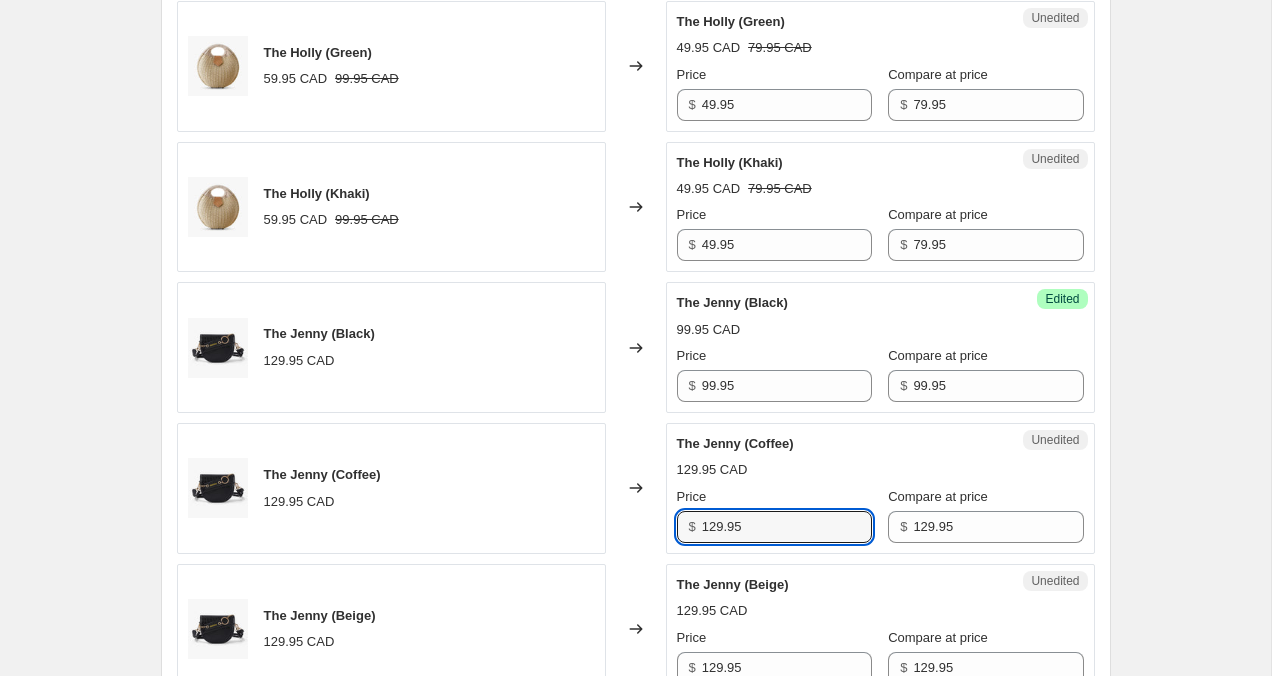 click on "The Holly (Cream) 59.95 CAD 99.95 CAD Changed to Unedited The Holly (Cream) 49.95 CAD 79.95 CAD Price $ 49.95 Compare at price $ 79.95 The Holly (Brown) 59.95 CAD 99.95 CAD Changed to Unedited The Holly (Brown) 49.95 CAD 79.95 CAD Price $ 49.95 Compare at price $ 79.95 The Holly (White) 59.95 CAD 99.95 CAD Changed to Unedited The Holly (White) 49.95 CAD 79.95 CAD Price $ 49.95 Compare at price $ 79.95 The Holly (Green) 59.95 CAD 99.95 CAD Changed to Unedited The Holly (Green) 49.95 CAD 79.95 CAD Price $ 49.95 Compare at price $ 79.95 The Holly (Khaki) 59.95 CAD 99.95 CAD Changed to Unedited The Holly (Khaki) 49.95 CAD 79.95 CAD Price $ 49.95 Compare at price $ 79.95 The Jenny (Black) 129.95 CAD Changed to Success Edited The Jenny (Black) 99.95 CAD Price $ 99.95 Compare at price $ 99.95 The Jenny (Coffee) 129.95 CAD Changed to Unedited The Jenny (Coffee) 129.95 CAD Price $ 129.95 Compare at price $ 129.95 The Jenny (Beige) 129.95 CAD Changed to Unedited The Jenny (Beige) 129.95 CAD Price $ 129.95 $ 129.95 $ $" at bounding box center [636, 981] 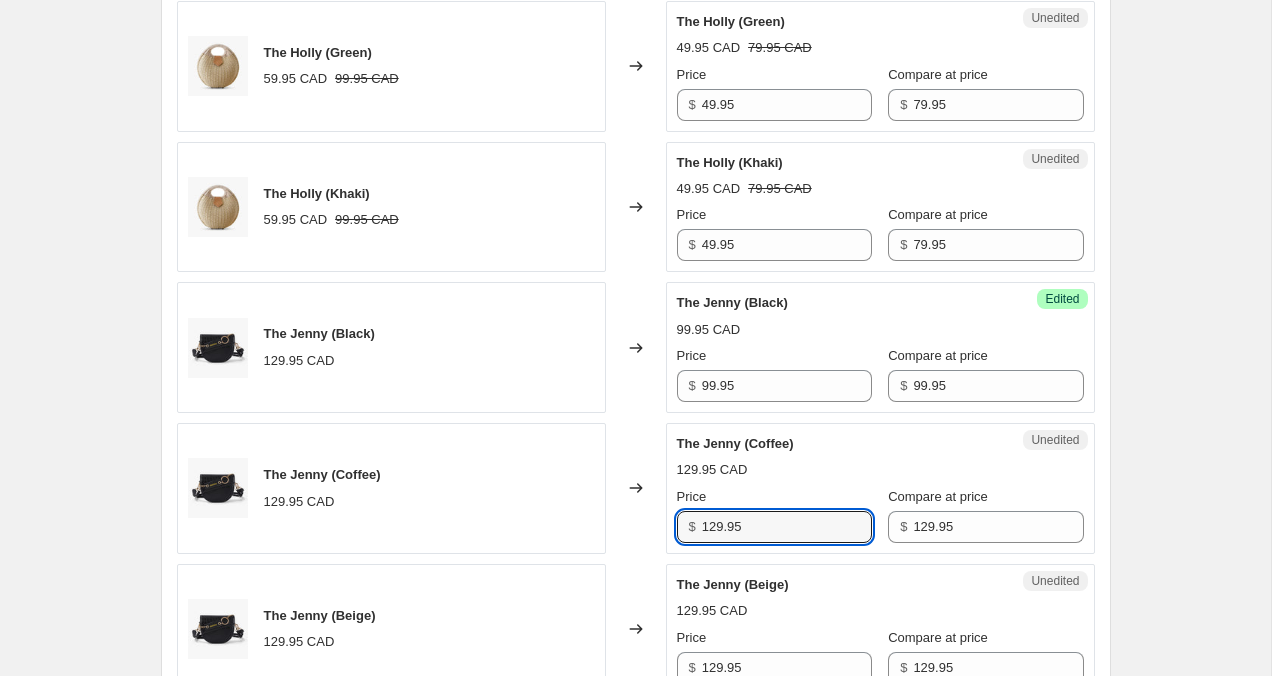 drag, startPoint x: 716, startPoint y: 527, endPoint x: 638, endPoint y: 530, distance: 78.05767 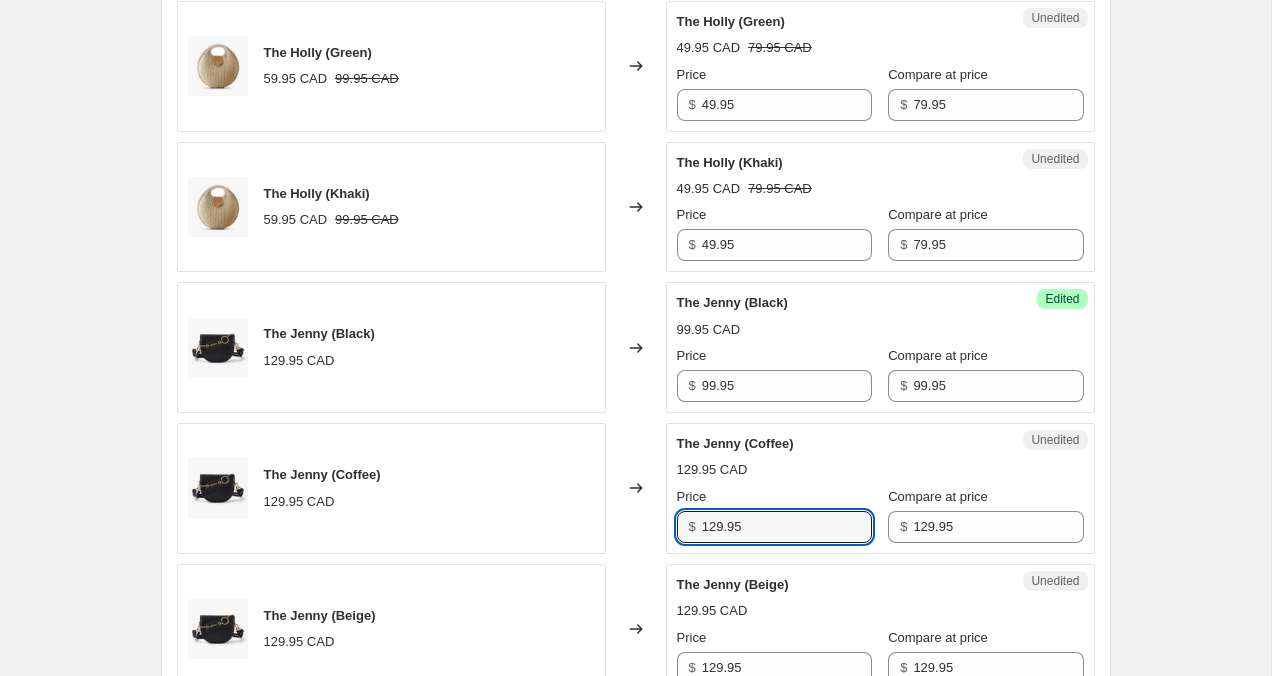 click on "The Jenny (Coffee) 129.95 CAD Changed to Unedited The Jenny (Coffee) 129.95 CAD Price $ 129.95 Compare at price $ 129.95" at bounding box center (636, 488) 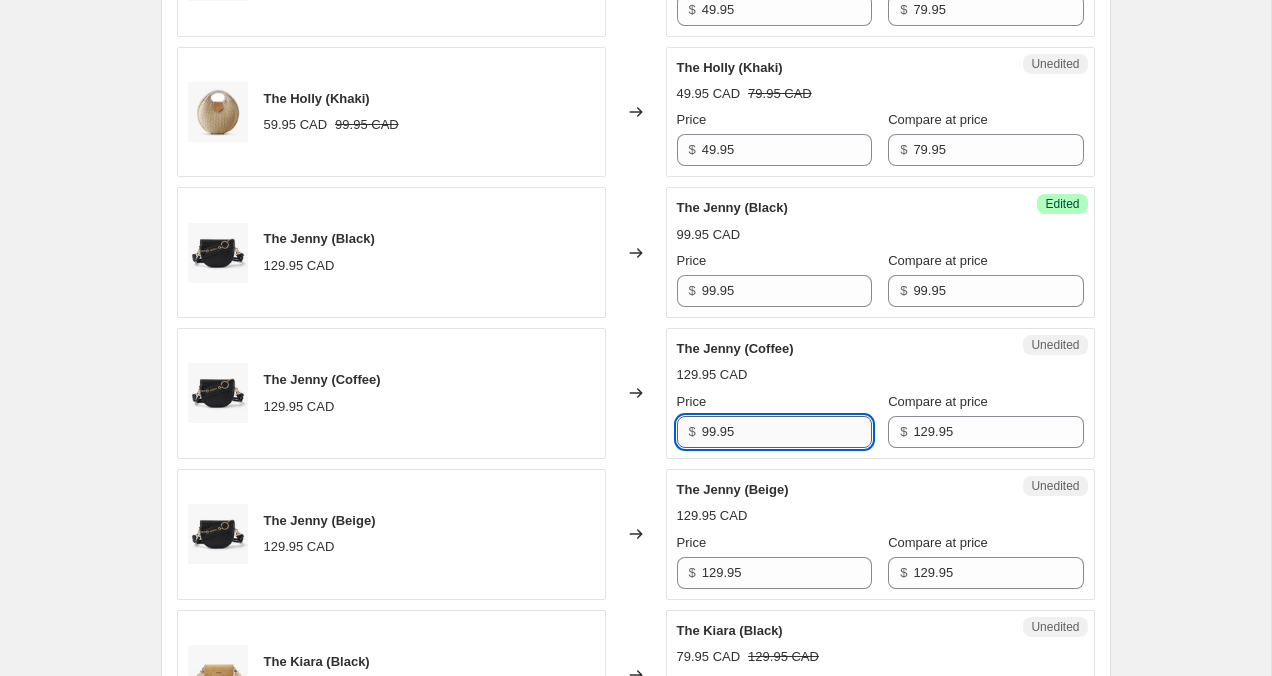 scroll, scrollTop: 1252, scrollLeft: 0, axis: vertical 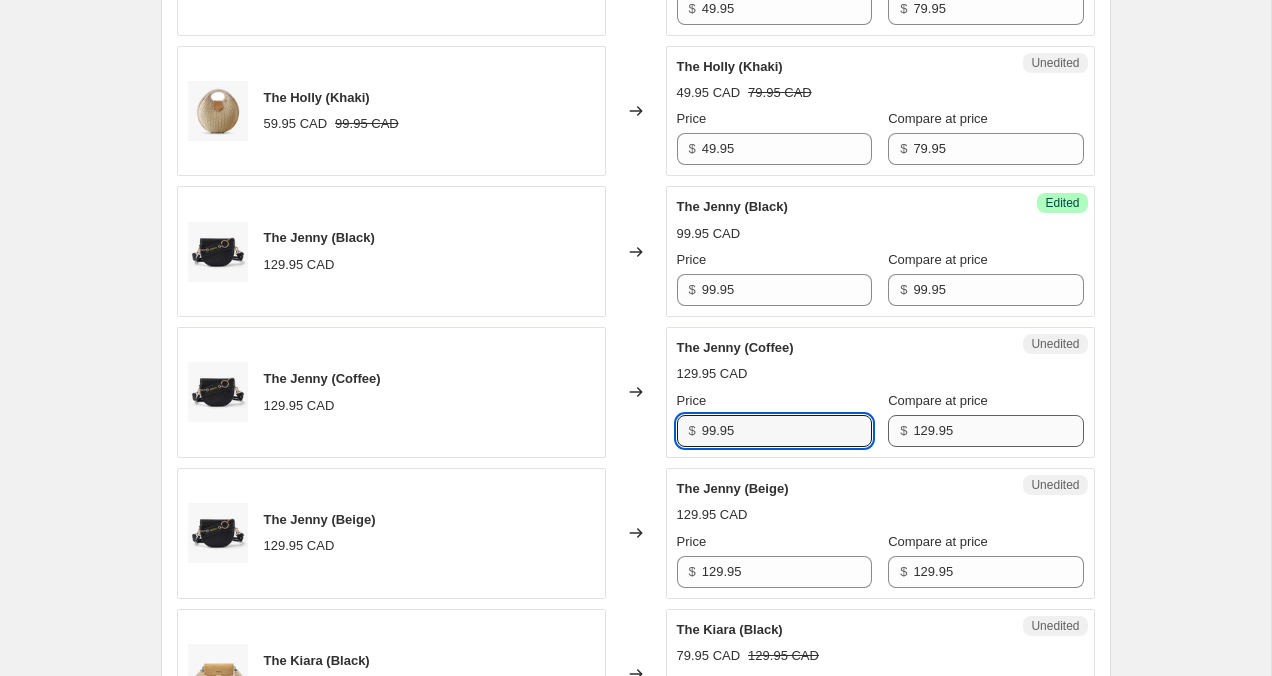 type on "99.95" 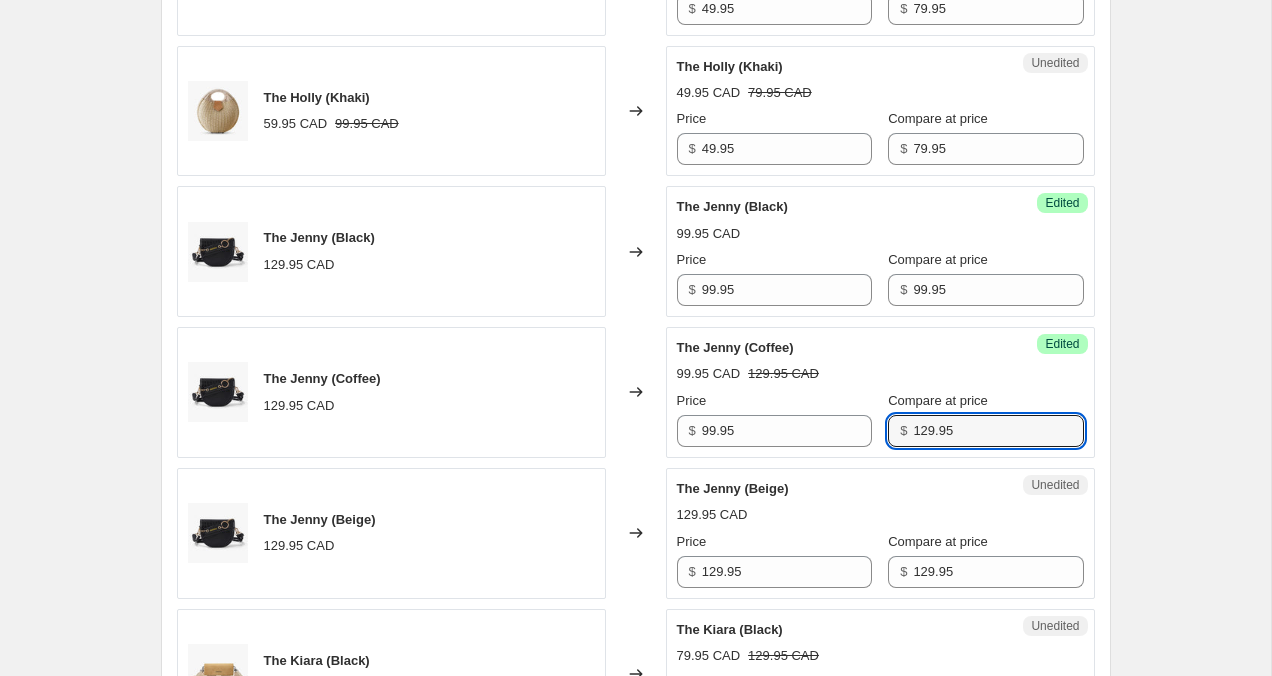 drag, startPoint x: 907, startPoint y: 425, endPoint x: 859, endPoint y: 425, distance: 48 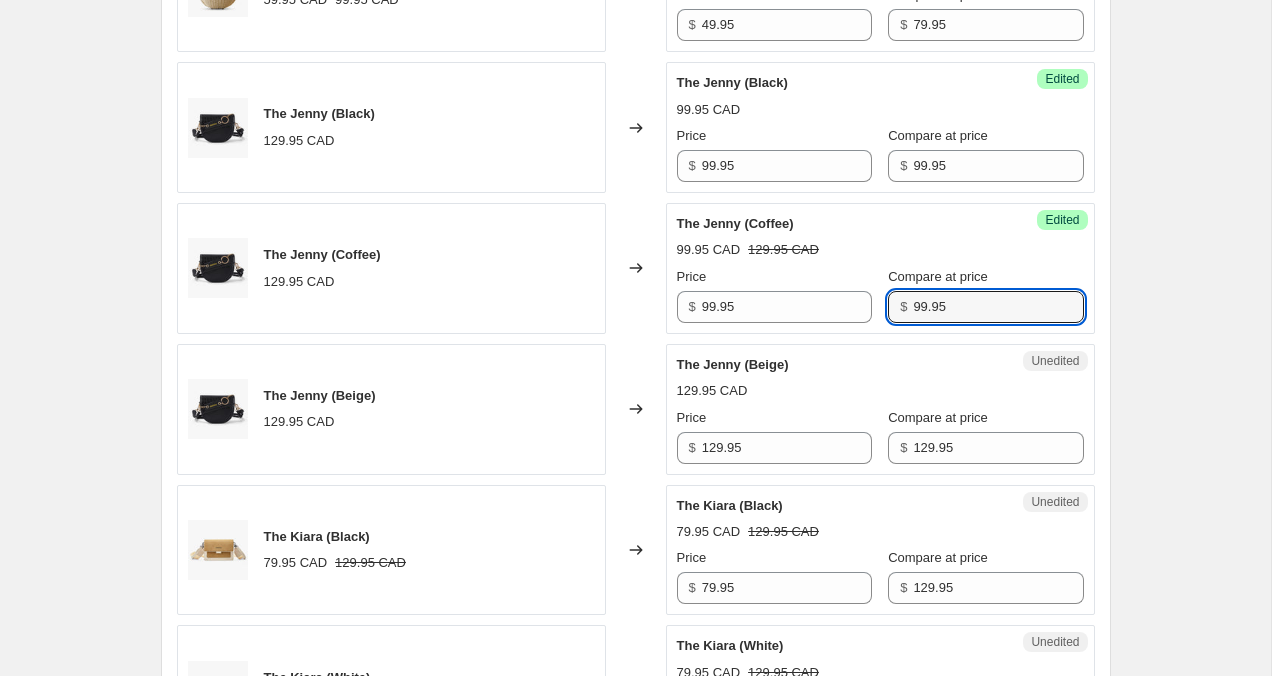 scroll, scrollTop: 1380, scrollLeft: 0, axis: vertical 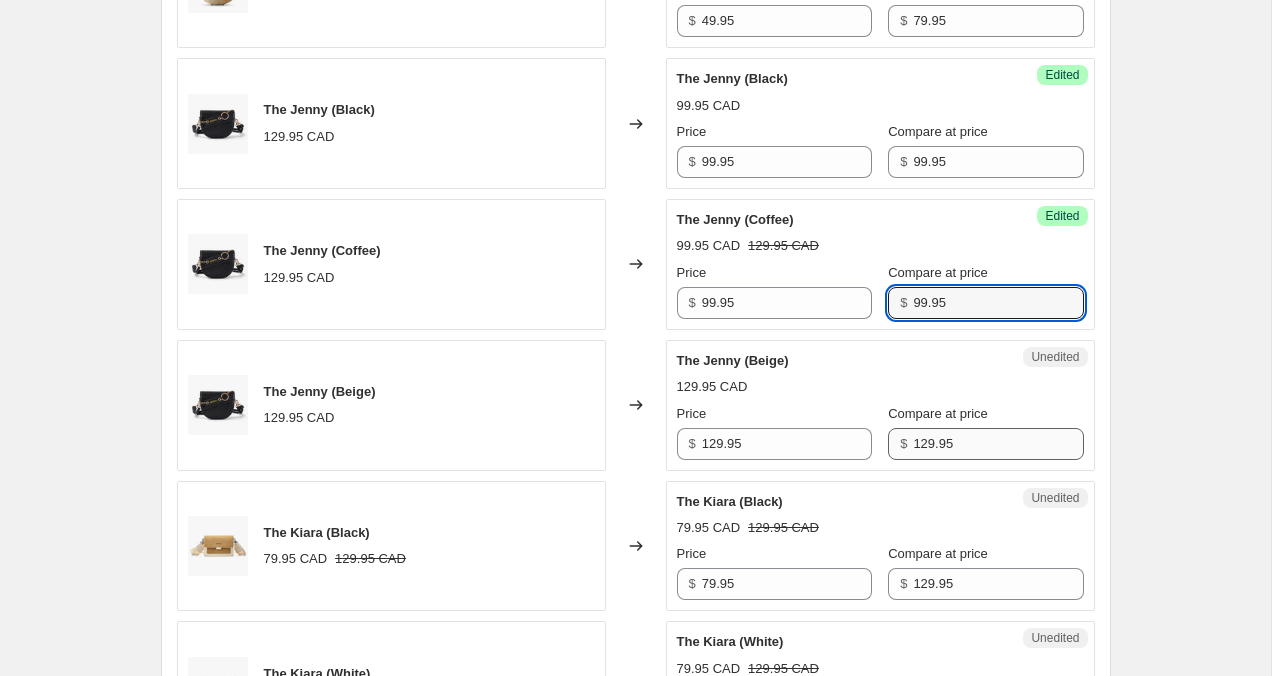 type on "99.95" 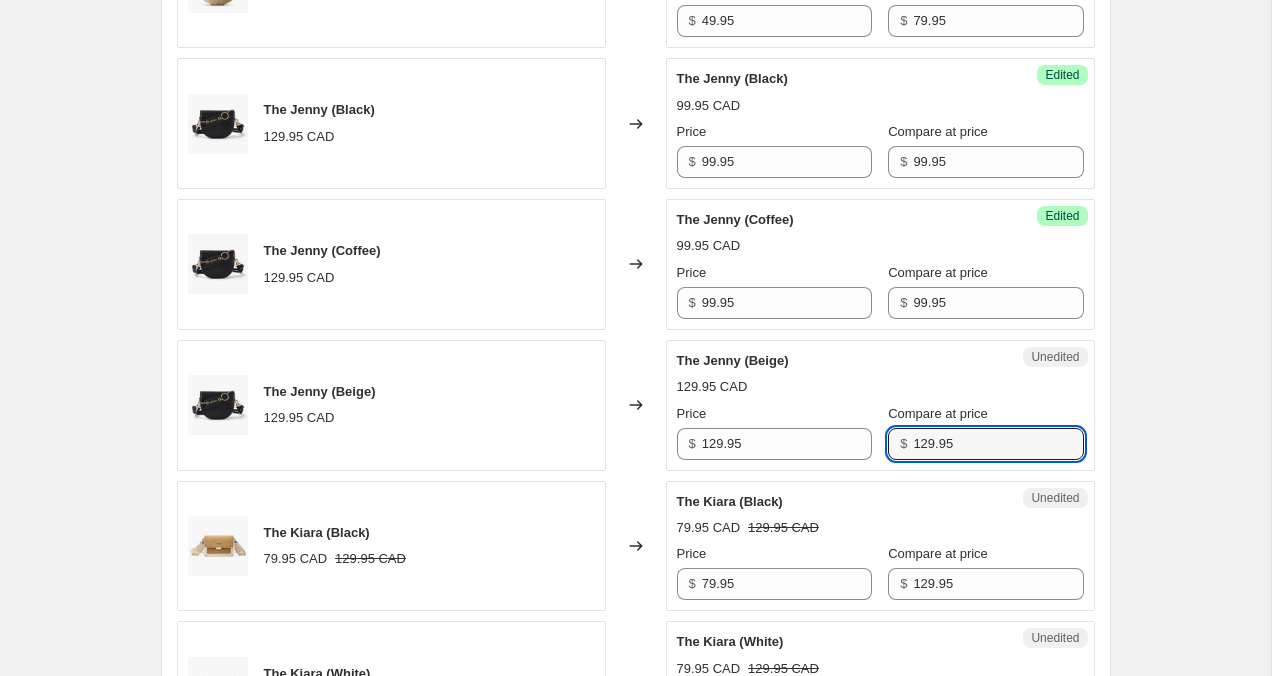 drag, startPoint x: 909, startPoint y: 443, endPoint x: 856, endPoint y: 443, distance: 53 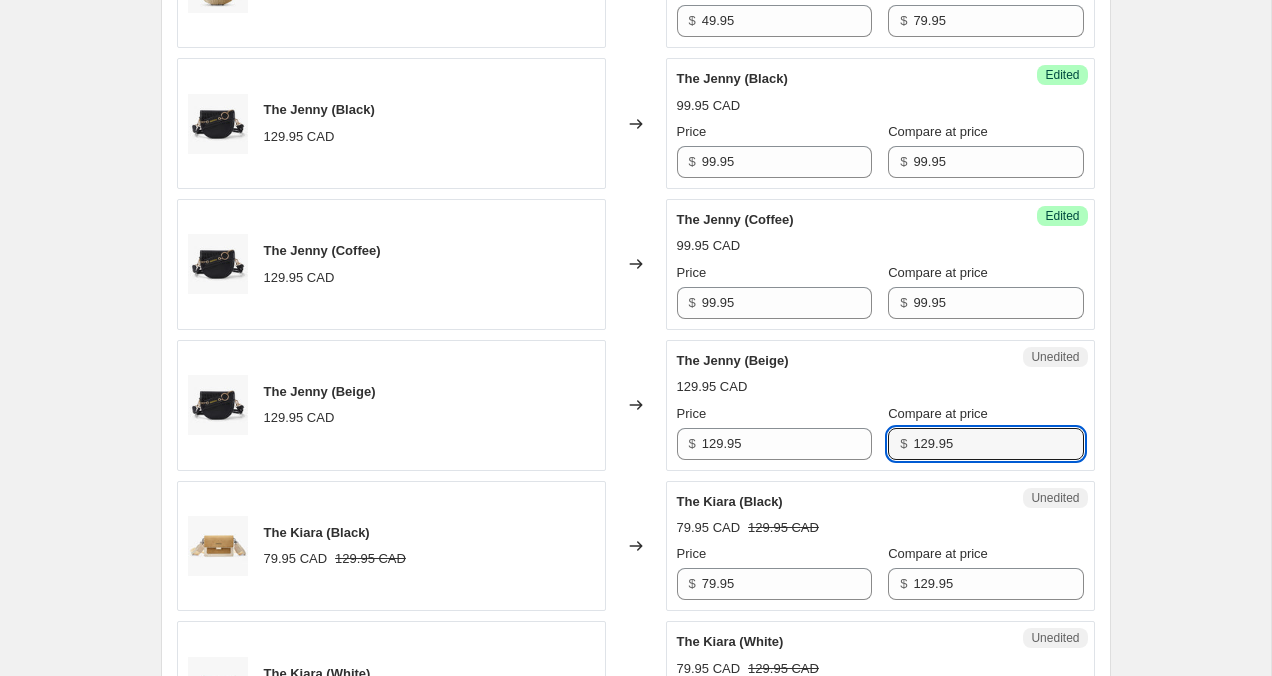 click on "Price $ 129.95 Compare at price $ 129.95" at bounding box center (880, 432) 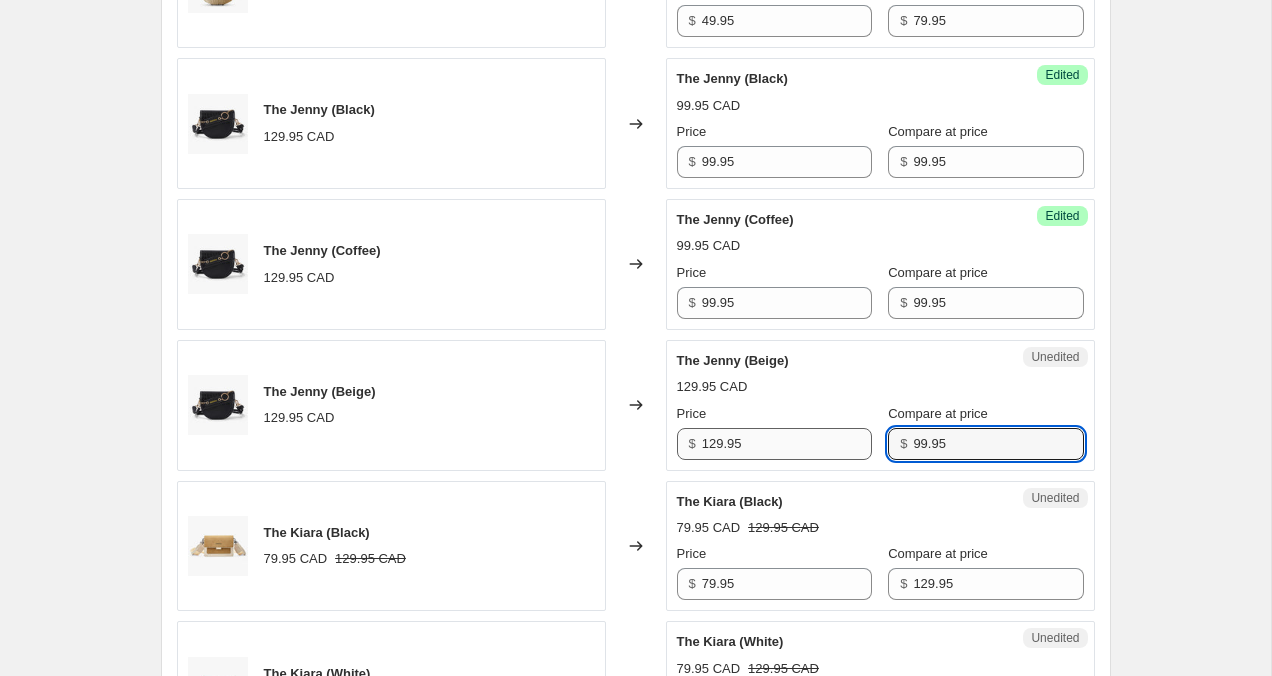 type on "99.95" 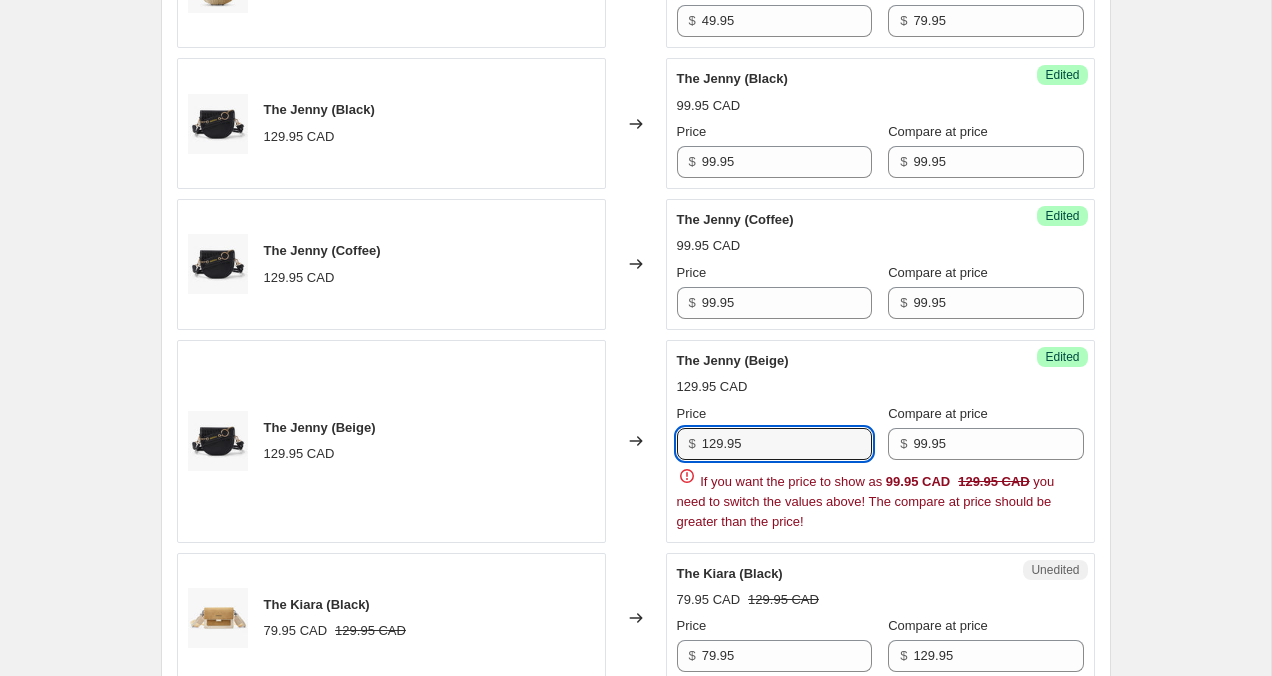 drag, startPoint x: 717, startPoint y: 448, endPoint x: 663, endPoint y: 448, distance: 54 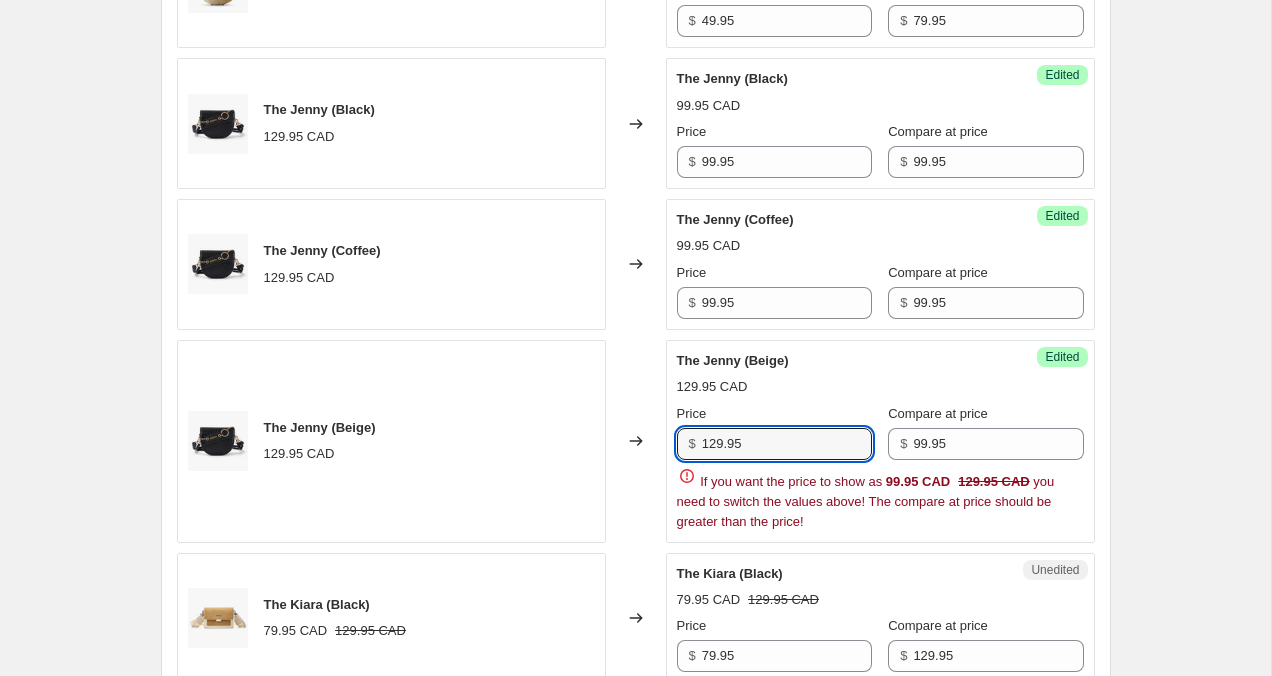 click on "The Jenny (Beige) 129.95 CAD Changed to Success Edited The Jenny (Beige) 129.95 CAD Price $ 129.95 Compare at price $ 99.95   If you want the price to show as   99.95 CAD 129.95 CAD   you need to switch the values above! The compare at price should be greater than the price!" at bounding box center [636, 441] 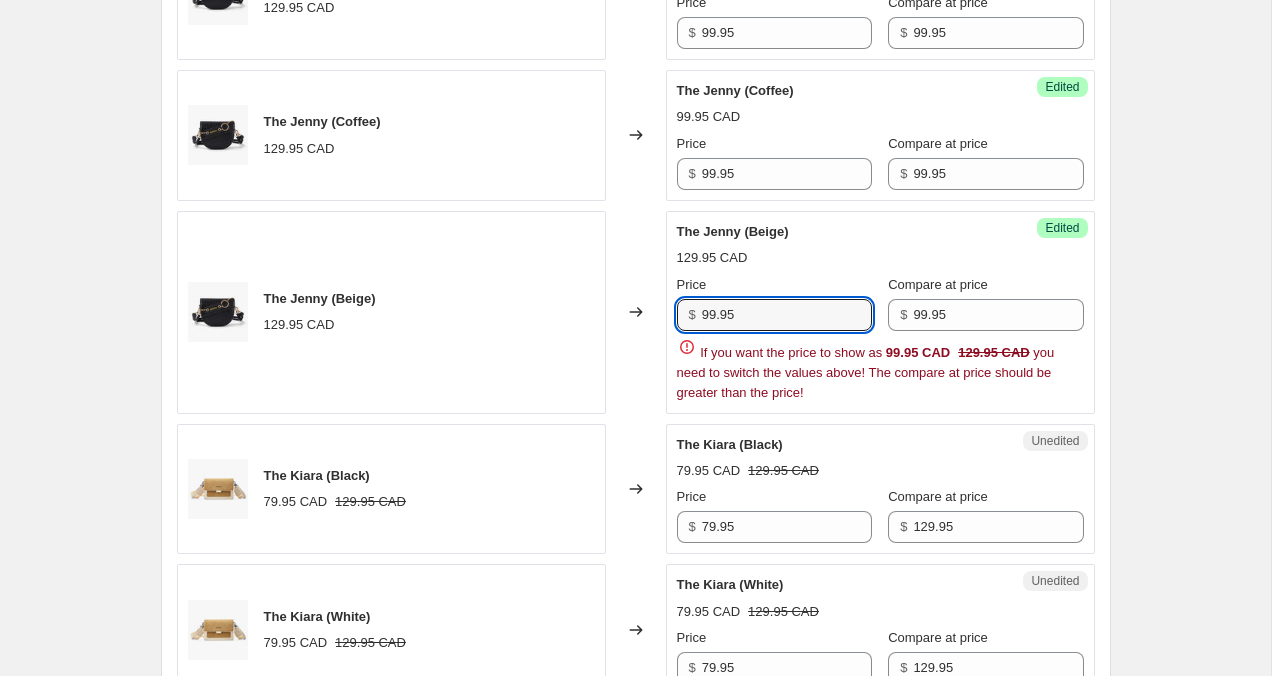 scroll, scrollTop: 1616, scrollLeft: 0, axis: vertical 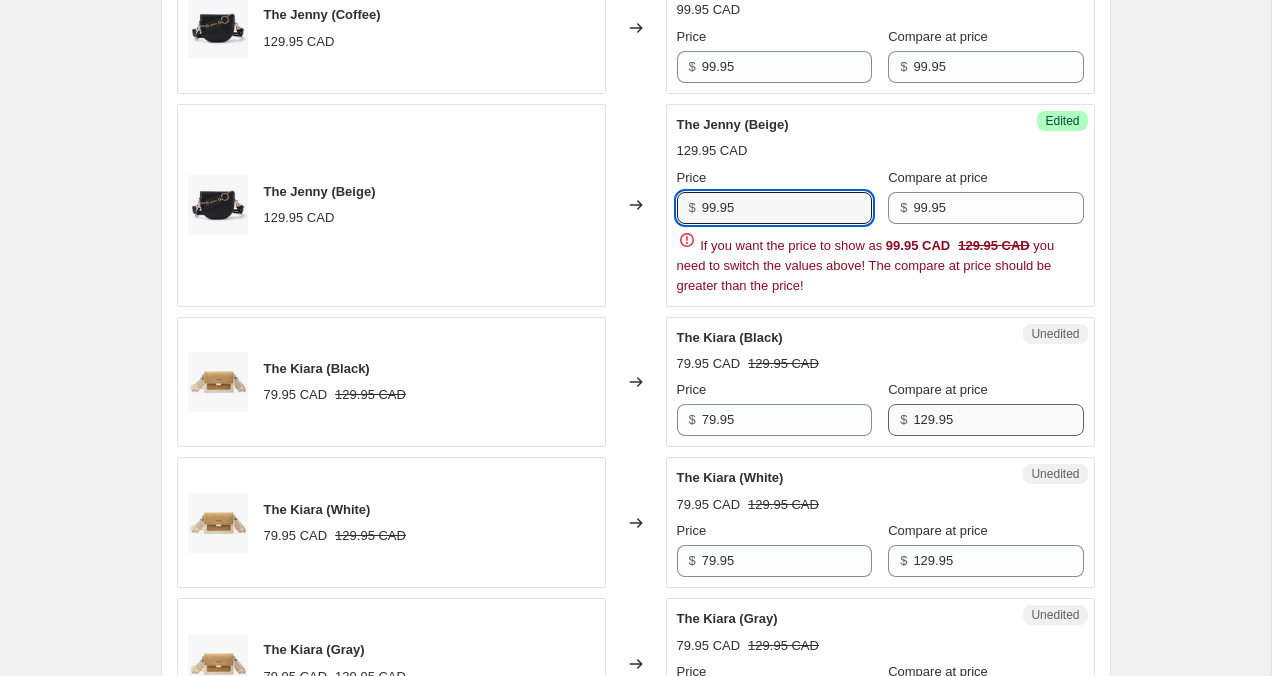 type on "99.95" 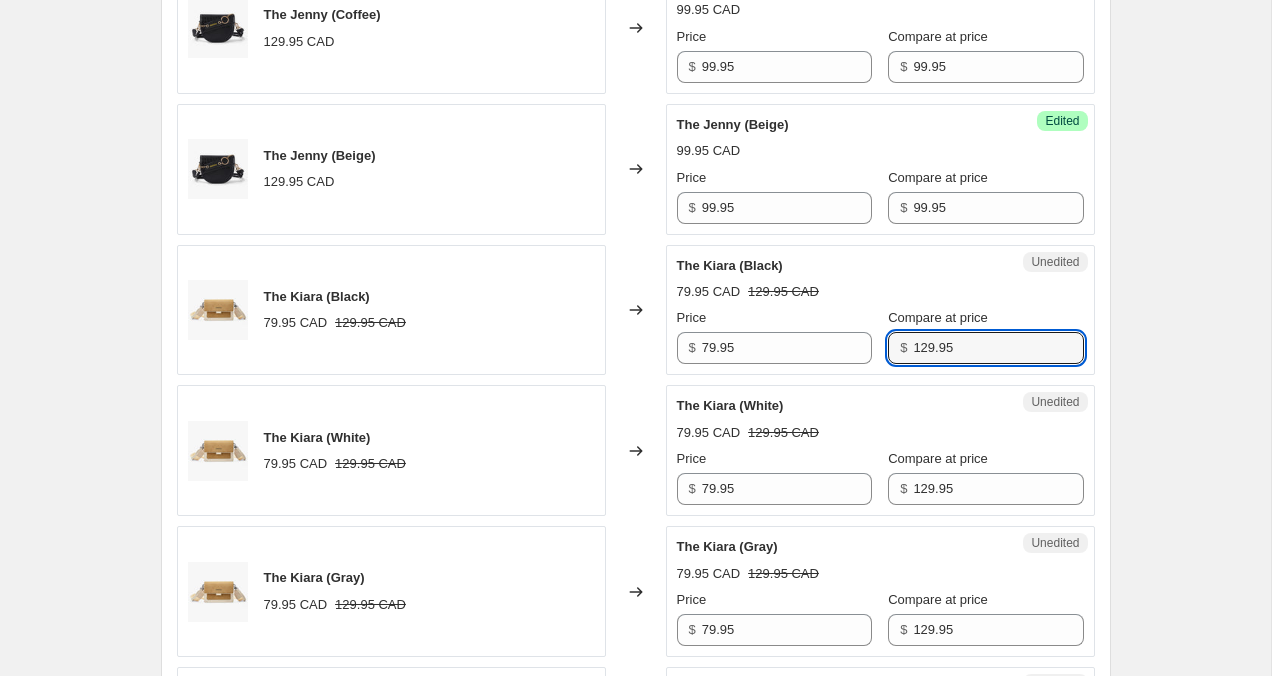 drag, startPoint x: 909, startPoint y: 423, endPoint x: 874, endPoint y: 423, distance: 35 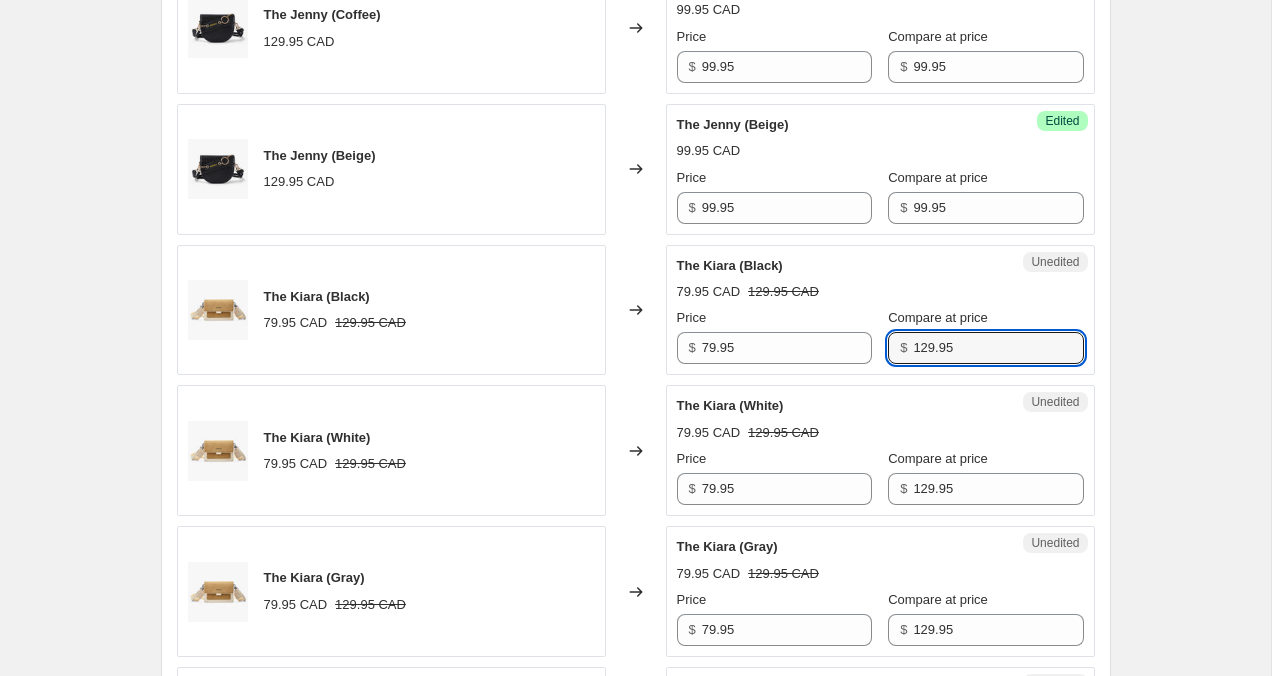 click on "The Holly (Cream) 59.95 CAD 99.95 CAD Changed to Unedited The Holly (Cream) 49.95 CAD 79.95 CAD Price $ 49.95 Compare at price $ 79.95 The Holly (Brown) 59.95 CAD 99.95 CAD Changed to Unedited The Holly (Brown) 49.95 CAD 79.95 CAD Price $ 49.95 Compare at price $ 79.95 The Holly (White) 59.95 CAD 99.95 CAD Changed to Unedited The Holly (White) 49.95 CAD 79.95 CAD Price $ 49.95 Compare at price $ 79.95 The Holly (Green) 59.95 CAD 99.95 CAD Changed to Unedited The Holly (Green) 49.95 CAD 79.95 CAD Price $ 49.95 Compare at price $ 79.95 The Holly (Khaki) 59.95 CAD 99.95 CAD Changed to Unedited The Holly (Khaki) 49.95 CAD 79.95 CAD Price $ 49.95 Compare at price $ 79.95 The Jenny (Black) 129.95 CAD Changed to Success Edited The Jenny (Black) 99.95 CAD Price $ 99.95 Compare at price $ 99.95 The Jenny (Coffee) 129.95 CAD Changed to Success Edited The Jenny (Coffee) 99.95 CAD Price $ 99.95 Compare at price $ 99.95 The Jenny (Beige) 129.95 CAD Changed to Success Edited The Jenny (Beige) 99.95 CAD Price $ 99.95 $ $ $" at bounding box center (636, 521) 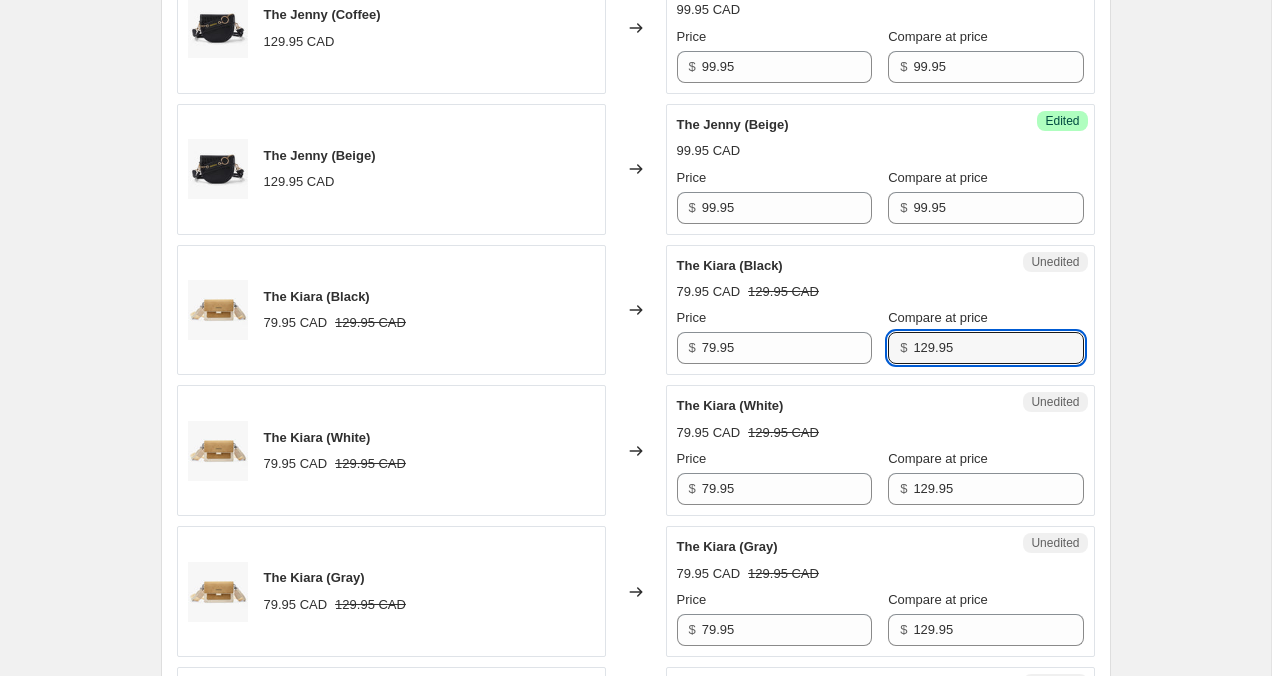 drag, startPoint x: 906, startPoint y: 353, endPoint x: 857, endPoint y: 353, distance: 49 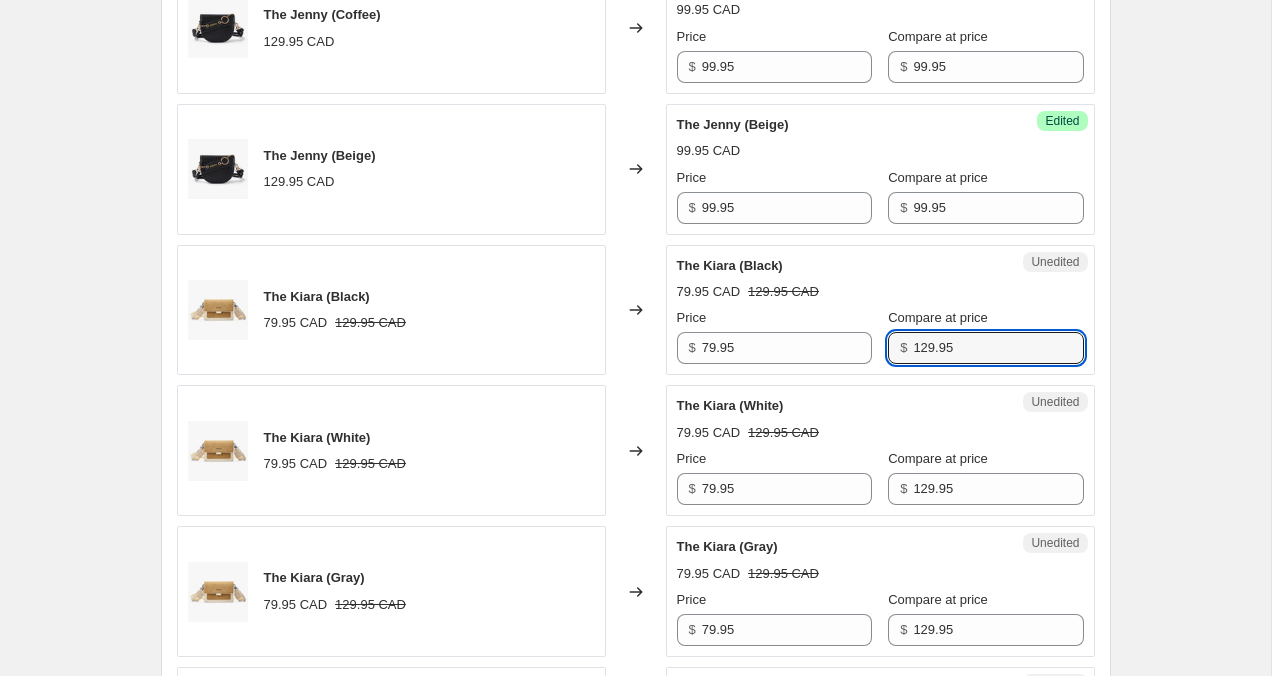 click on "Price $ 79.95 Compare at price $ 129.95" at bounding box center [880, 336] 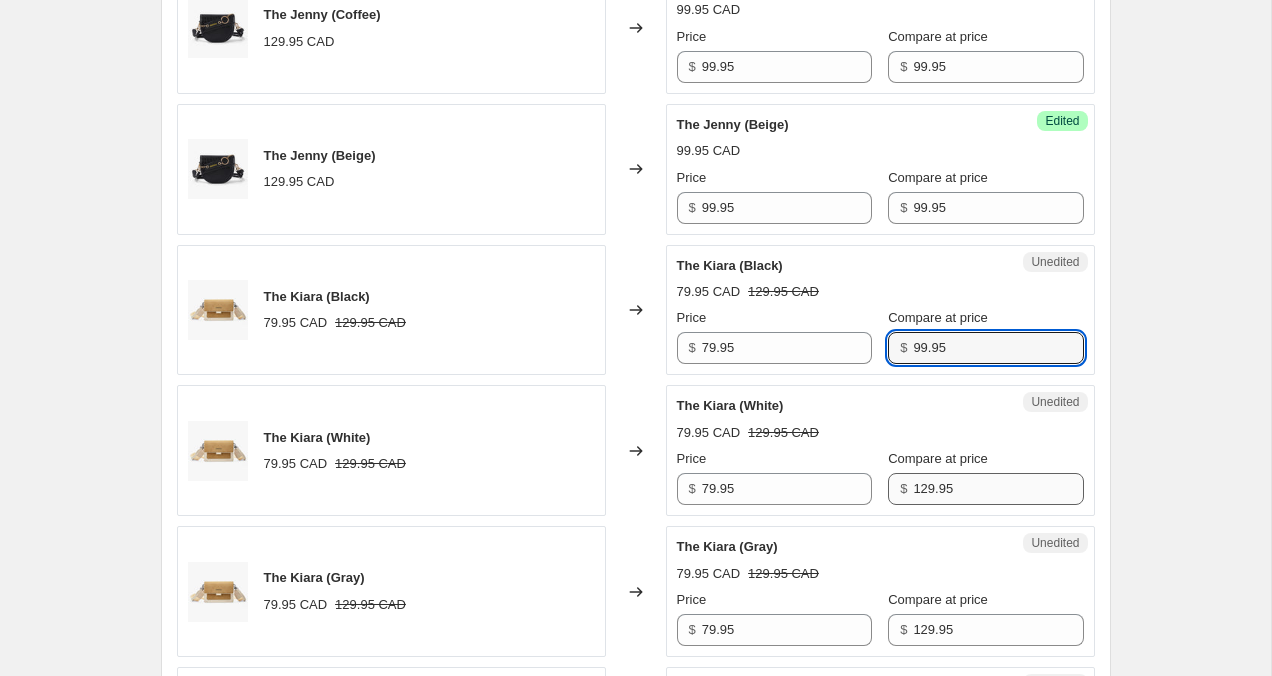type on "99.95" 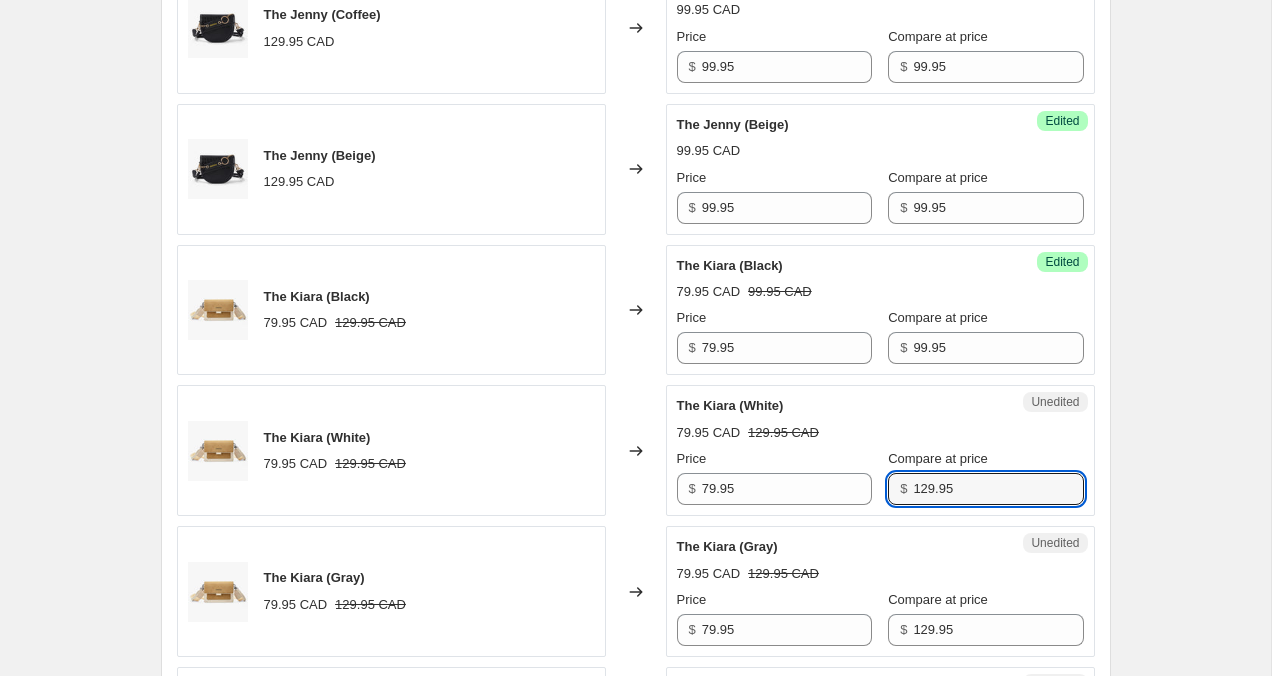 drag, startPoint x: 907, startPoint y: 487, endPoint x: 864, endPoint y: 487, distance: 43 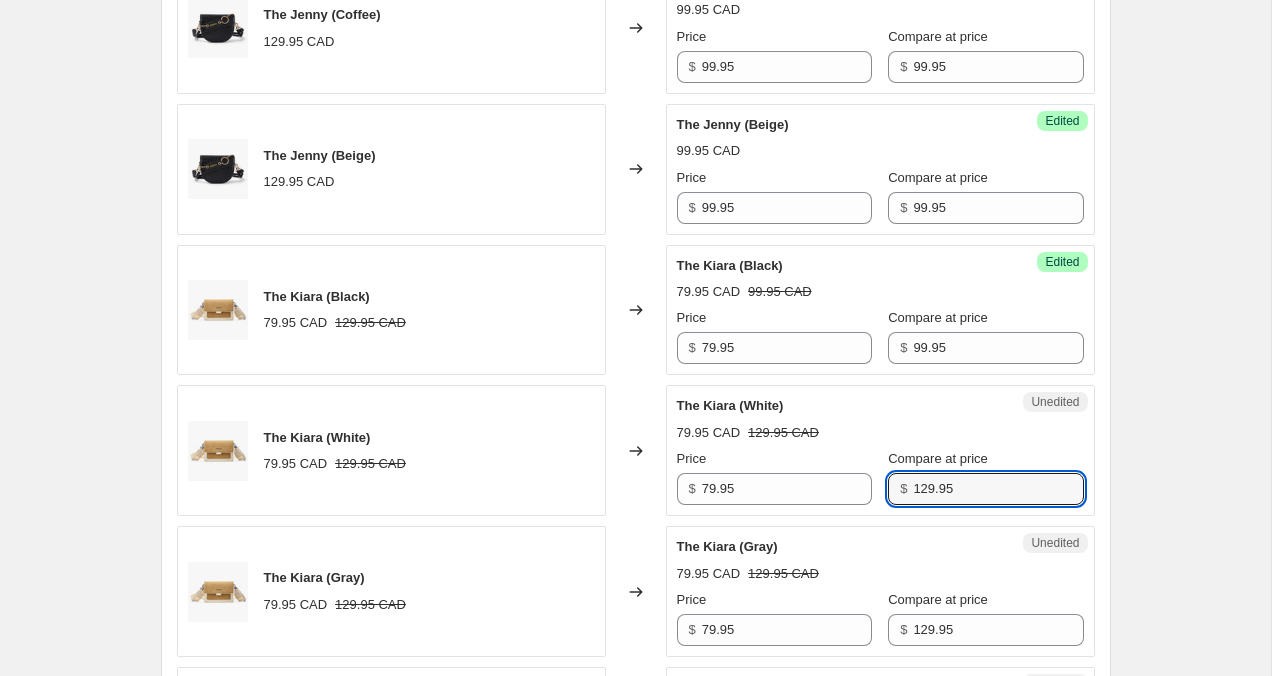 click on "Price $ 79.95 Compare at price $ 129.95" at bounding box center [880, 477] 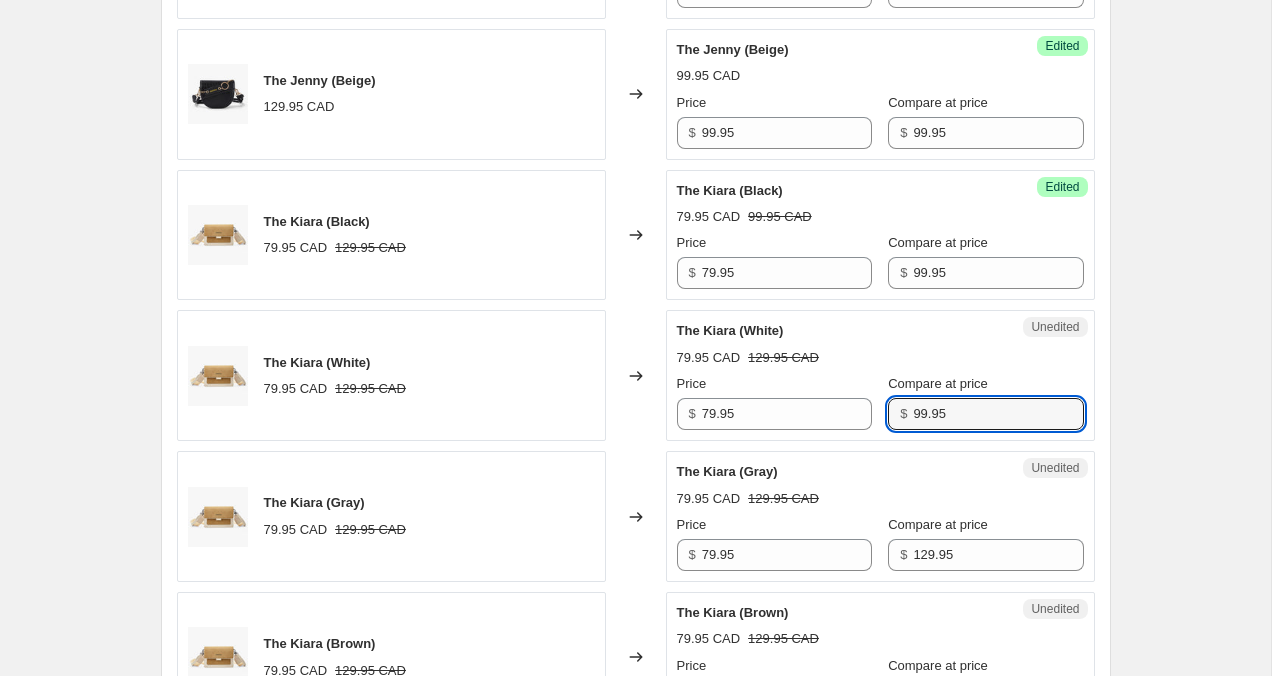scroll, scrollTop: 1693, scrollLeft: 0, axis: vertical 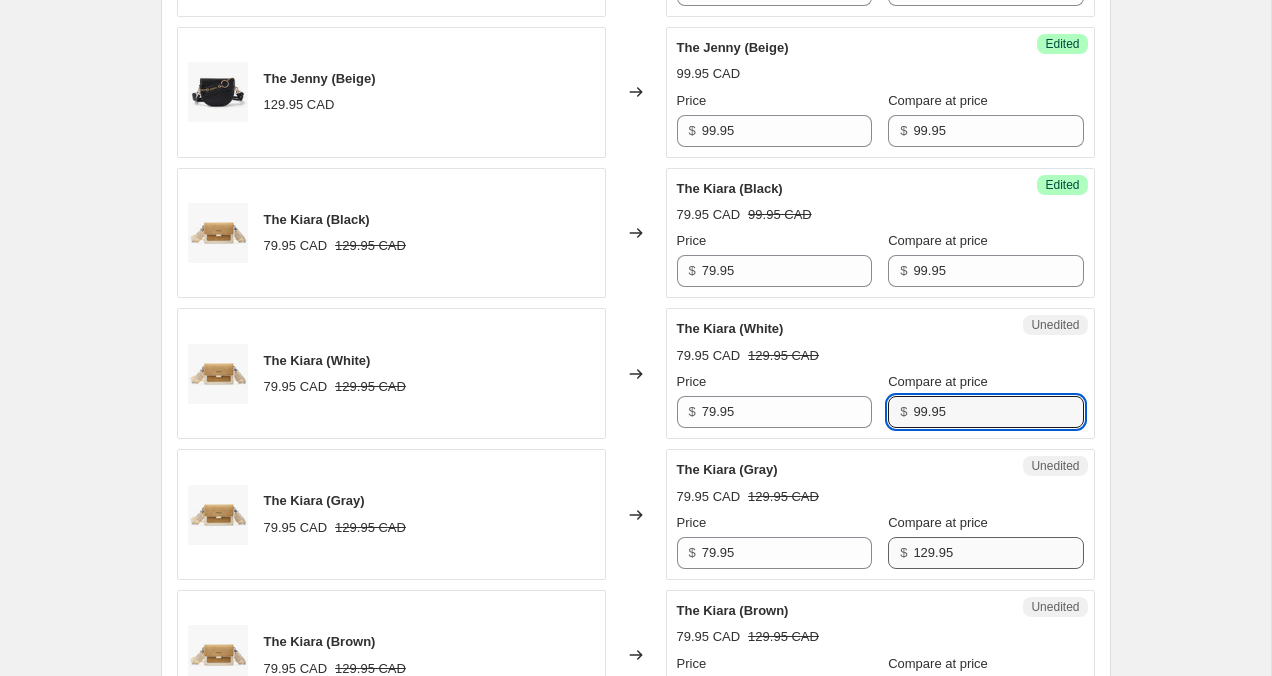 type on "99.95" 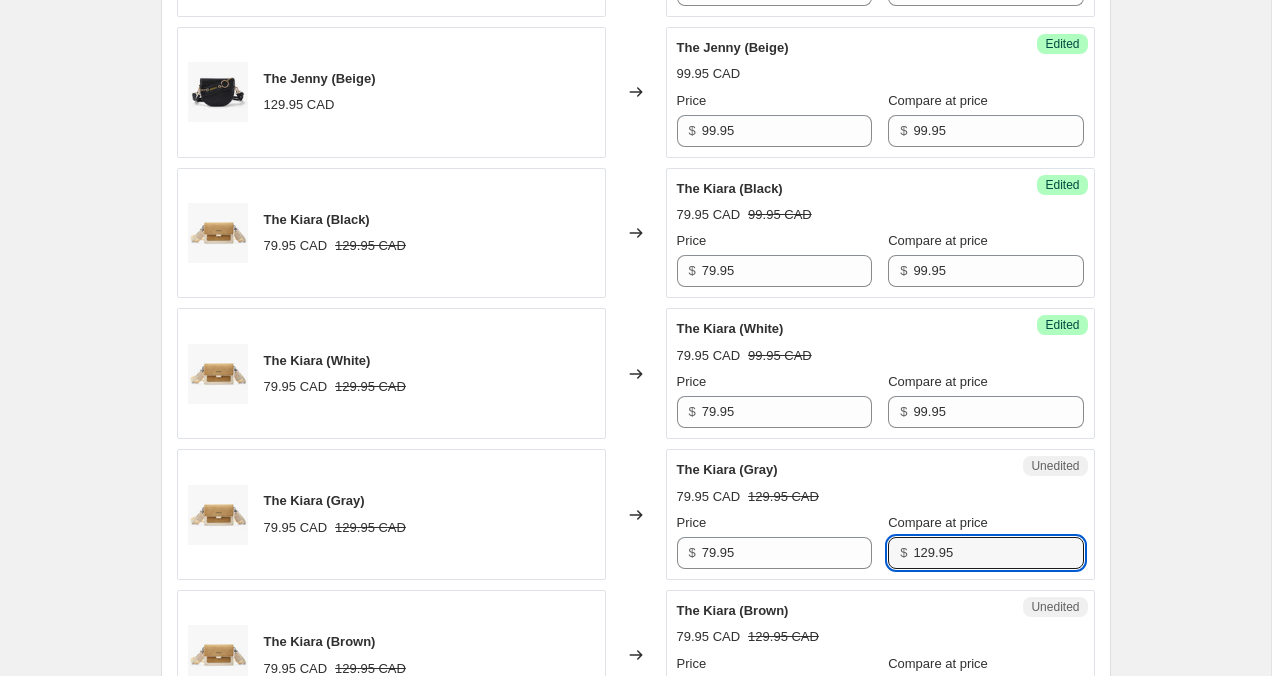 drag, startPoint x: 908, startPoint y: 552, endPoint x: 874, endPoint y: 552, distance: 34 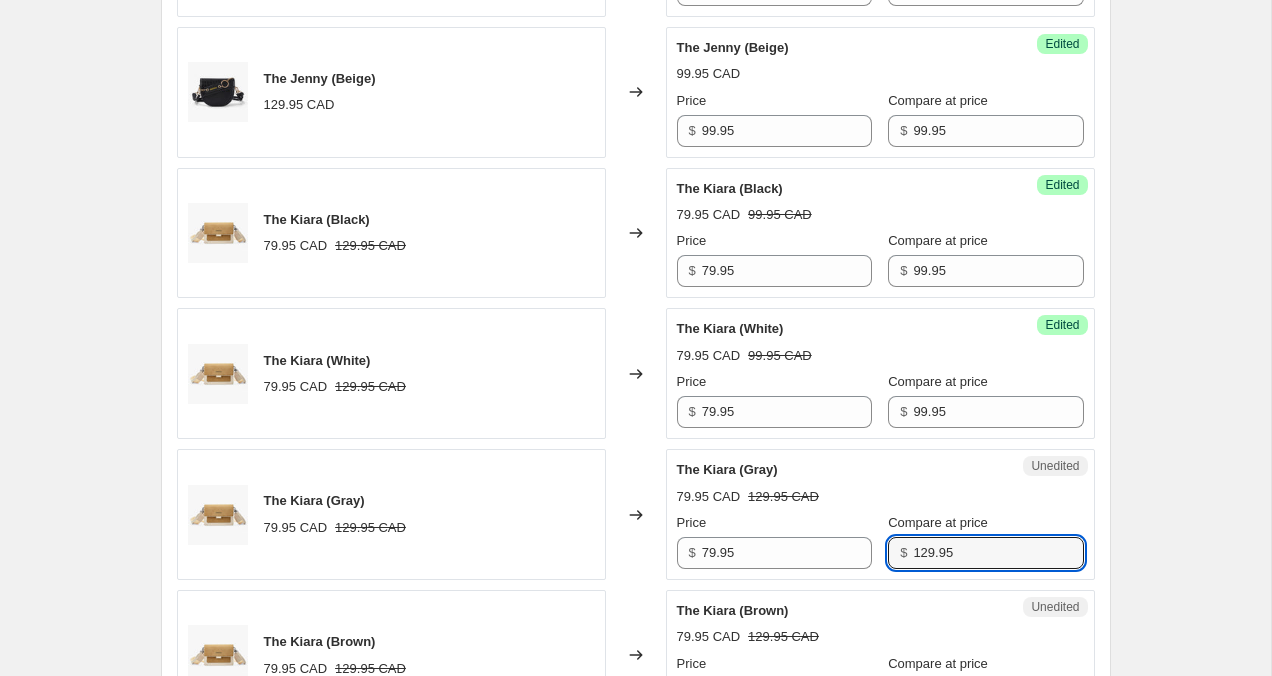 click on "$ 129.95" at bounding box center (985, 553) 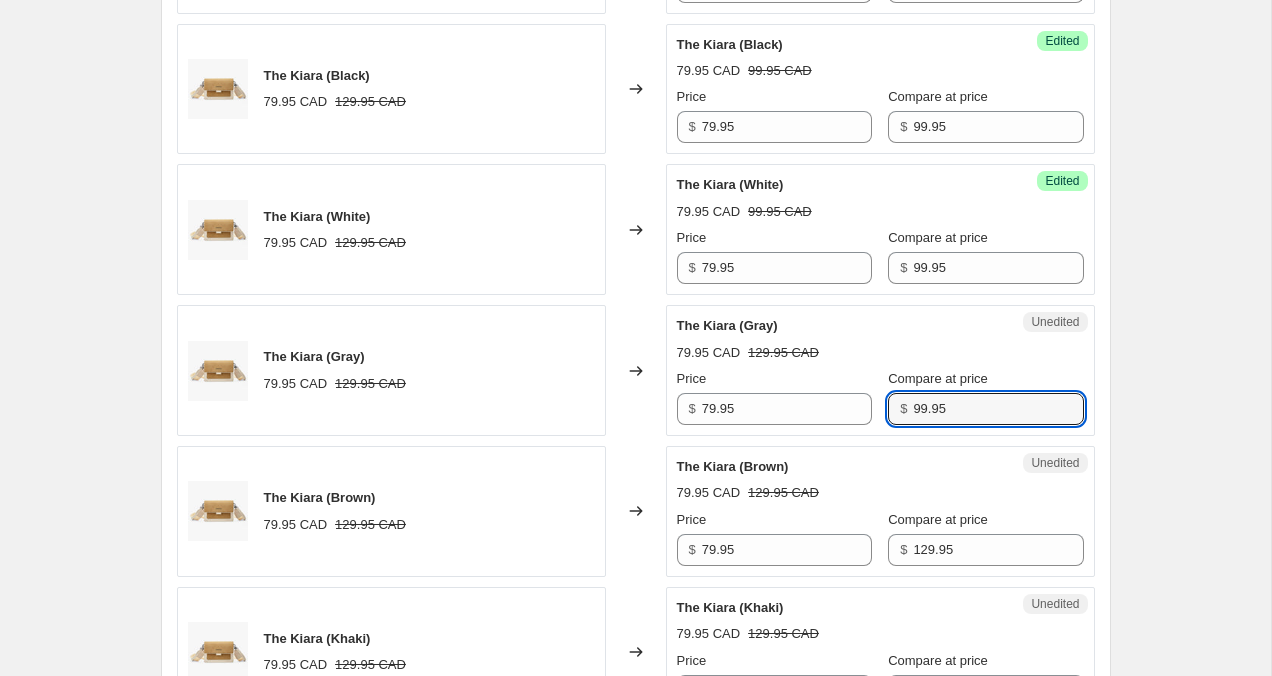 scroll, scrollTop: 1867, scrollLeft: 0, axis: vertical 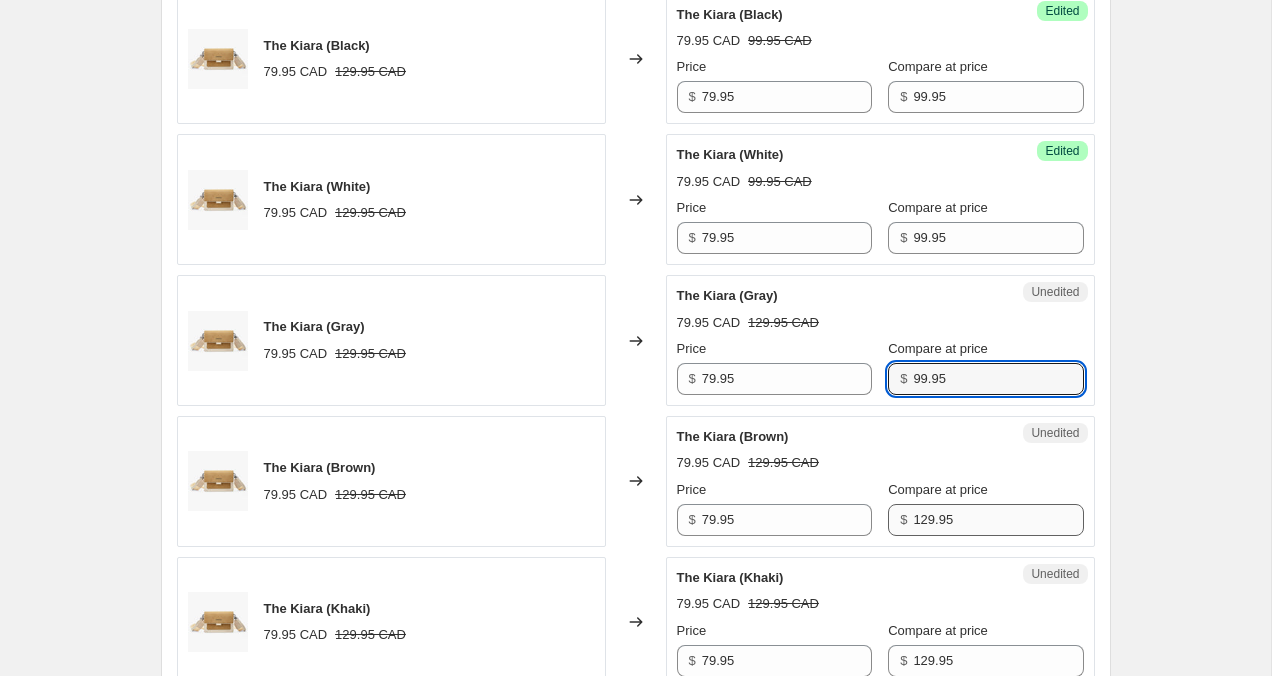 type on "99.95" 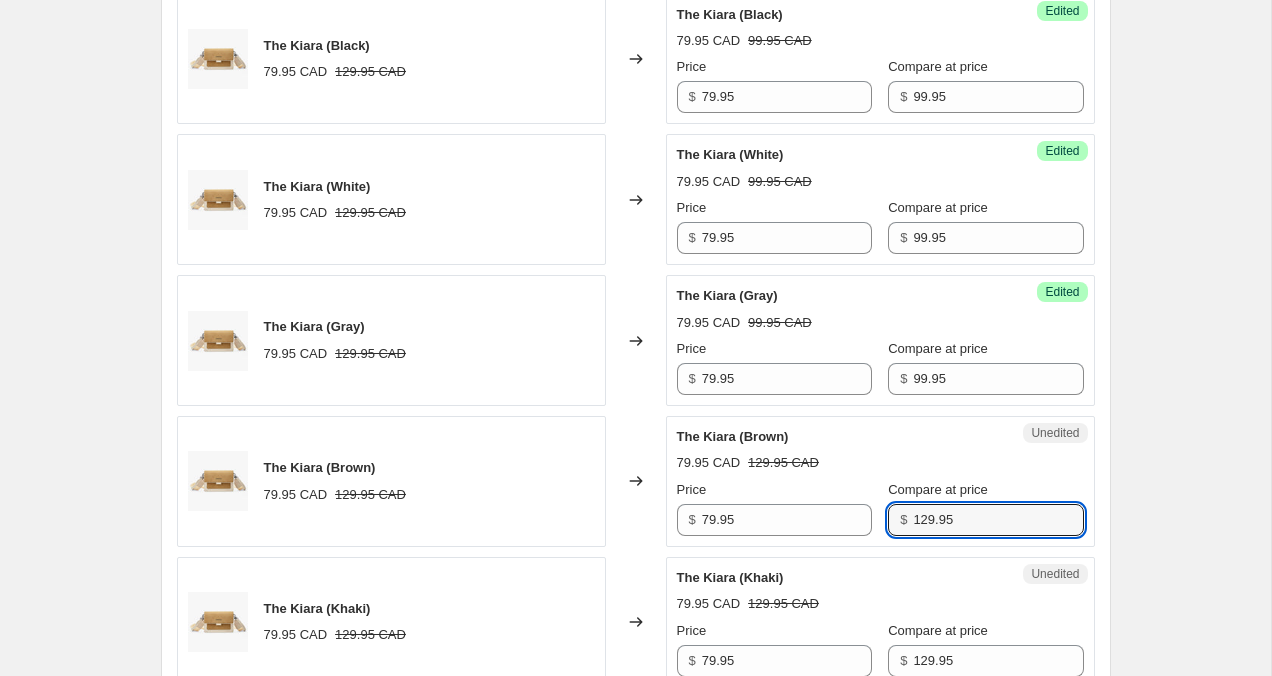 drag, startPoint x: 905, startPoint y: 516, endPoint x: 874, endPoint y: 516, distance: 31 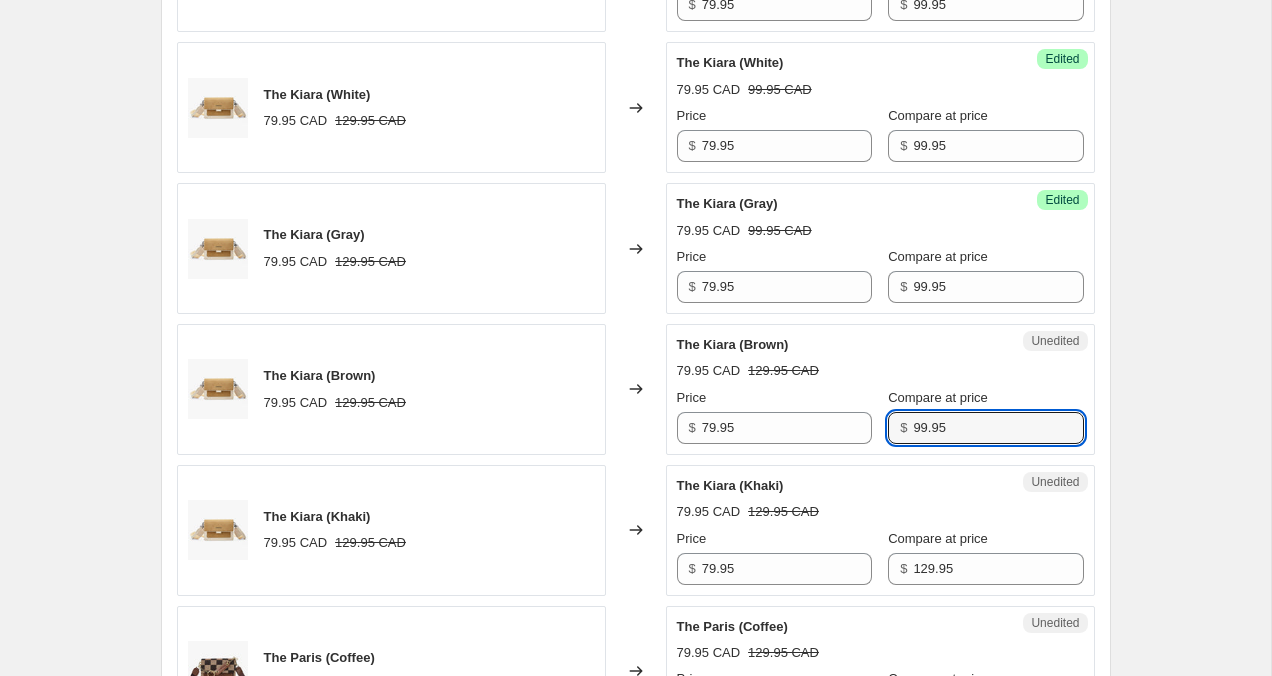 scroll, scrollTop: 1963, scrollLeft: 0, axis: vertical 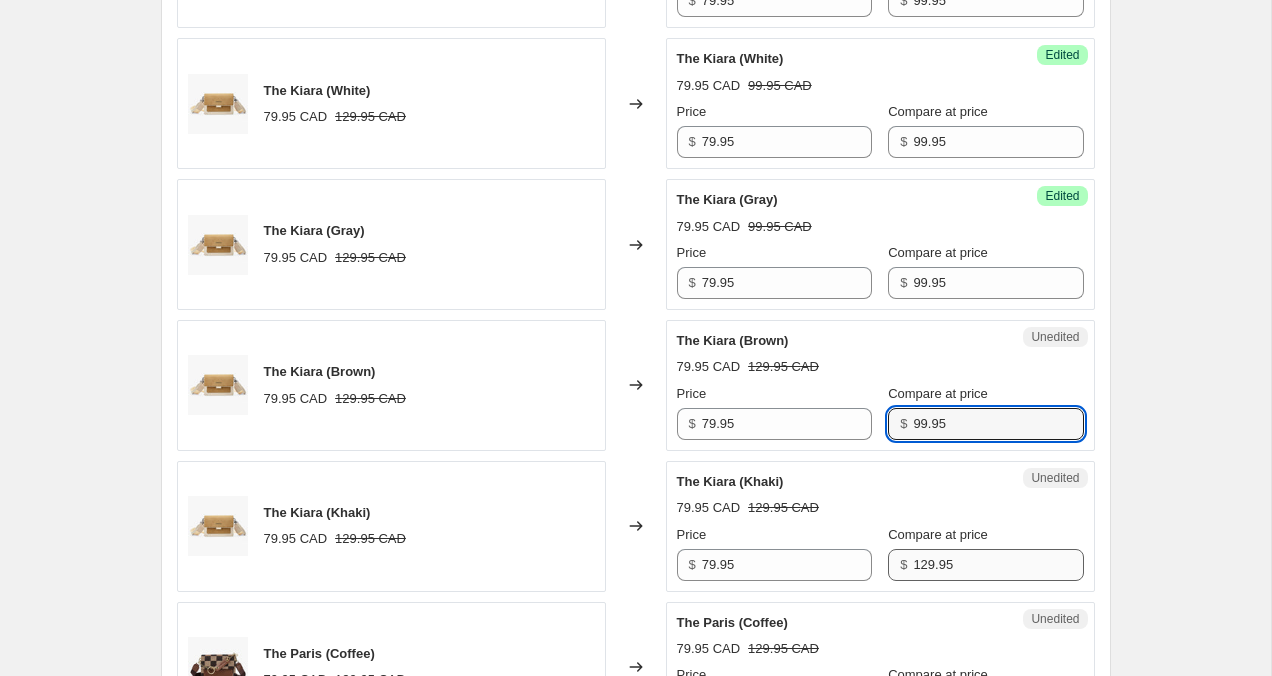 type on "99.95" 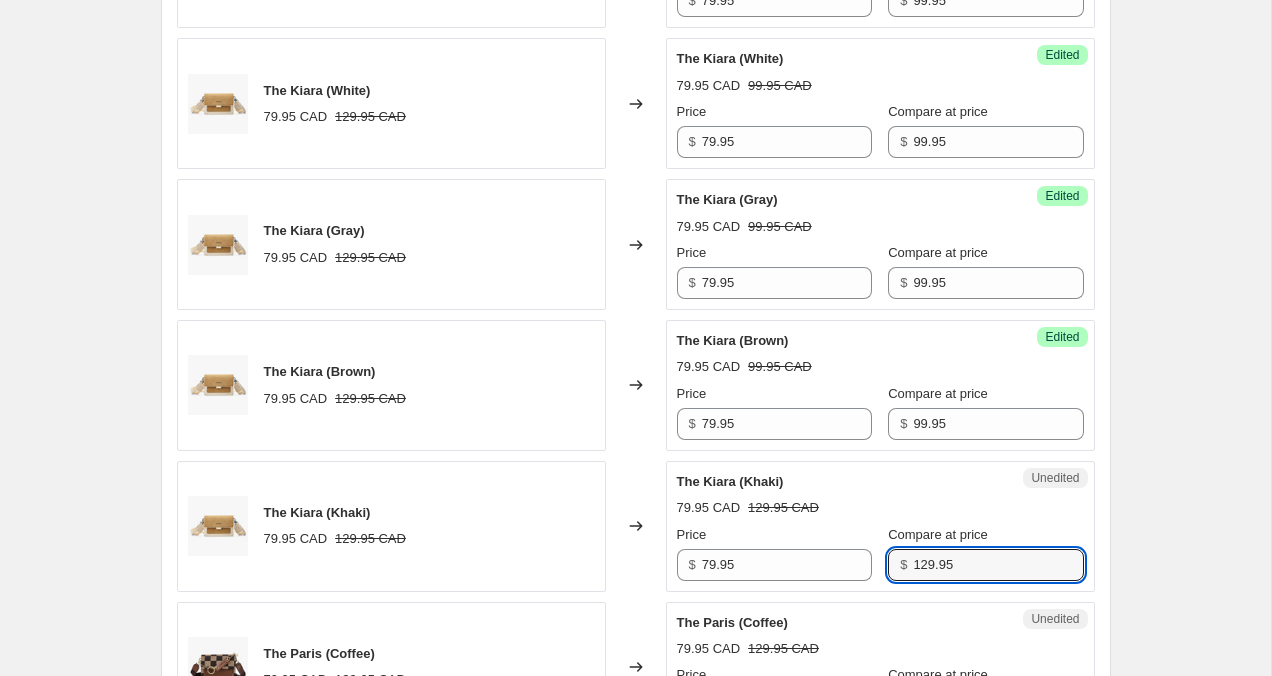 drag, startPoint x: 911, startPoint y: 572, endPoint x: 869, endPoint y: 564, distance: 42.755116 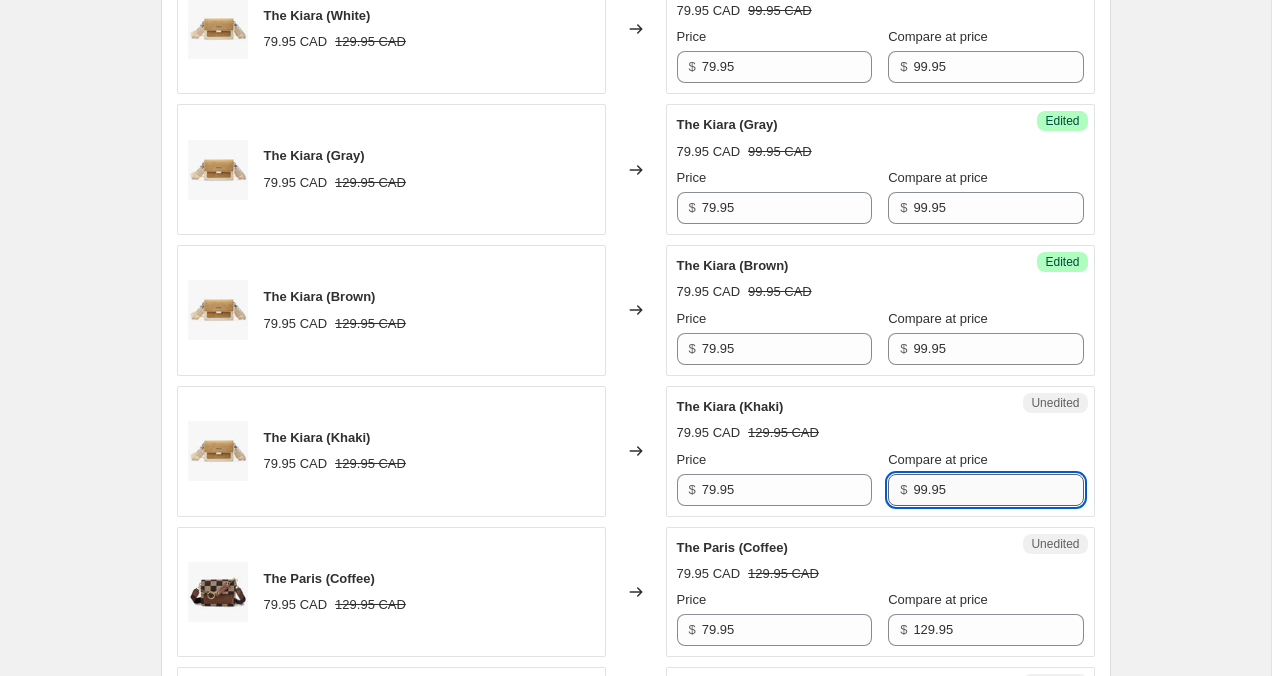 scroll, scrollTop: 2063, scrollLeft: 0, axis: vertical 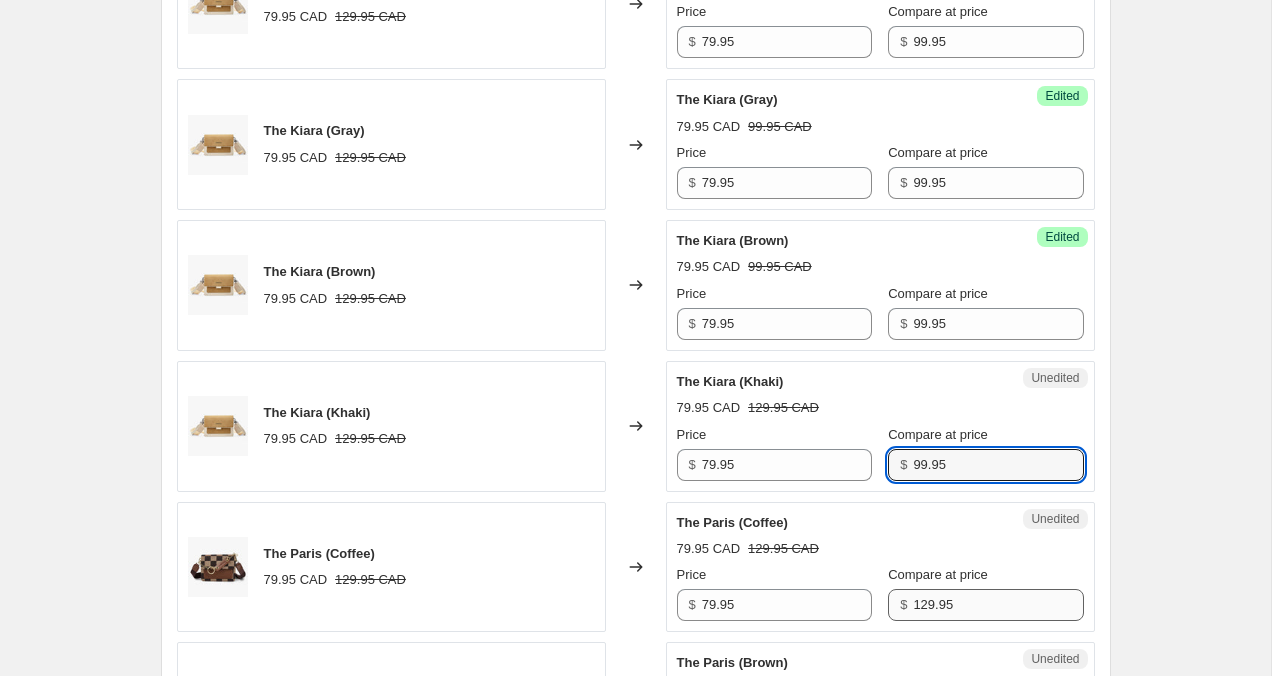 type on "99.95" 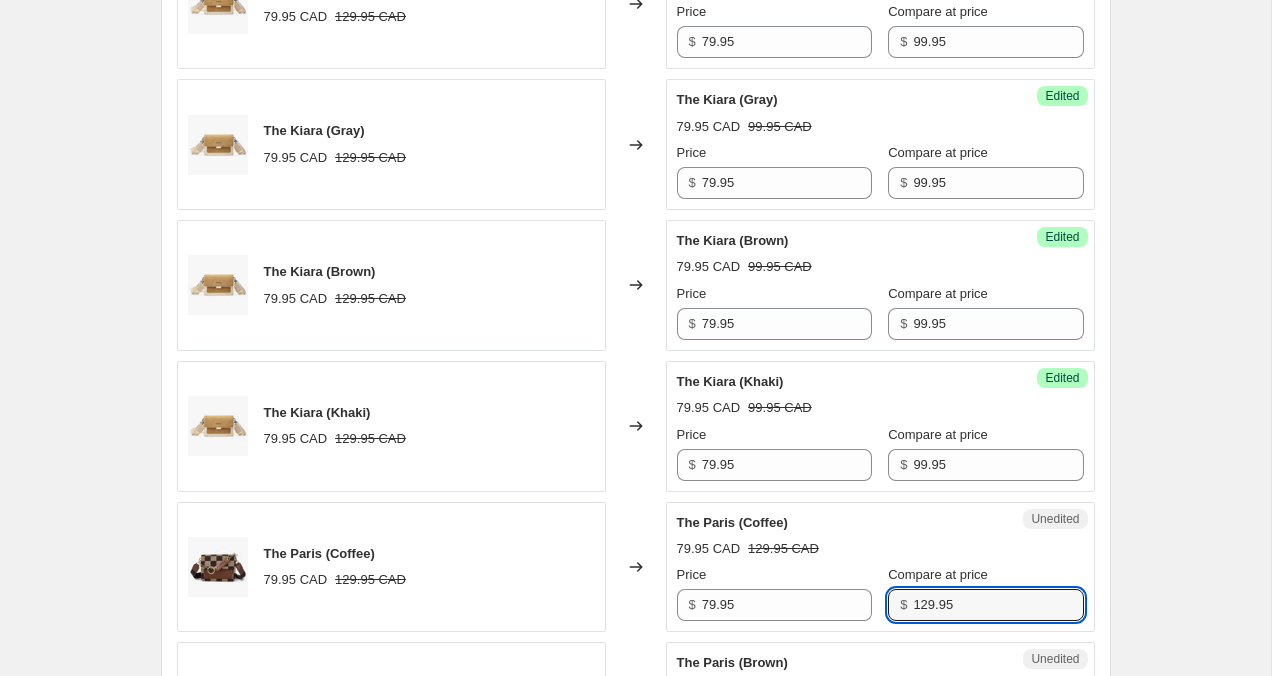drag, startPoint x: 909, startPoint y: 612, endPoint x: 874, endPoint y: 612, distance: 35 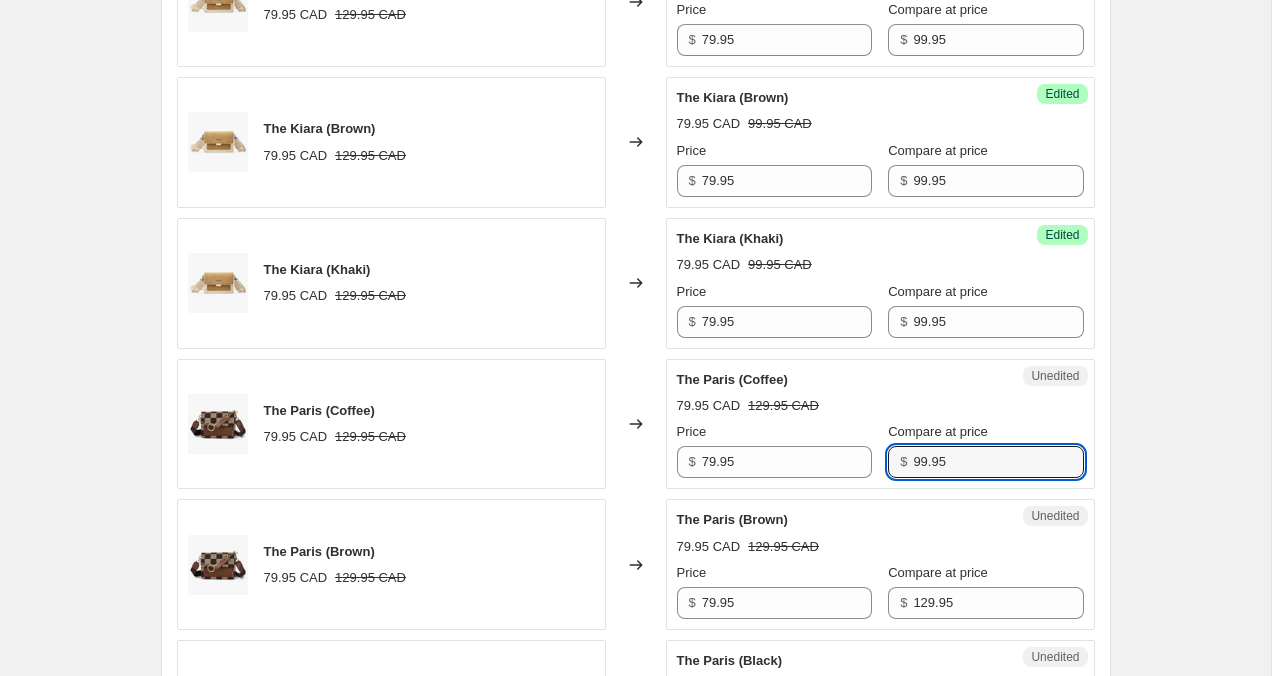 scroll, scrollTop: 2211, scrollLeft: 0, axis: vertical 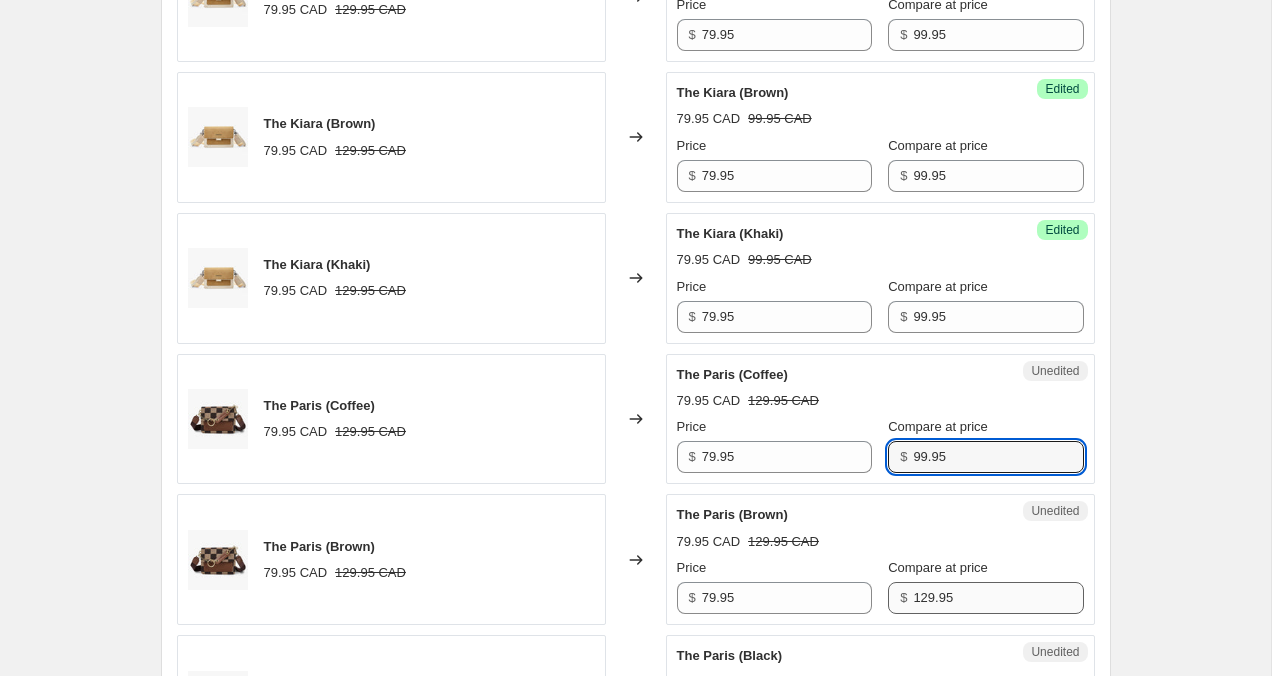 type on "99.95" 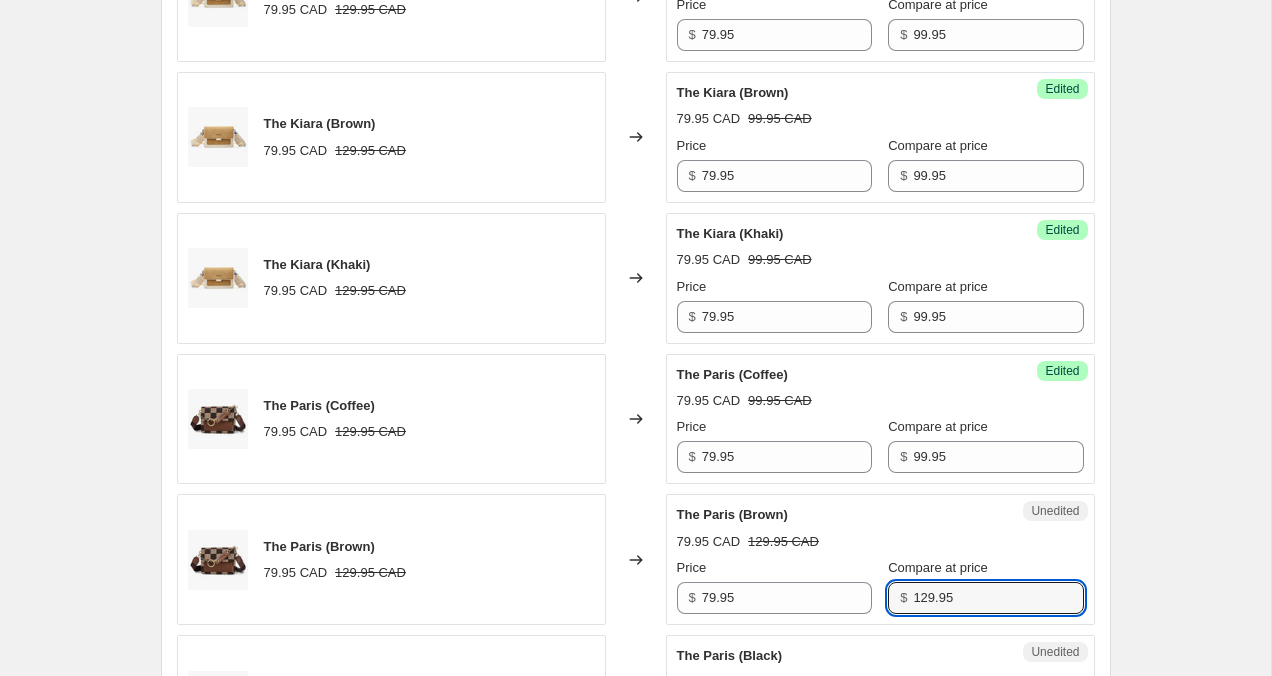 drag, startPoint x: 905, startPoint y: 601, endPoint x: 857, endPoint y: 601, distance: 48 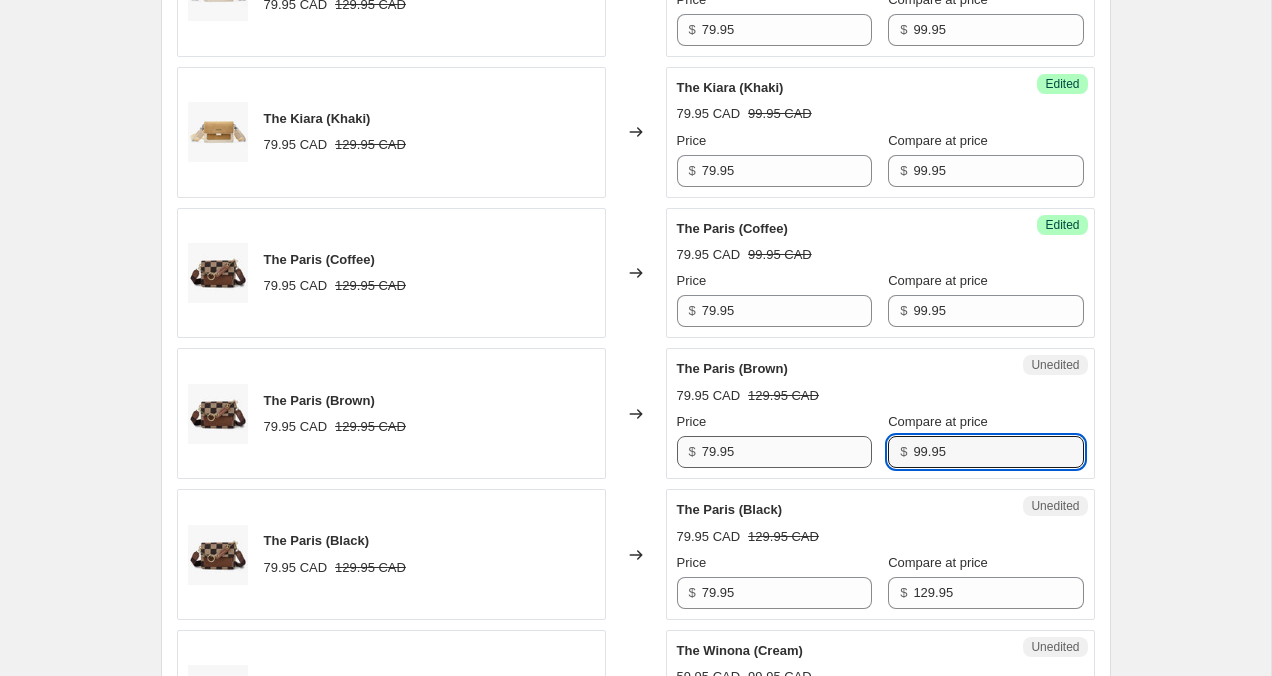 scroll, scrollTop: 2372, scrollLeft: 0, axis: vertical 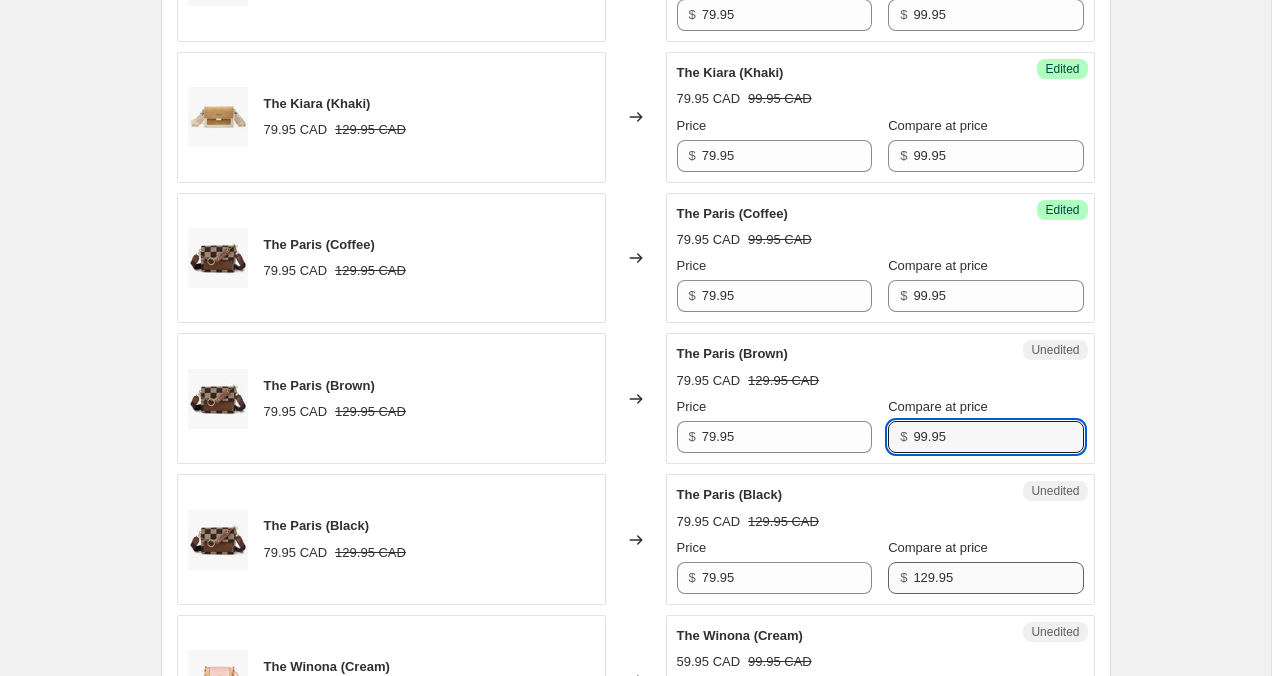 type on "99.95" 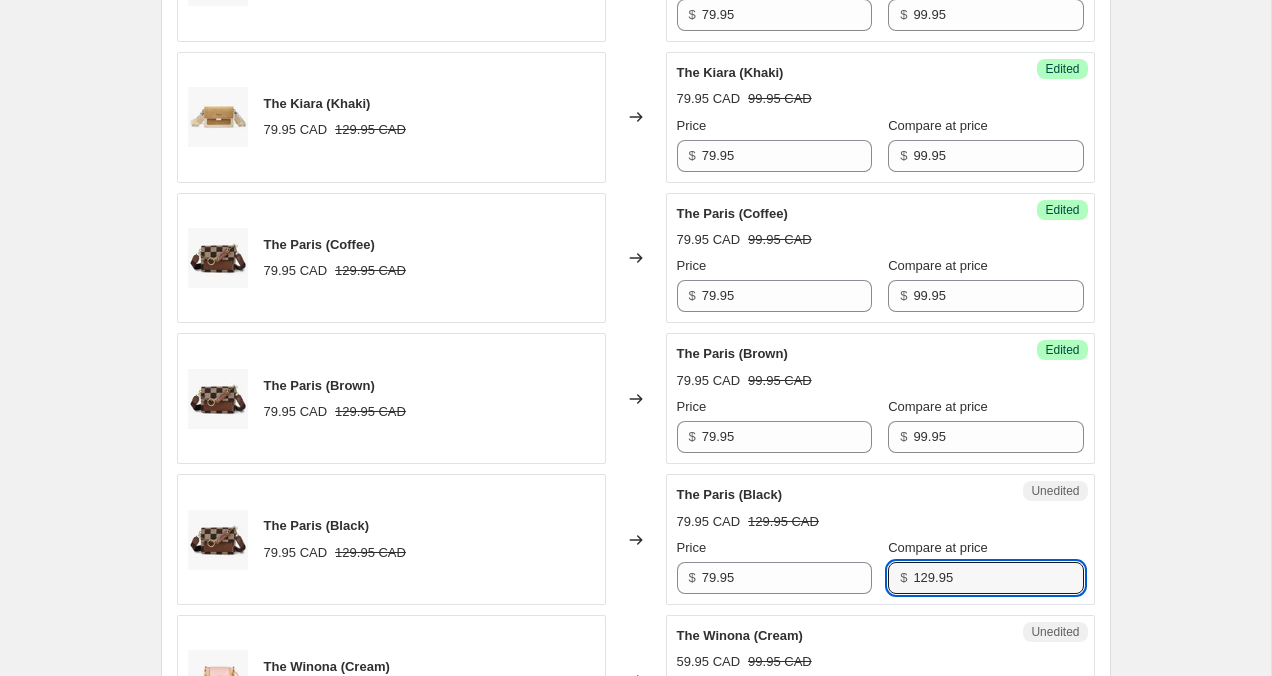 drag, startPoint x: 906, startPoint y: 577, endPoint x: 865, endPoint y: 577, distance: 41 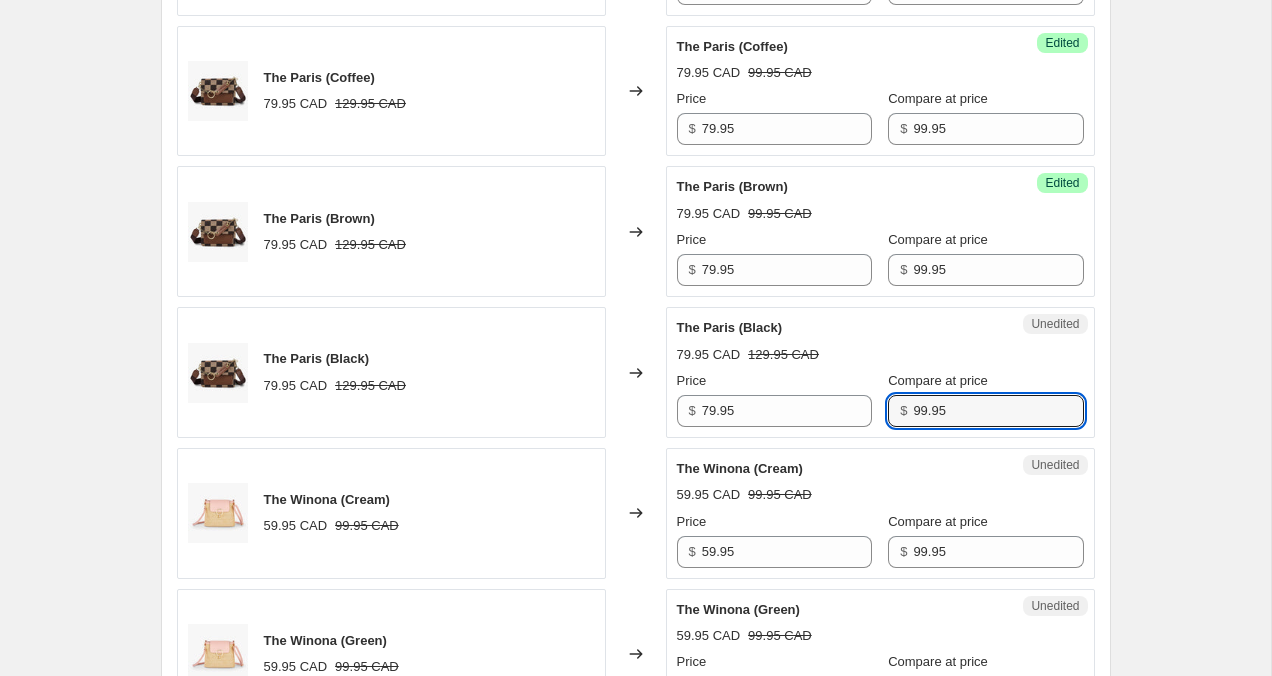 scroll, scrollTop: 2544, scrollLeft: 0, axis: vertical 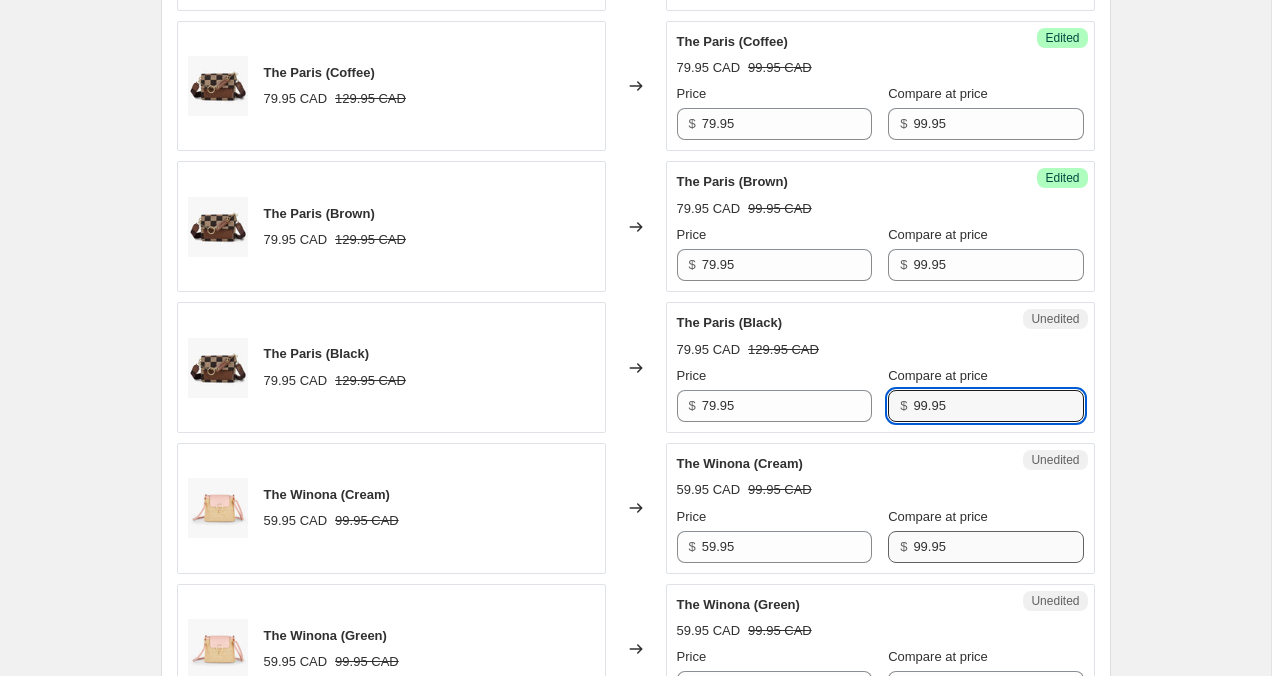 type on "99.95" 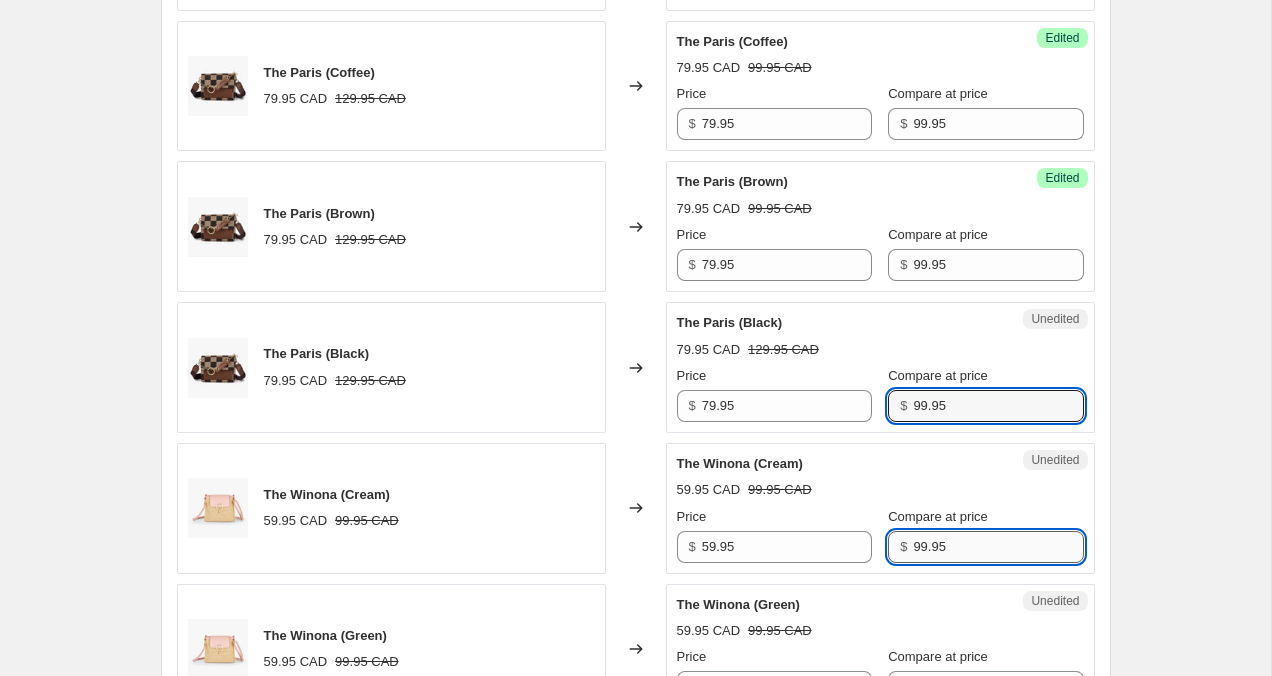 click on "99.95" at bounding box center (998, 547) 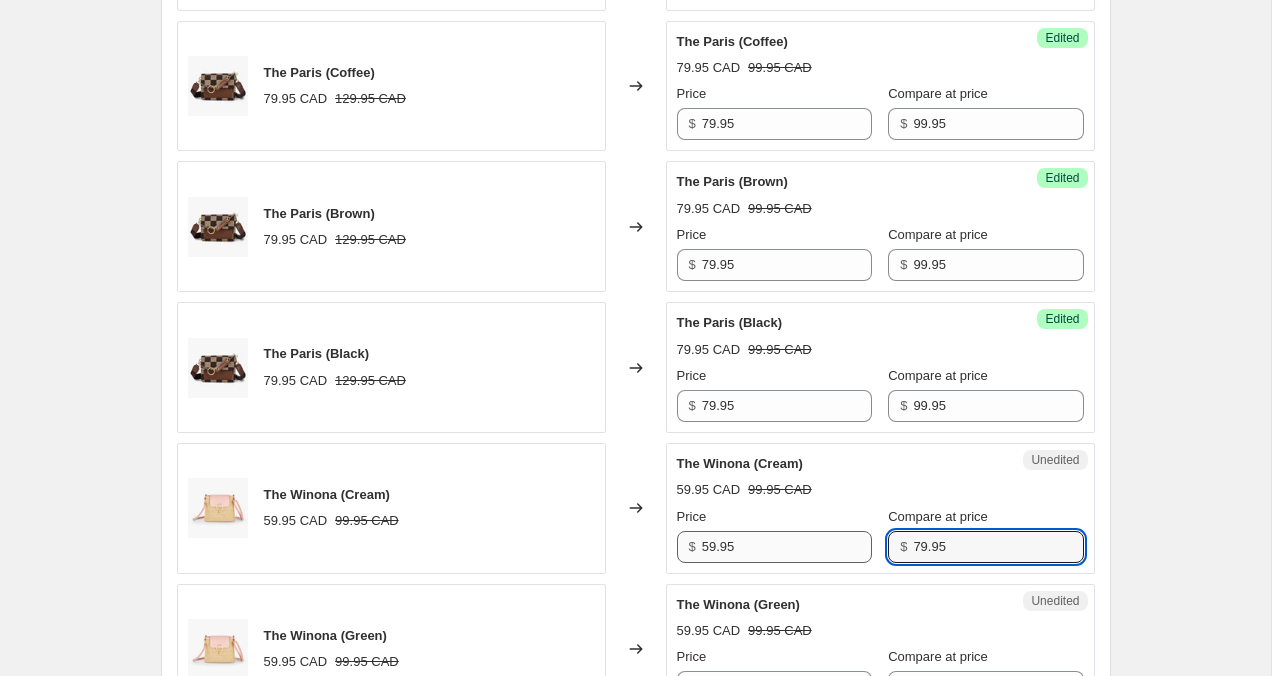 type on "79.95" 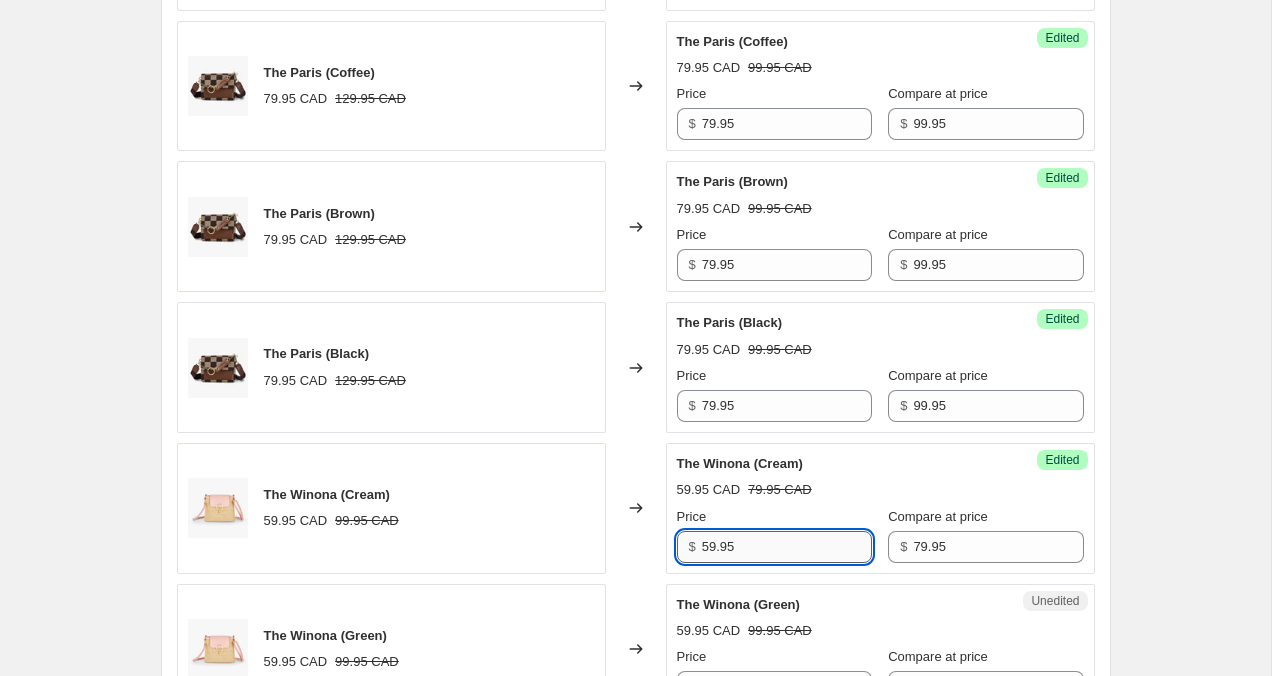 click on "59.95" at bounding box center (787, 547) 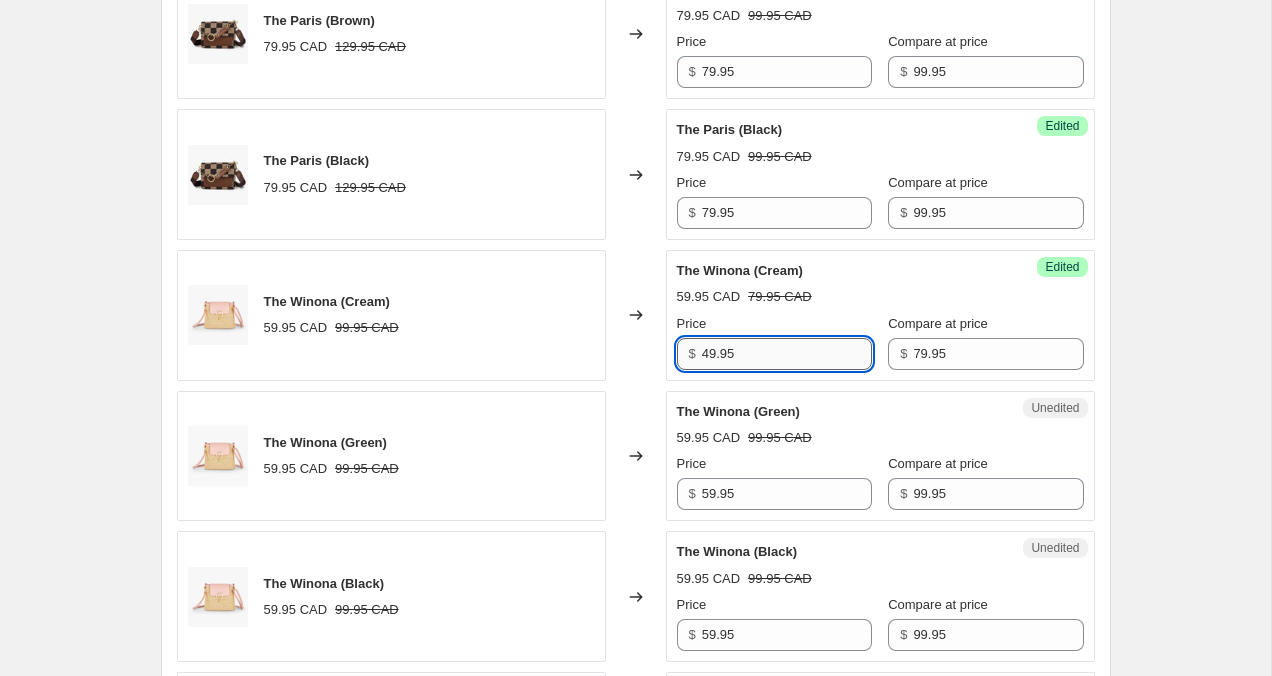 scroll, scrollTop: 2739, scrollLeft: 0, axis: vertical 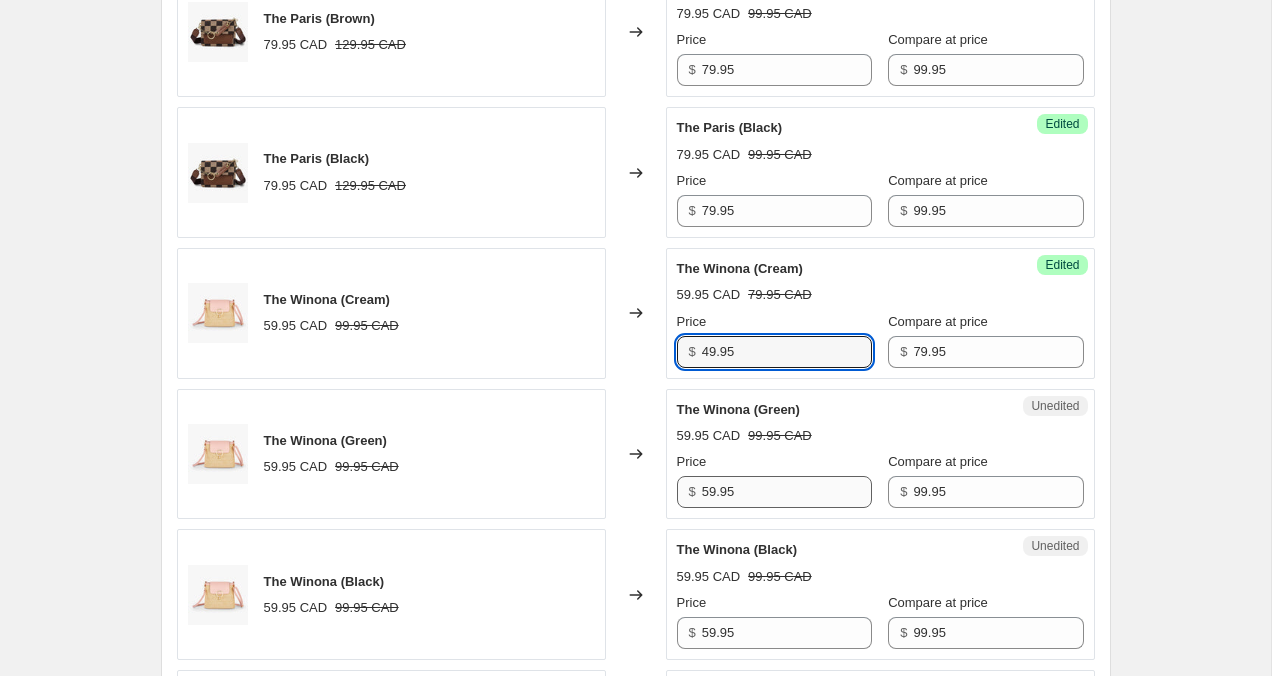 type on "49.95" 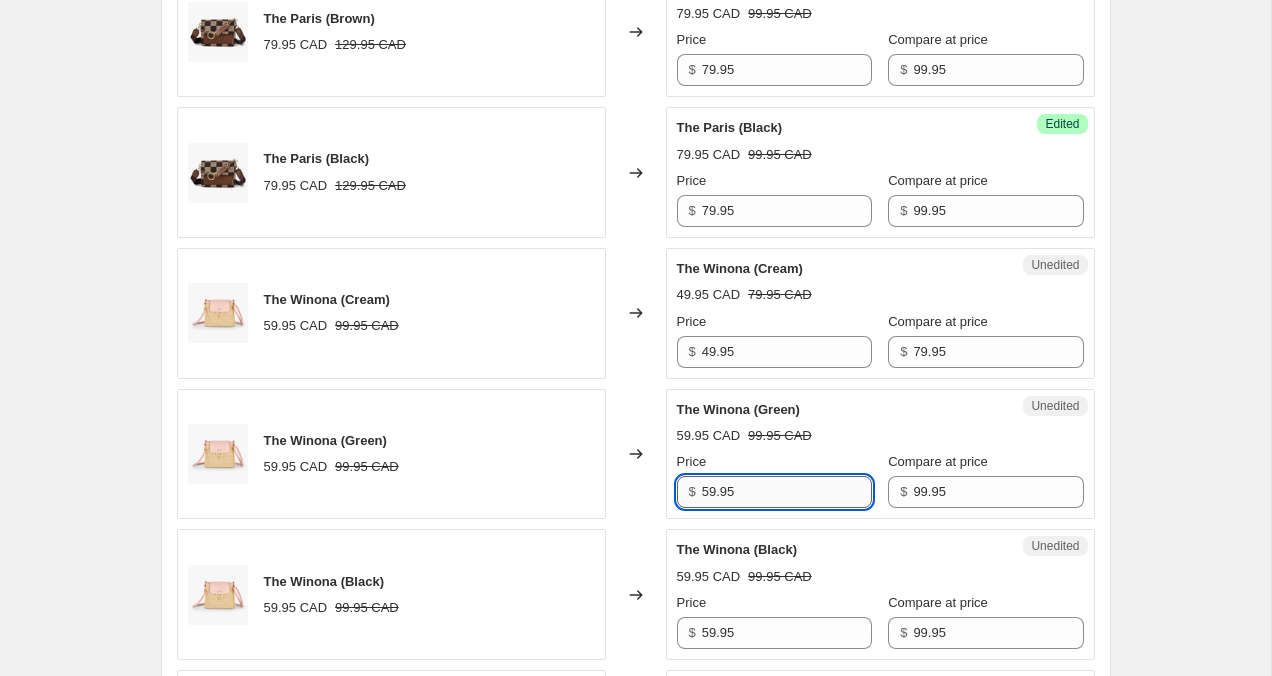 click on "59.95" at bounding box center [787, 492] 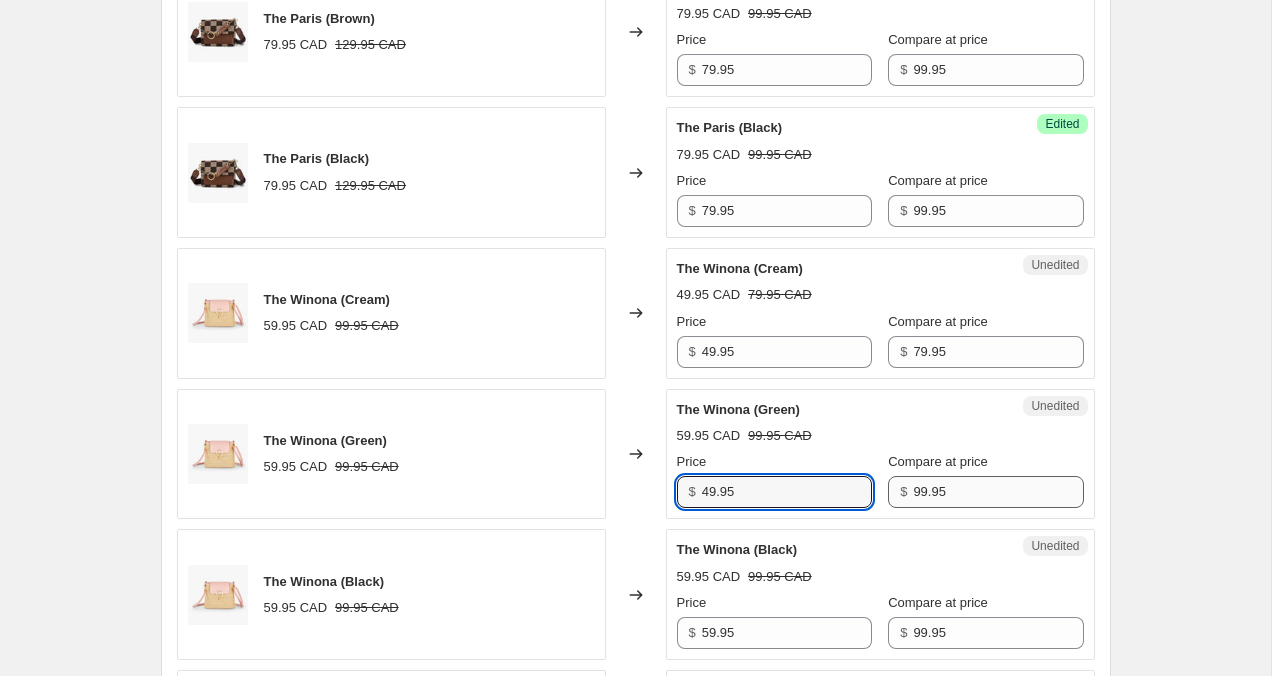 type on "49.95" 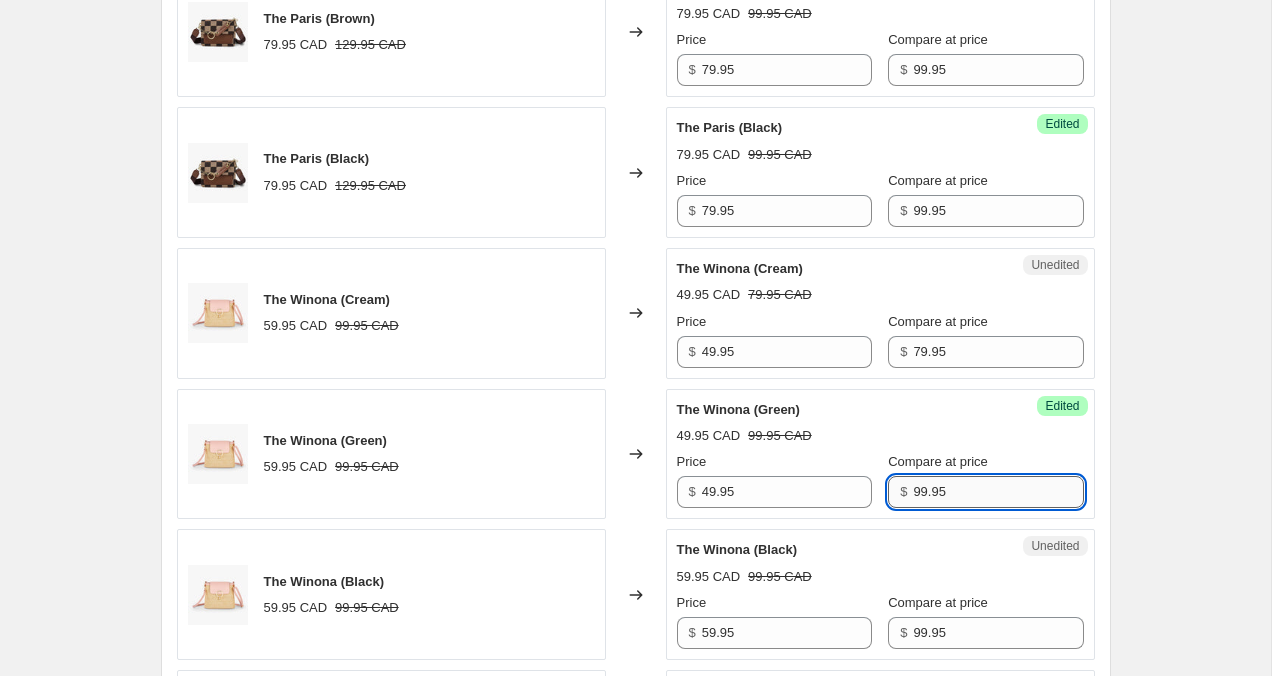click on "99.95" at bounding box center (998, 492) 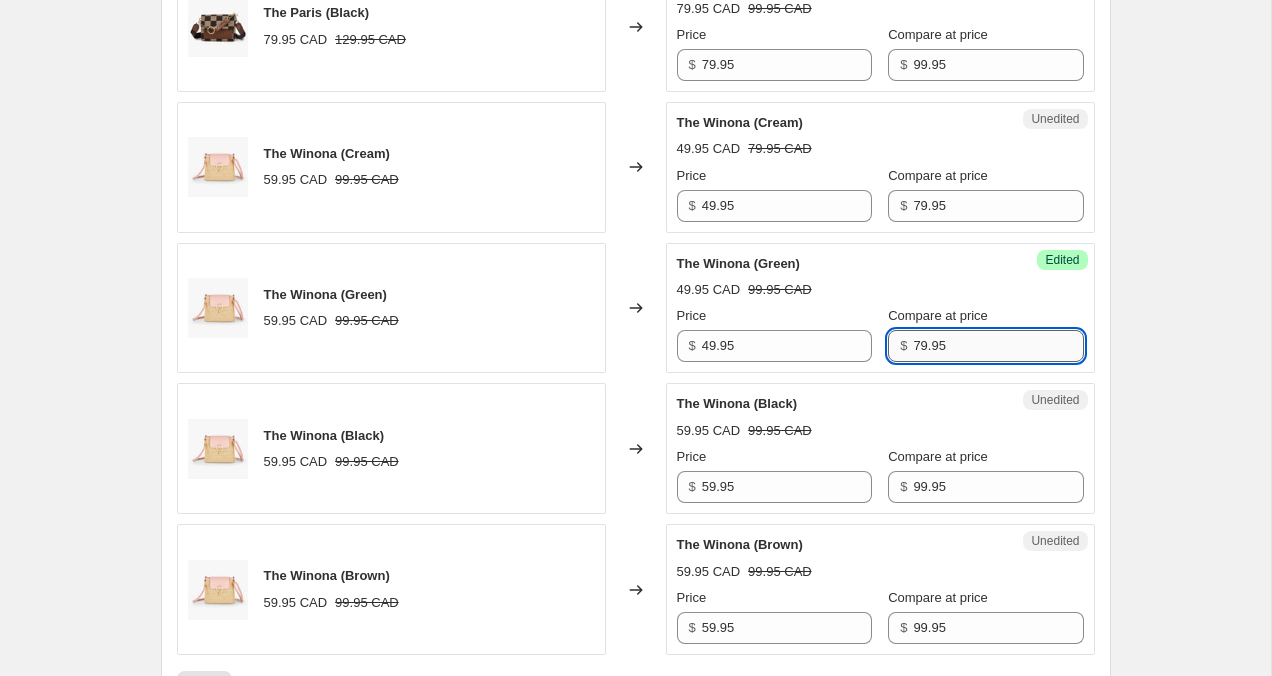 scroll, scrollTop: 2888, scrollLeft: 0, axis: vertical 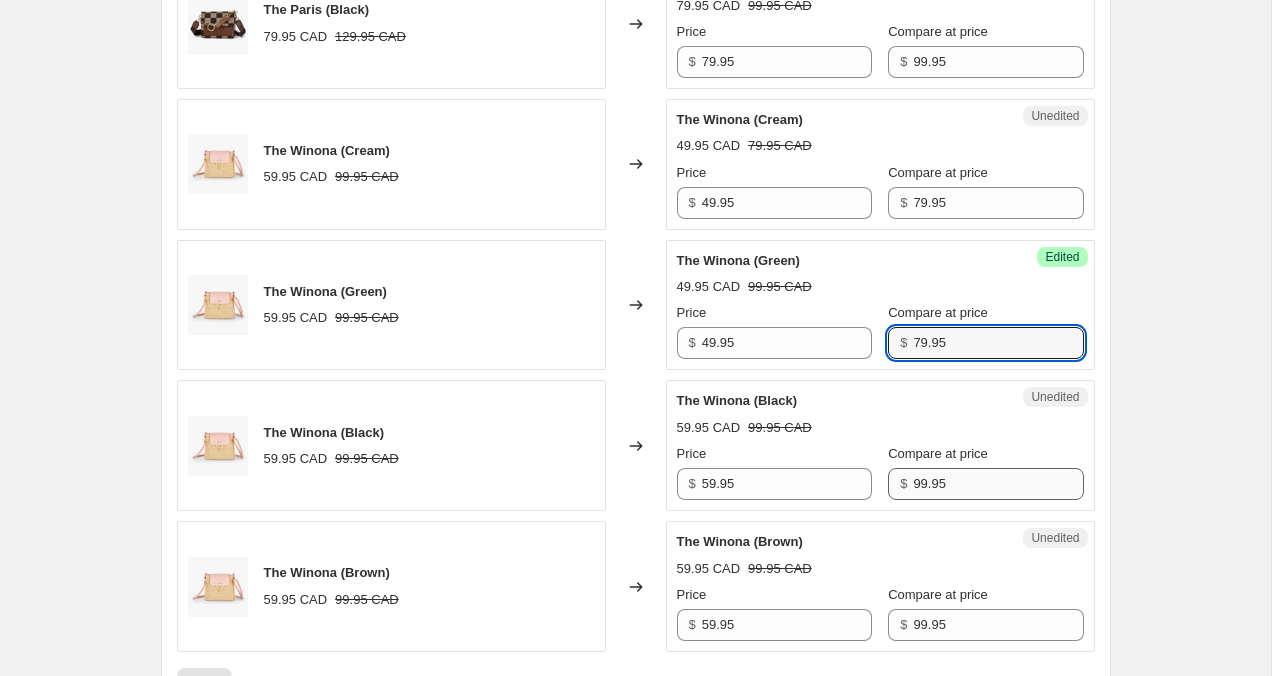 type on "79.95" 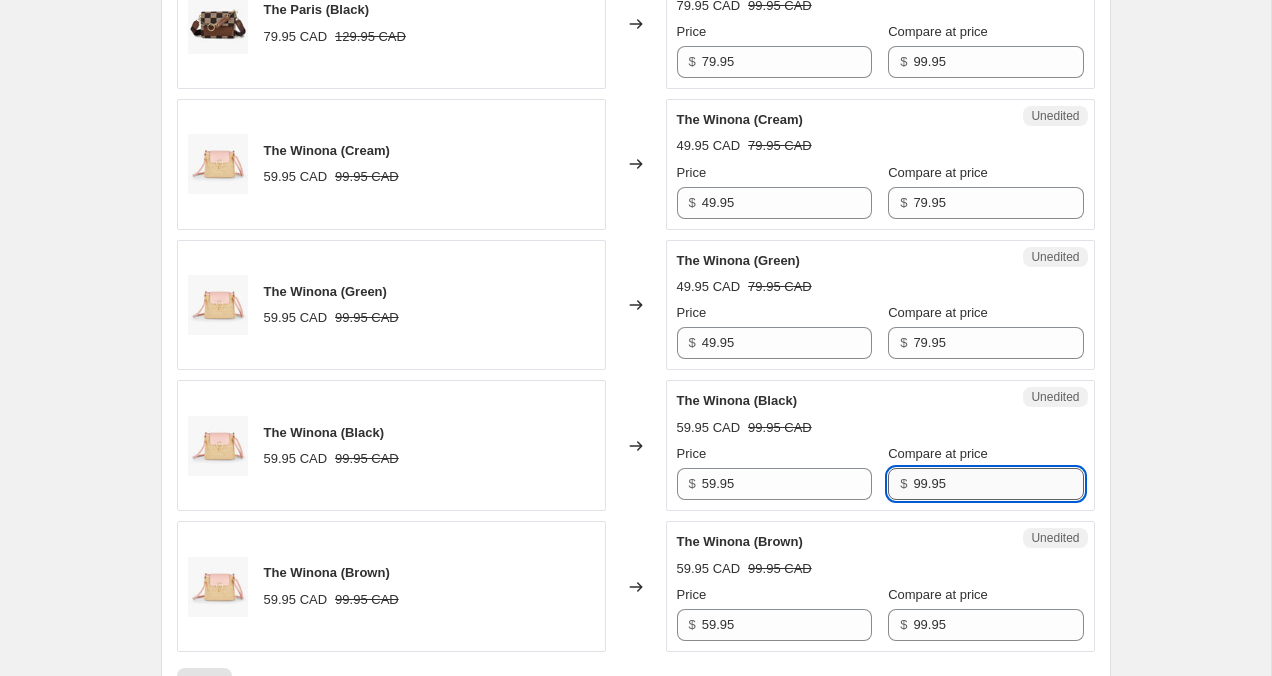 click on "99.95" at bounding box center (998, 484) 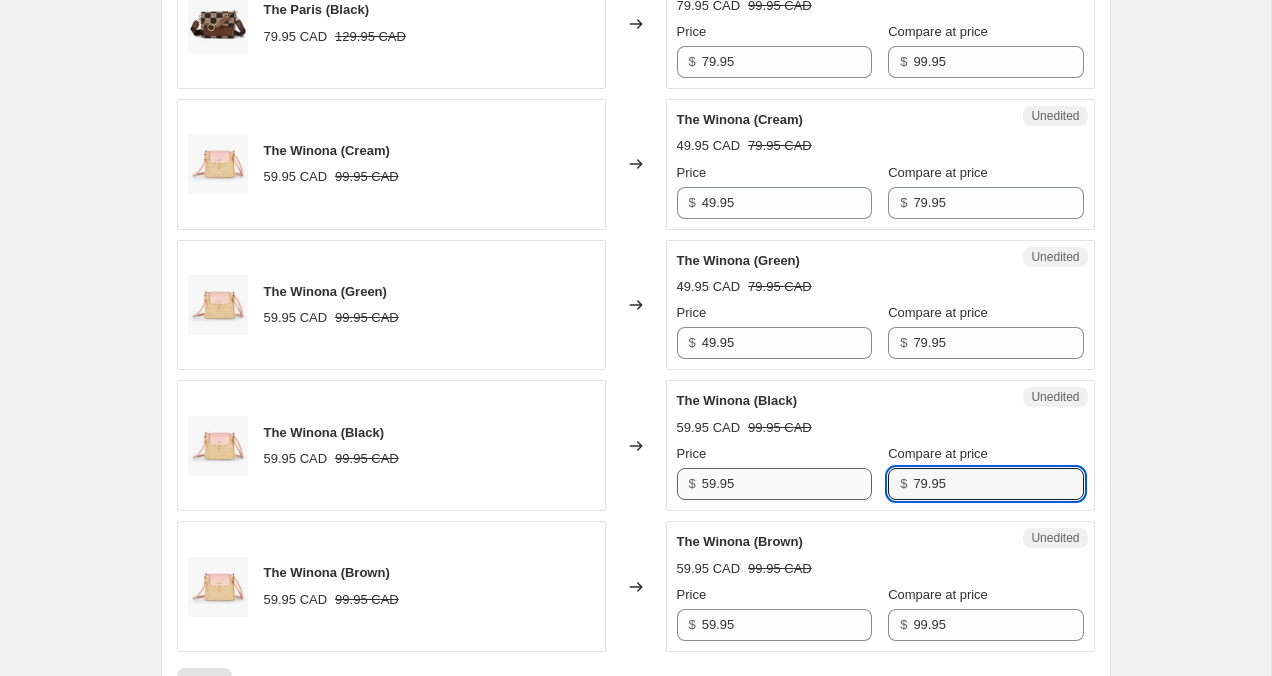 type on "79.95" 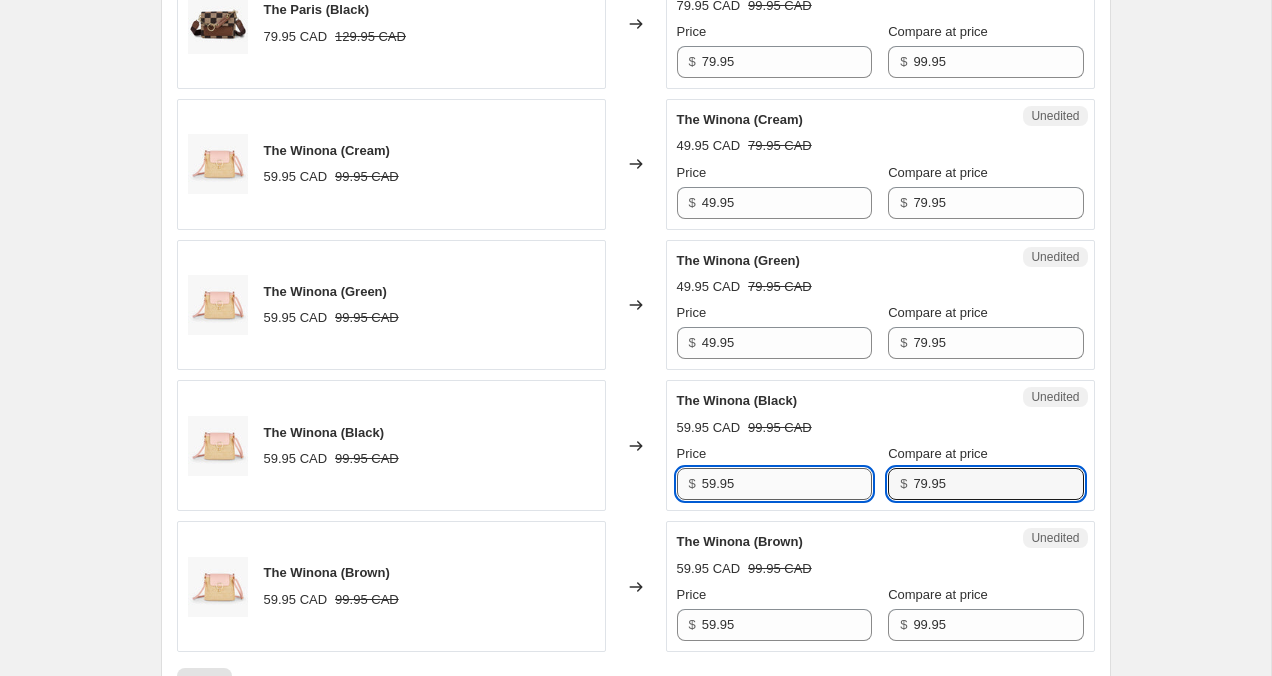 click on "59.95" at bounding box center (787, 484) 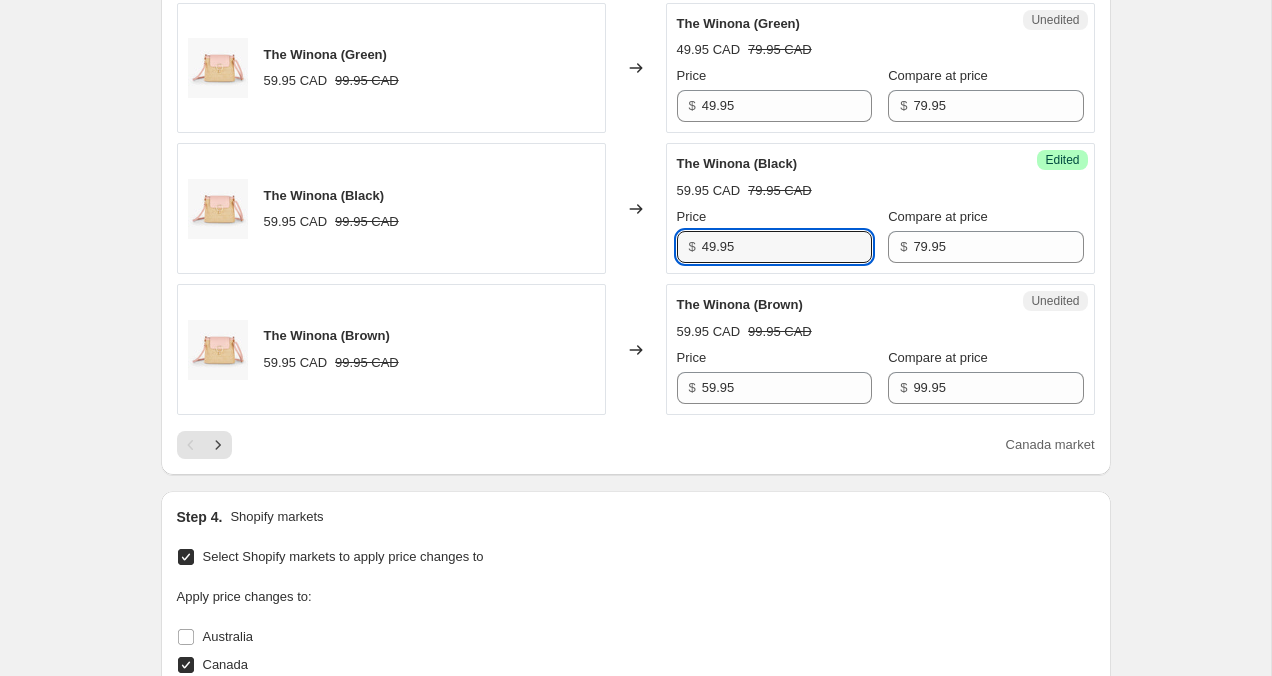 scroll, scrollTop: 3129, scrollLeft: 0, axis: vertical 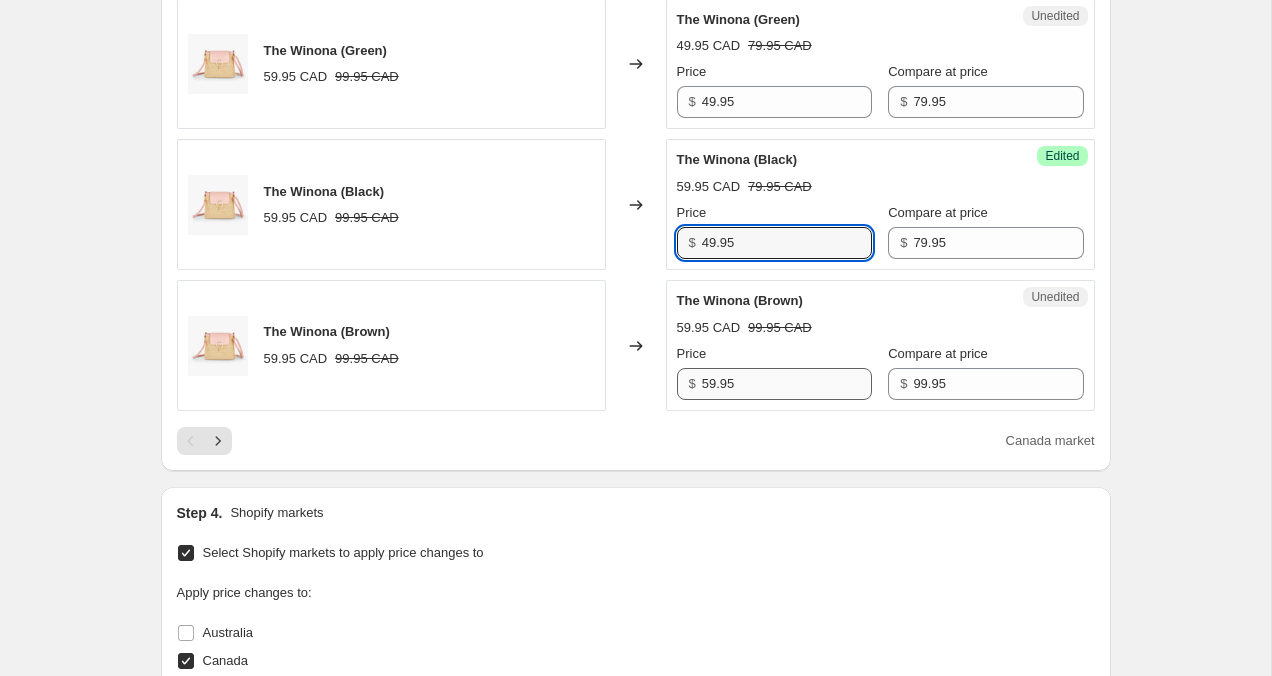 type on "49.95" 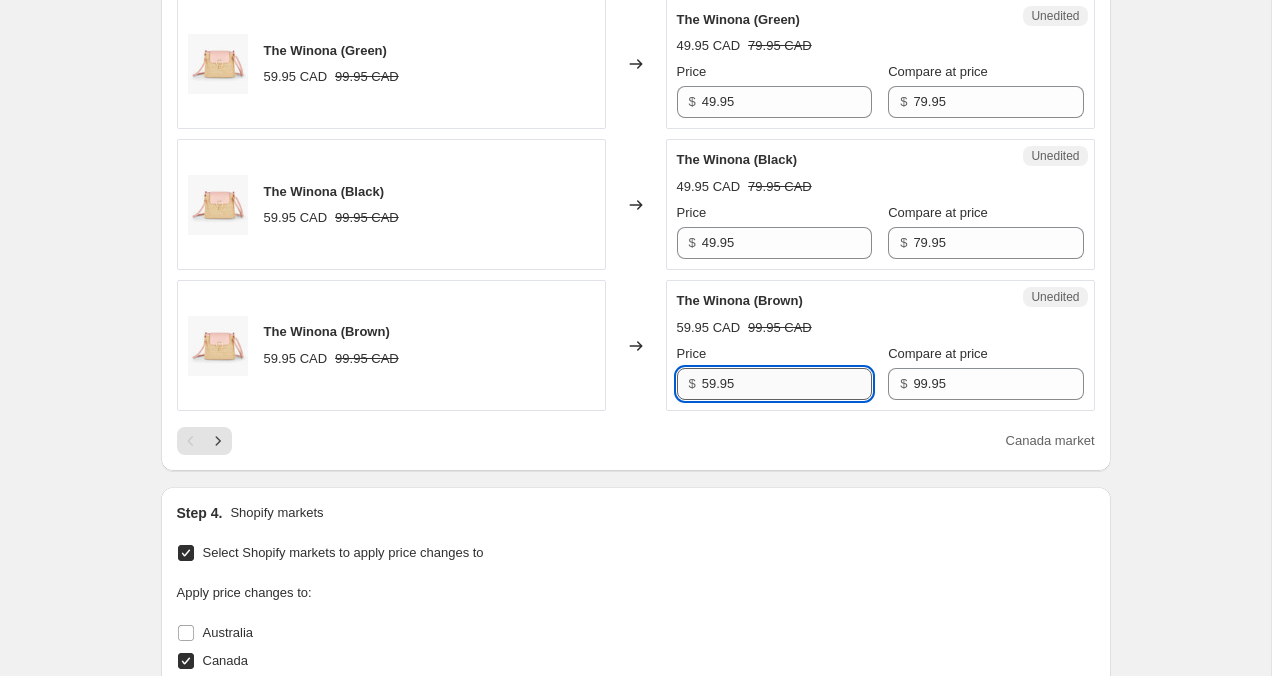 click on "59.95" at bounding box center [787, 384] 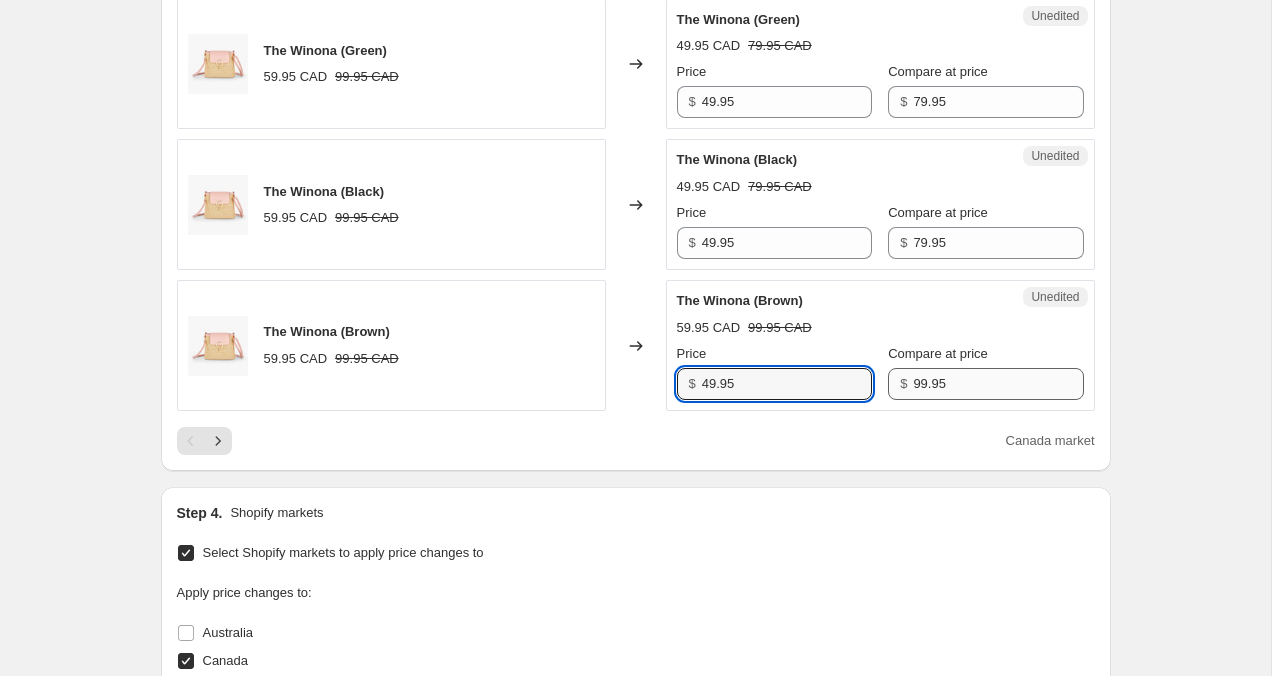 type on "49.95" 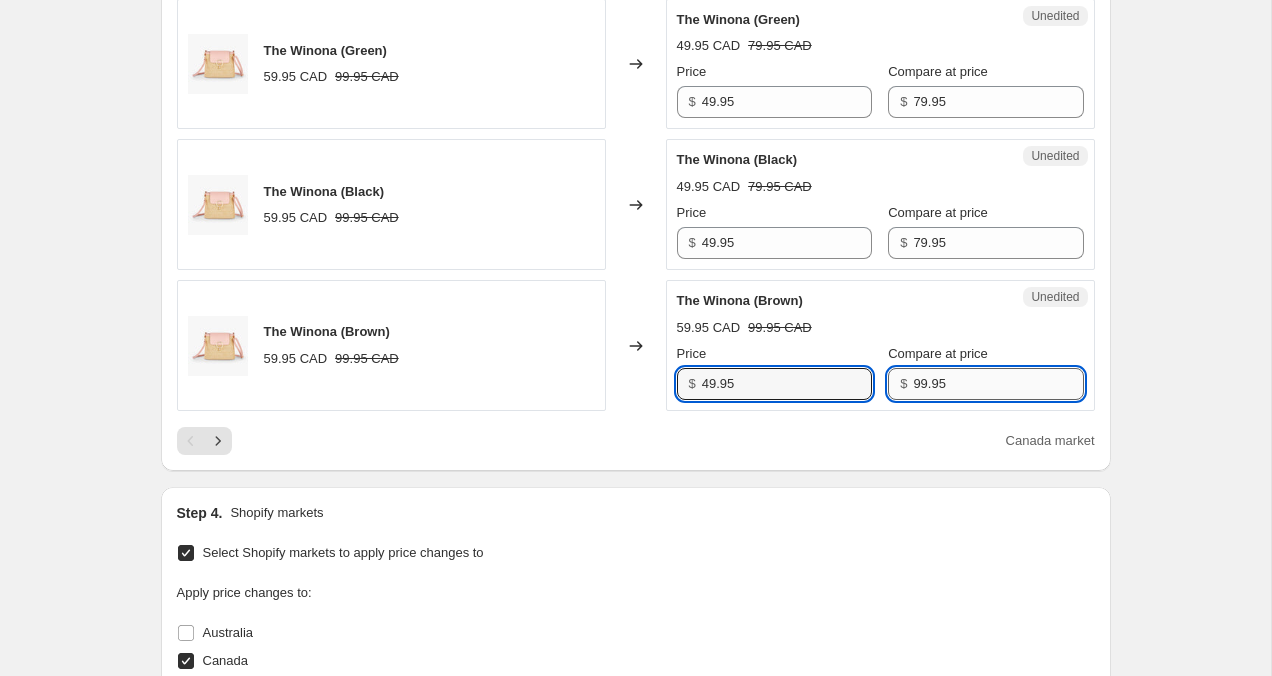 click on "99.95" at bounding box center [998, 384] 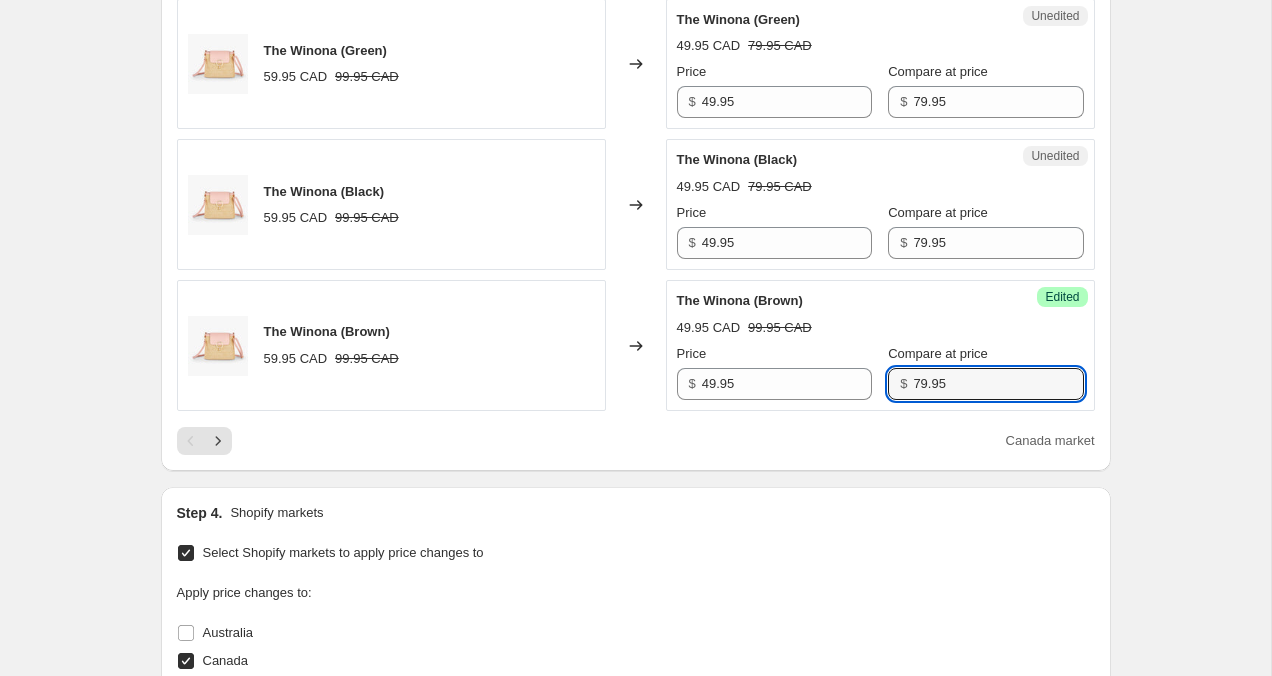 type on "79.95" 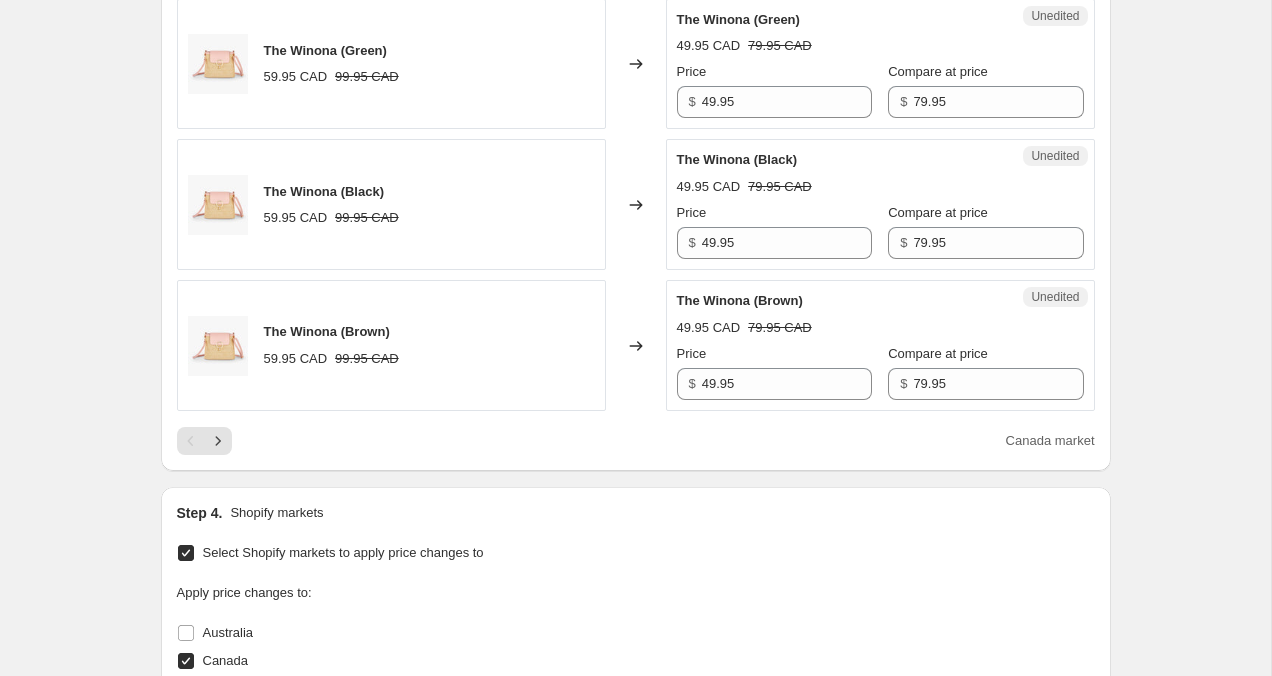 click on "Create new price change job. This page is ready Create new price change job Draft Step 1. Optionally give your price change job a title (eg "March 30% off sale on boots") 2 Aug 2025, 20:28:02 Price change job This title is just for internal use, customers won't see it Step 2. Select how the prices should change Use bulk price change rules Set product prices individually Use CSV upload Select tags to add while price change is active Select tags to remove while price change is active Step 3. Select which products should change in price Select all products, use filters, or select products variants individually All products Filter by product, collection, tag, vendor, product type, variant title, or inventory Select product variants individually Select product variants 29   product variants selected PRICE CHANGE PREVIEW 29 product variants selected. 20 product prices edited: The Holly (Cream) 59.95 CAD 99.95 CAD Changed to Unedited The Holly (Cream) 49.95 CAD 79.95 CAD Price $ 49.95 Compare at price $ 79.95 Price" at bounding box center (635, -920) 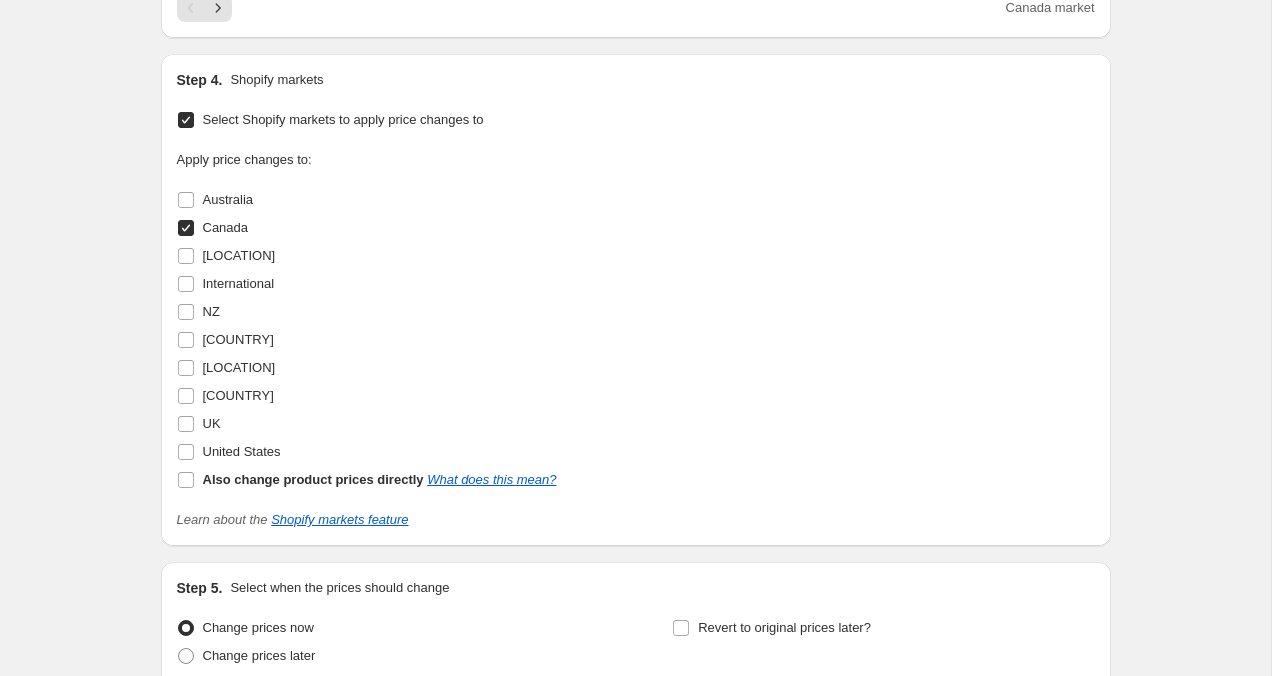 scroll, scrollTop: 3742, scrollLeft: 0, axis: vertical 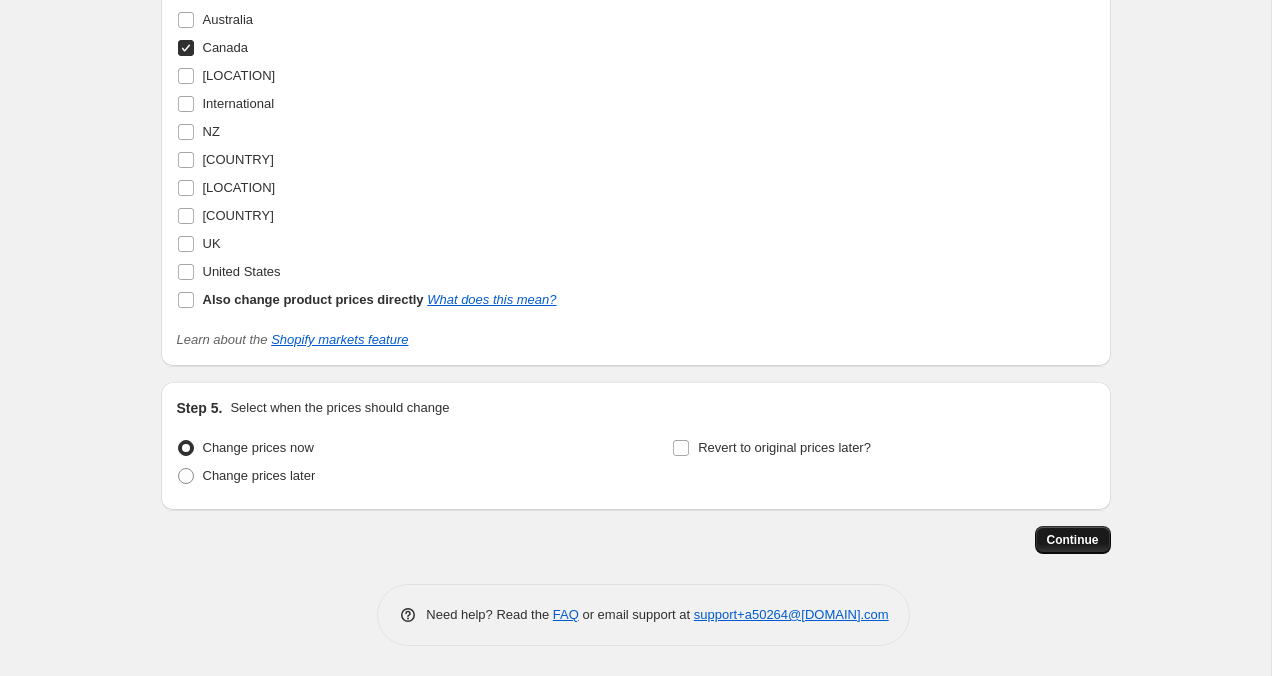 click on "Continue" at bounding box center [1073, 540] 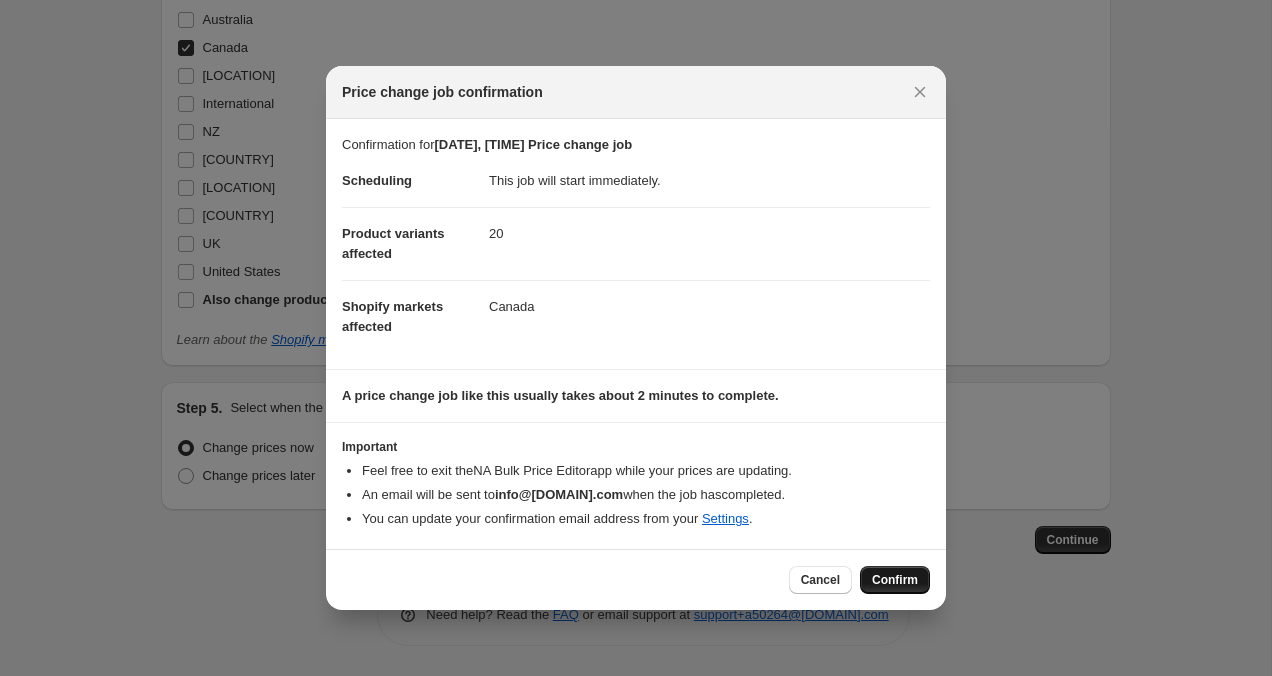 click on "Confirm" at bounding box center (895, 580) 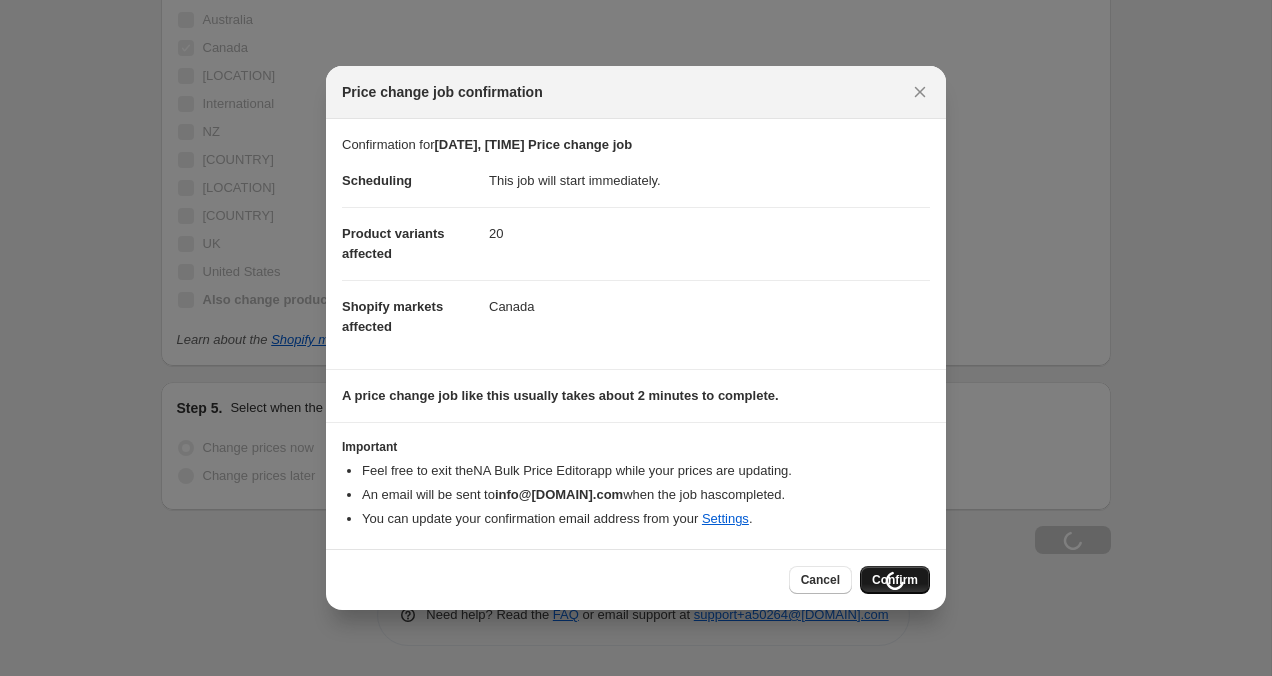 scroll, scrollTop: 3810, scrollLeft: 0, axis: vertical 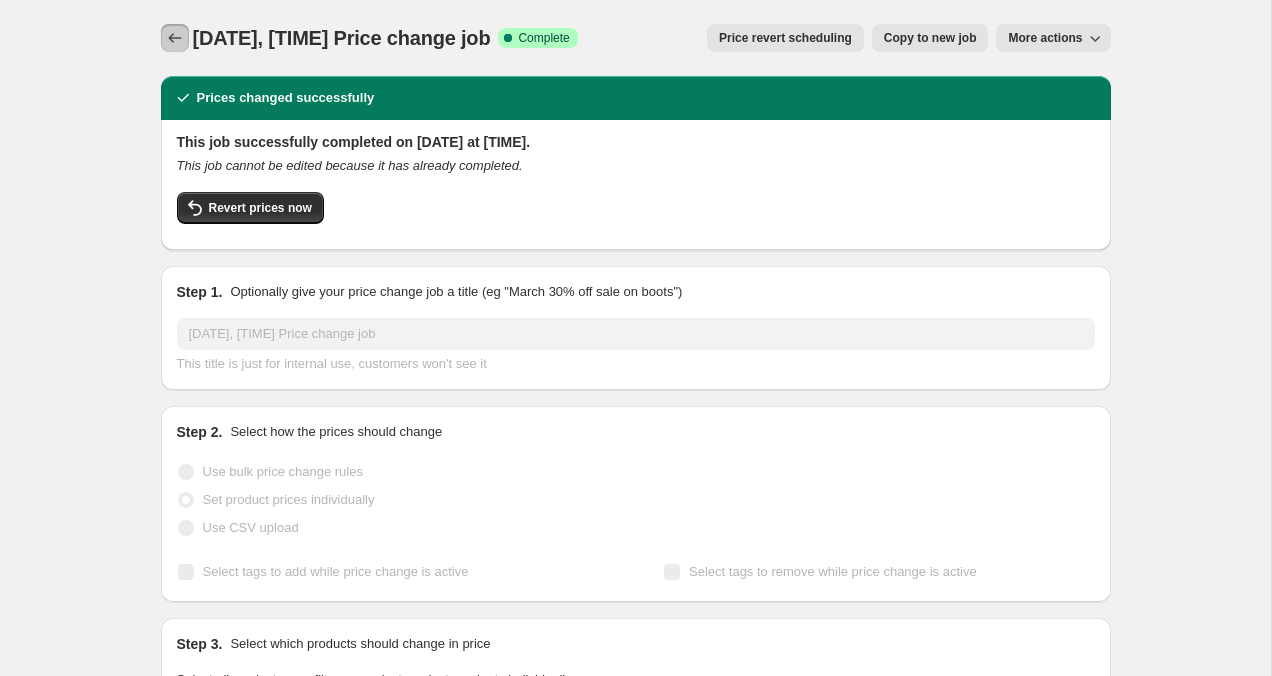 click 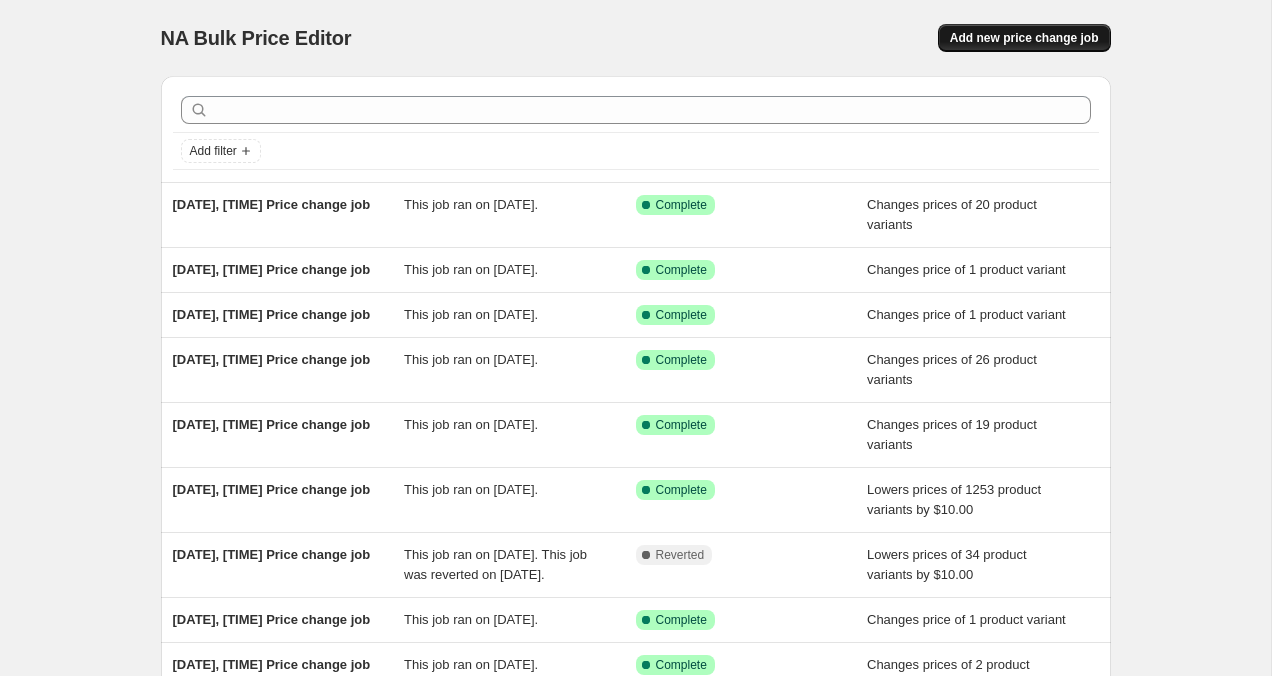 click on "Add new price change job" at bounding box center (1024, 38) 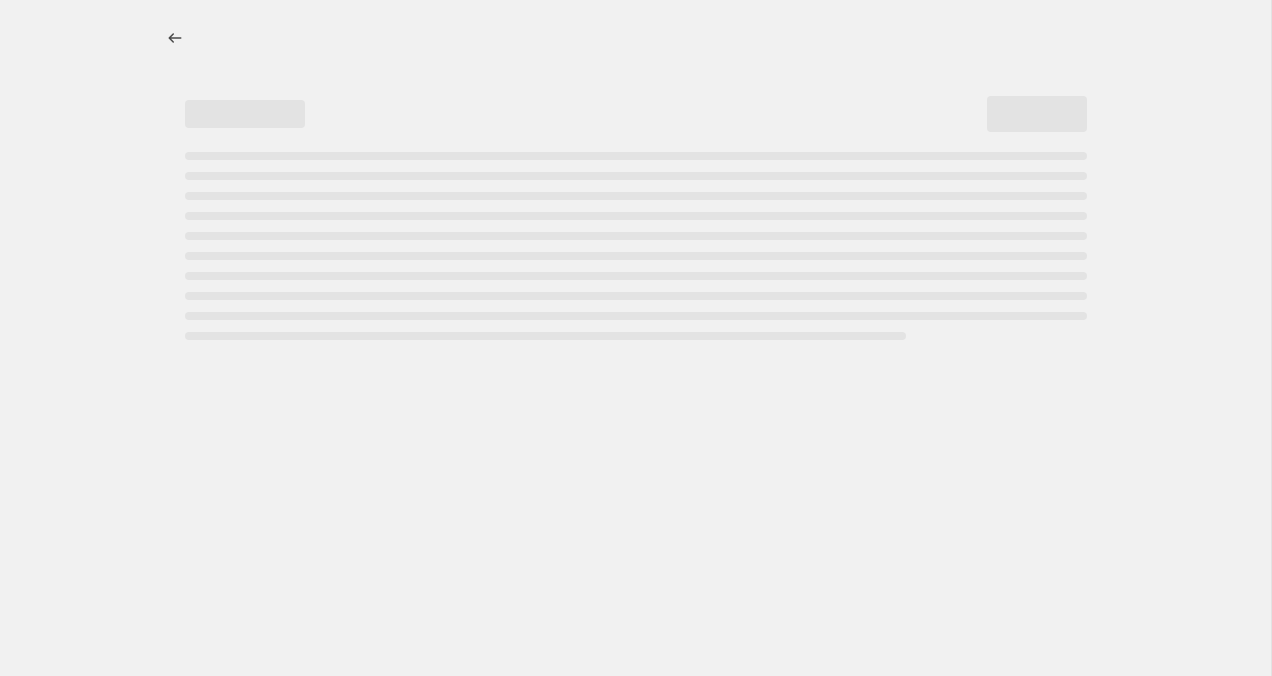select on "percentage" 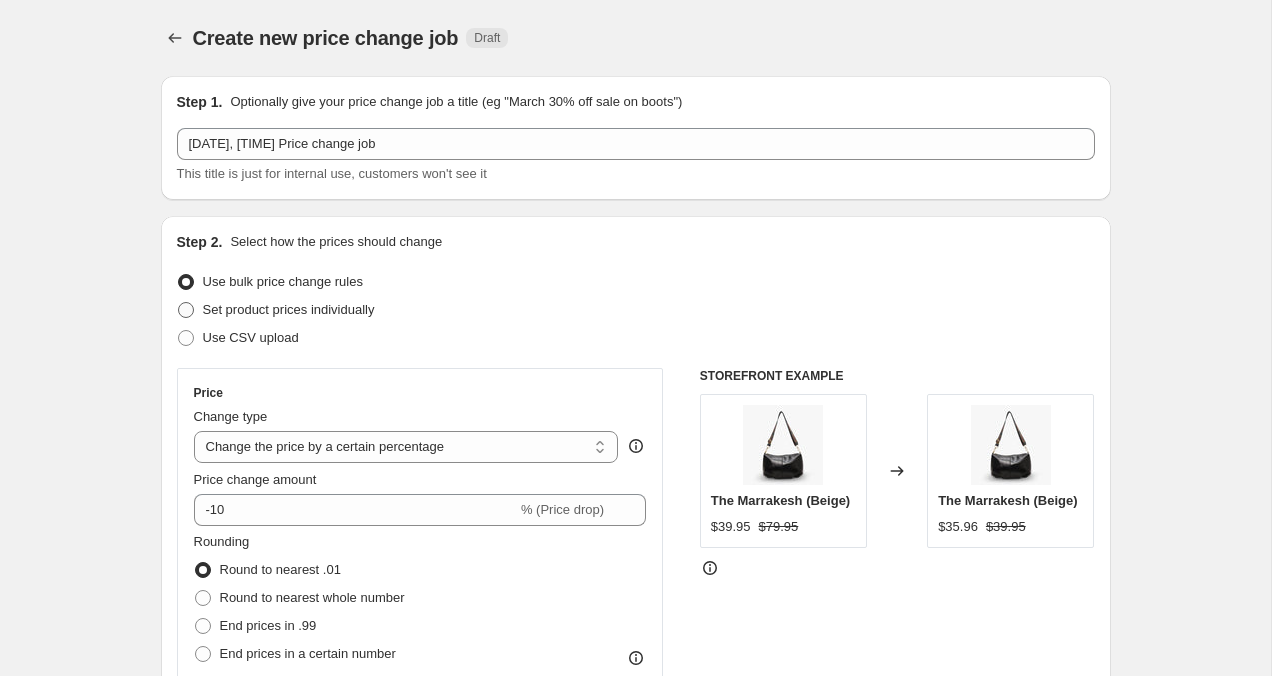 click at bounding box center [186, 310] 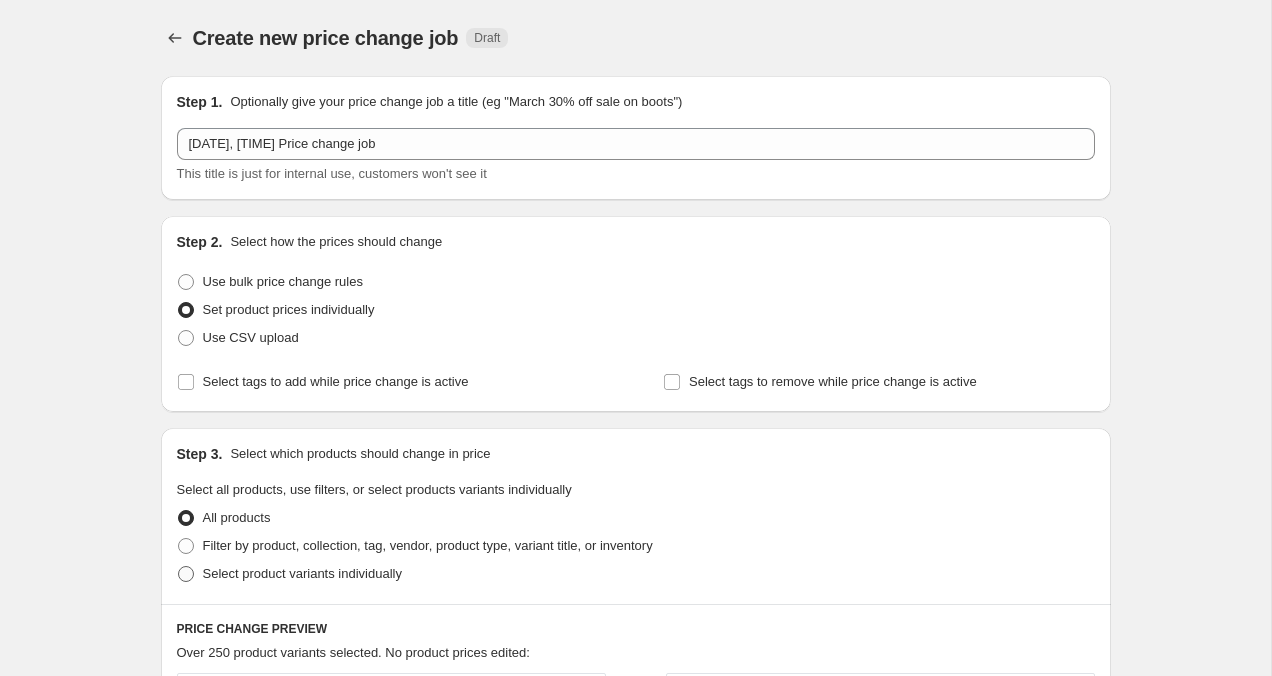click at bounding box center [186, 574] 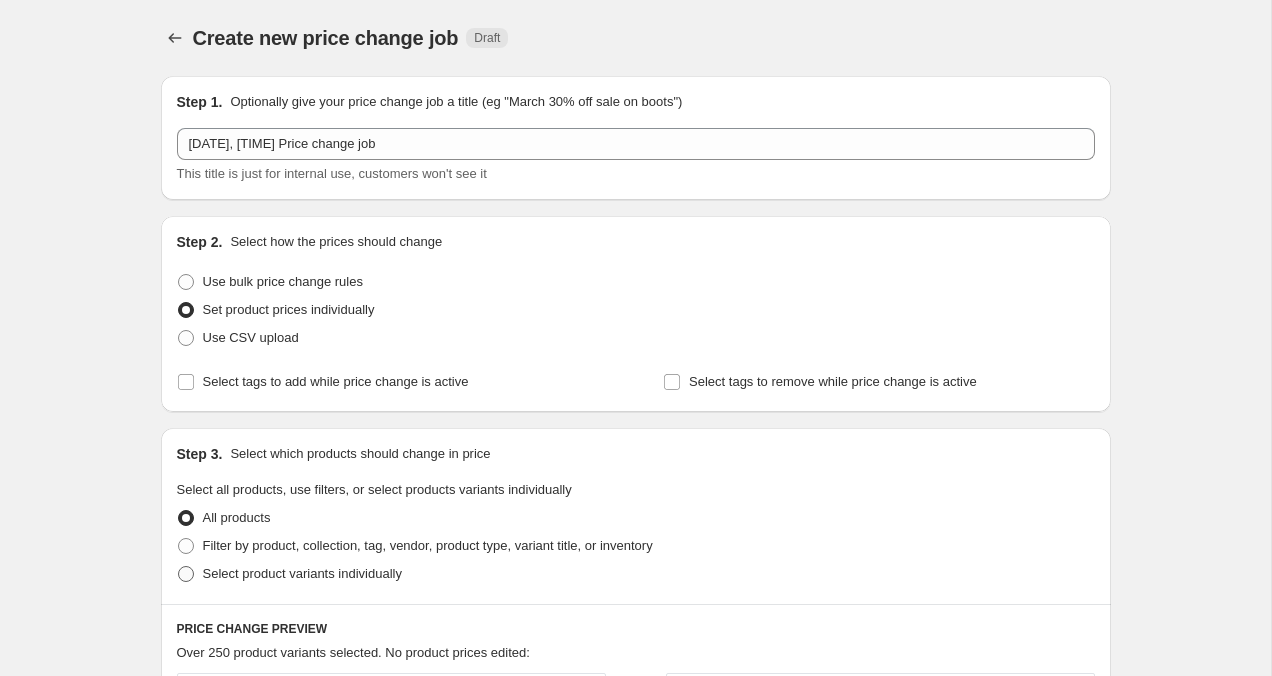 radio on "true" 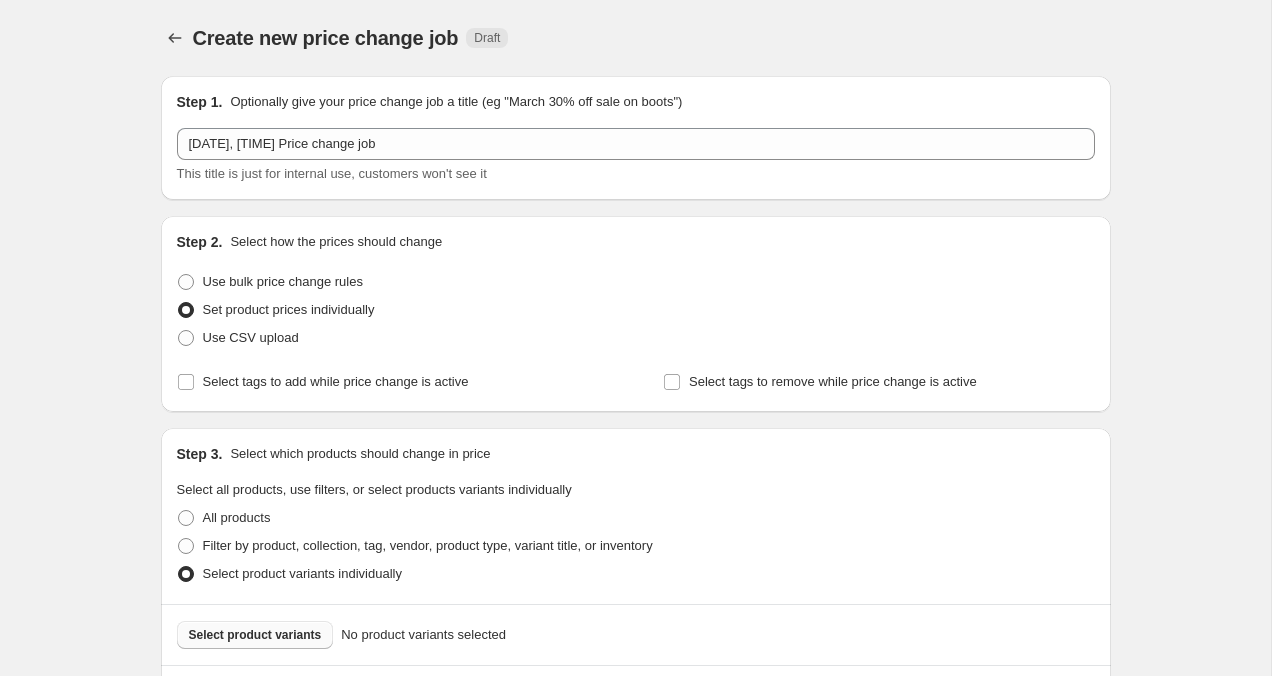 click on "Select product variants" at bounding box center [255, 635] 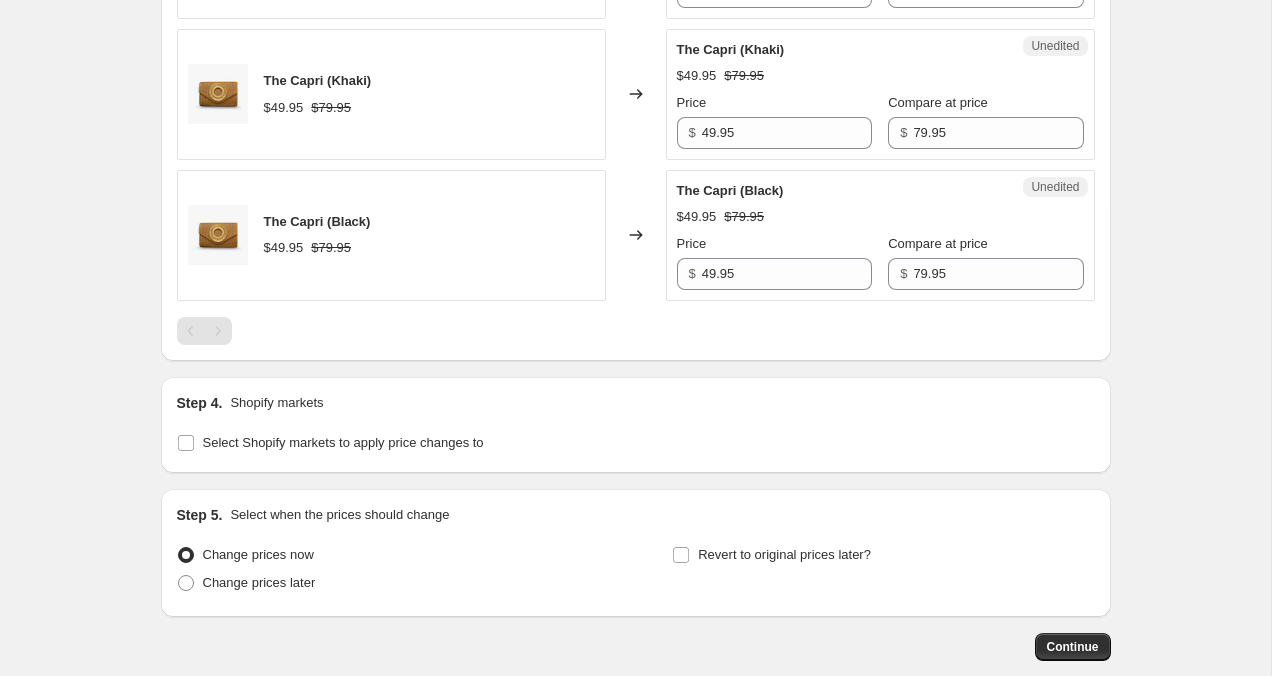 scroll, scrollTop: 1093, scrollLeft: 0, axis: vertical 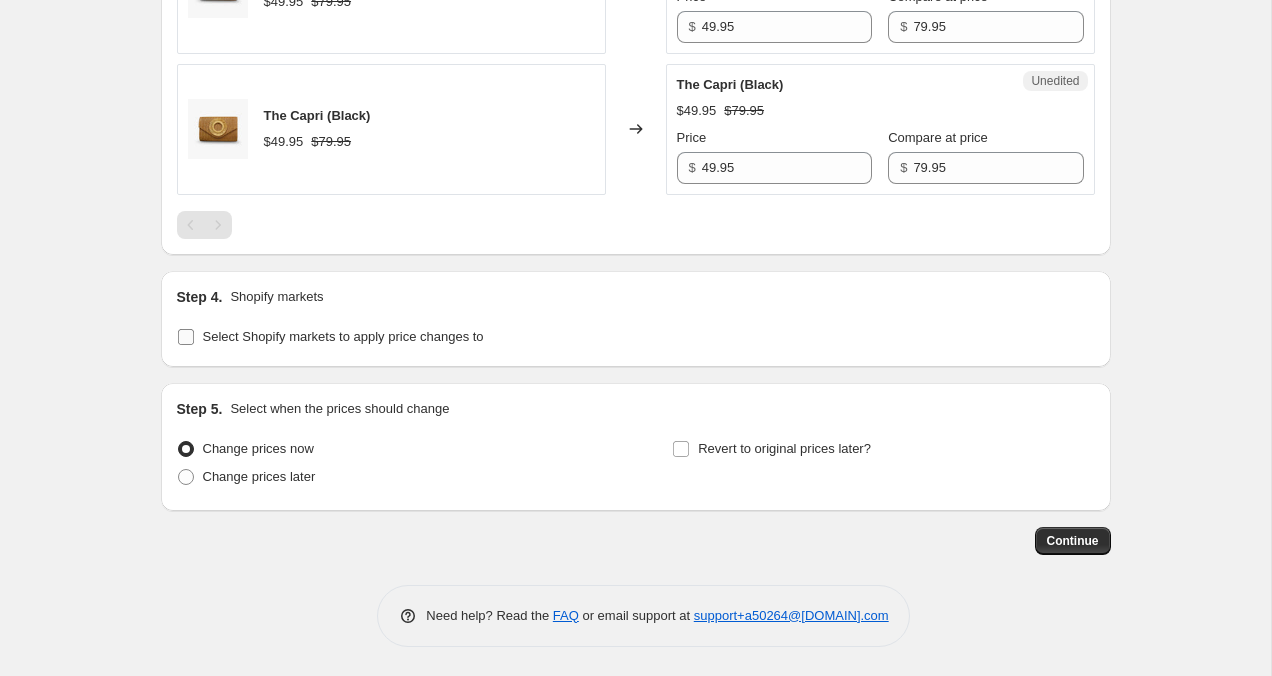 click on "Select Shopify markets to apply price changes to" at bounding box center [330, 337] 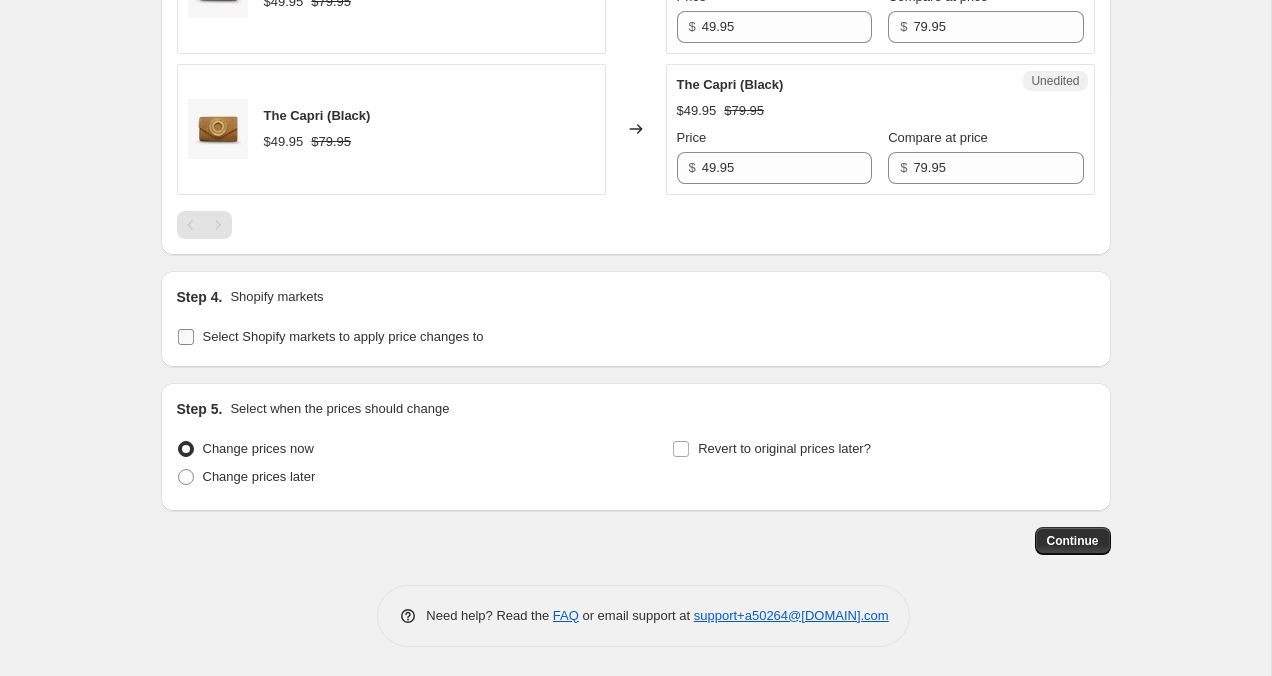 click on "Select Shopify markets to apply price changes to" at bounding box center (186, 337) 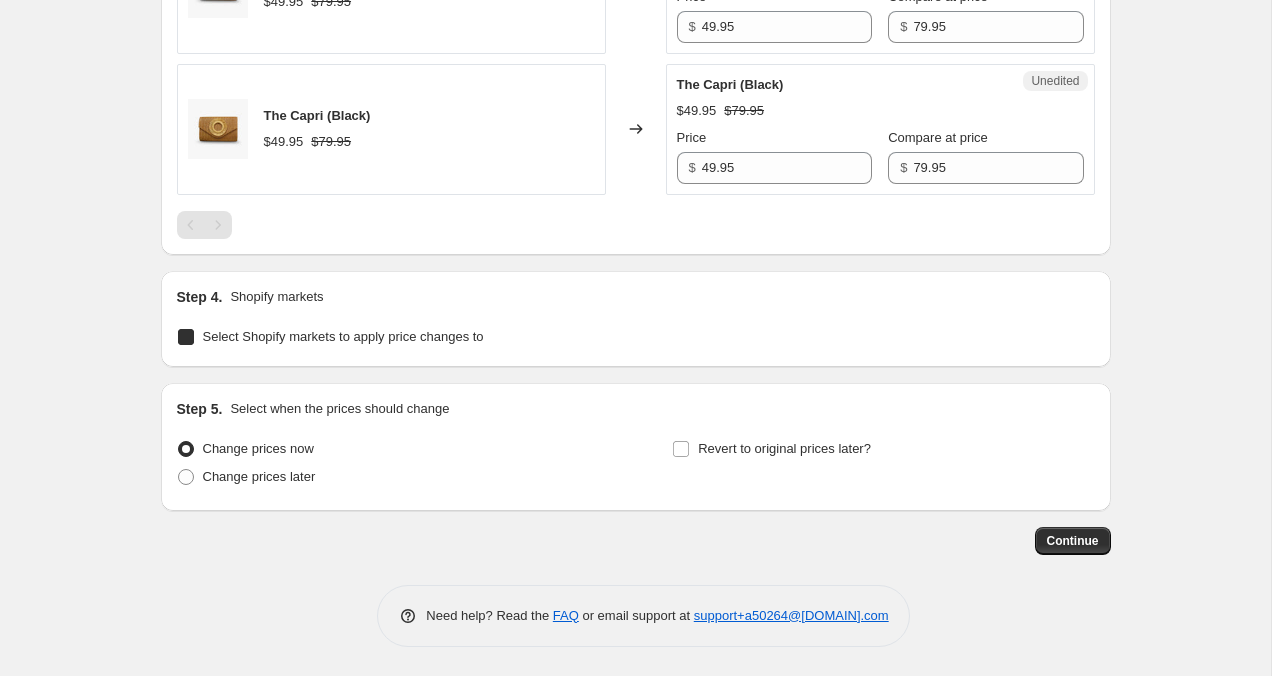 checkbox on "true" 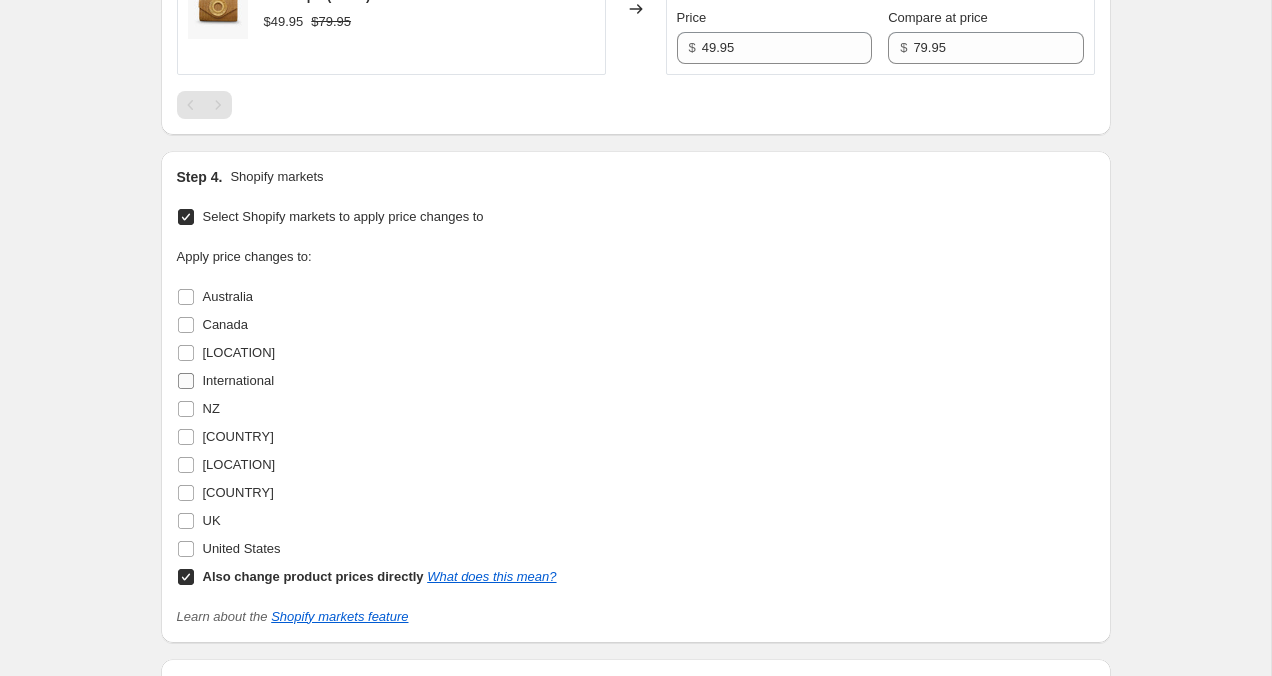 scroll, scrollTop: 1219, scrollLeft: 0, axis: vertical 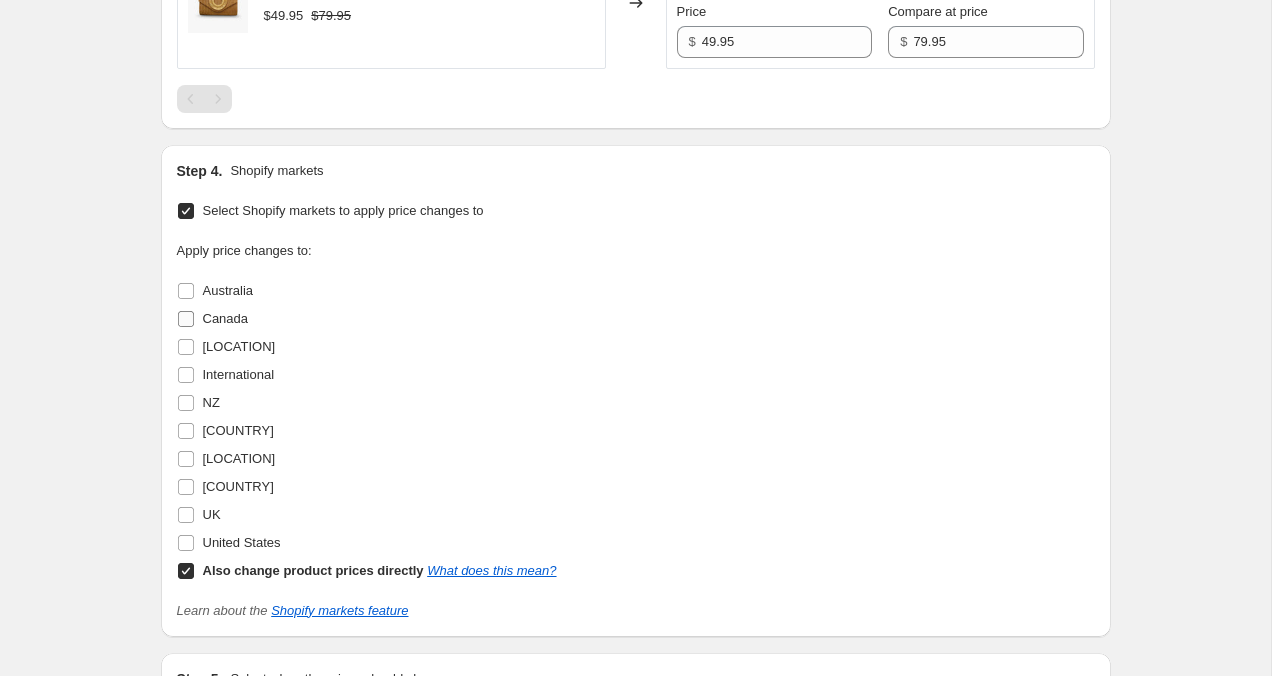 click on "Canada" at bounding box center (186, 319) 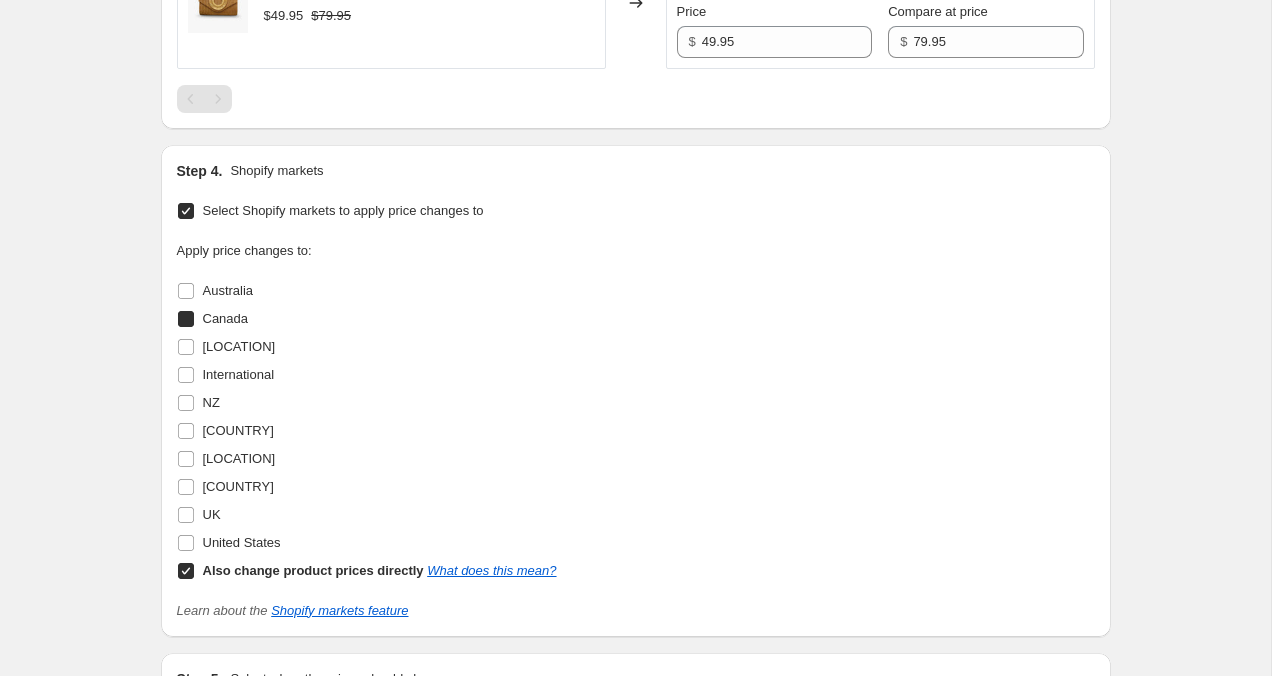 checkbox on "true" 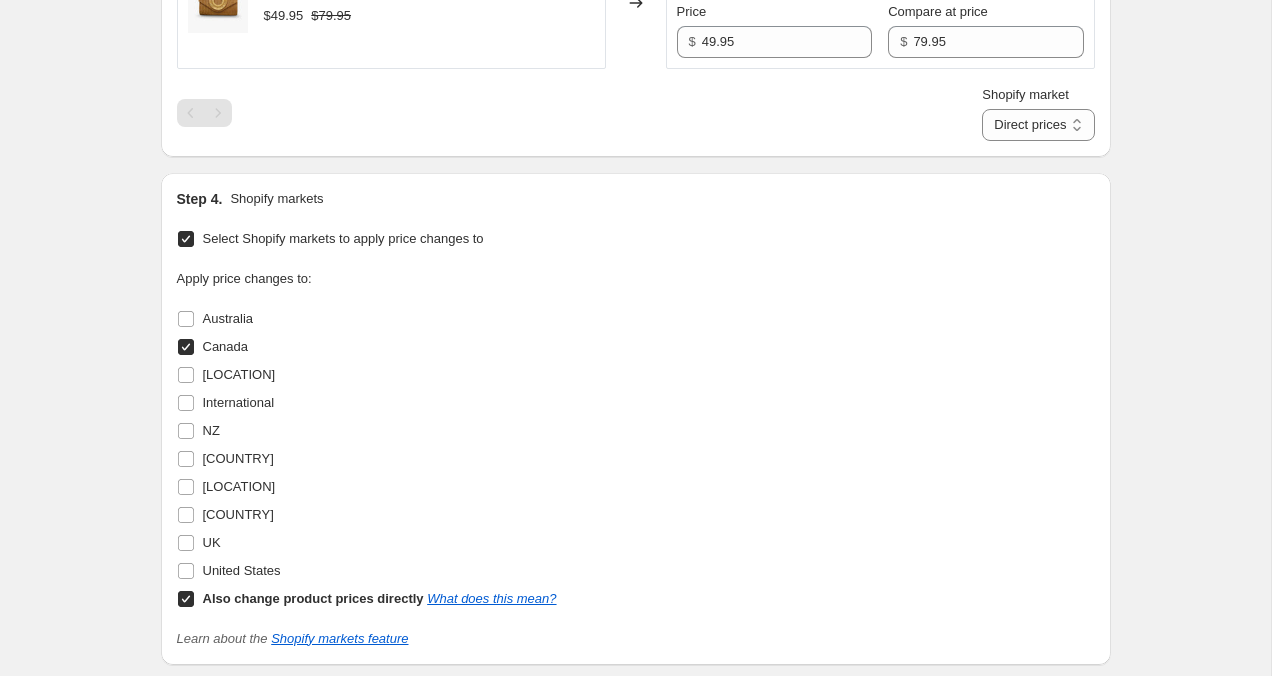 click on "Also change product prices directly   What does this mean?" at bounding box center (186, 599) 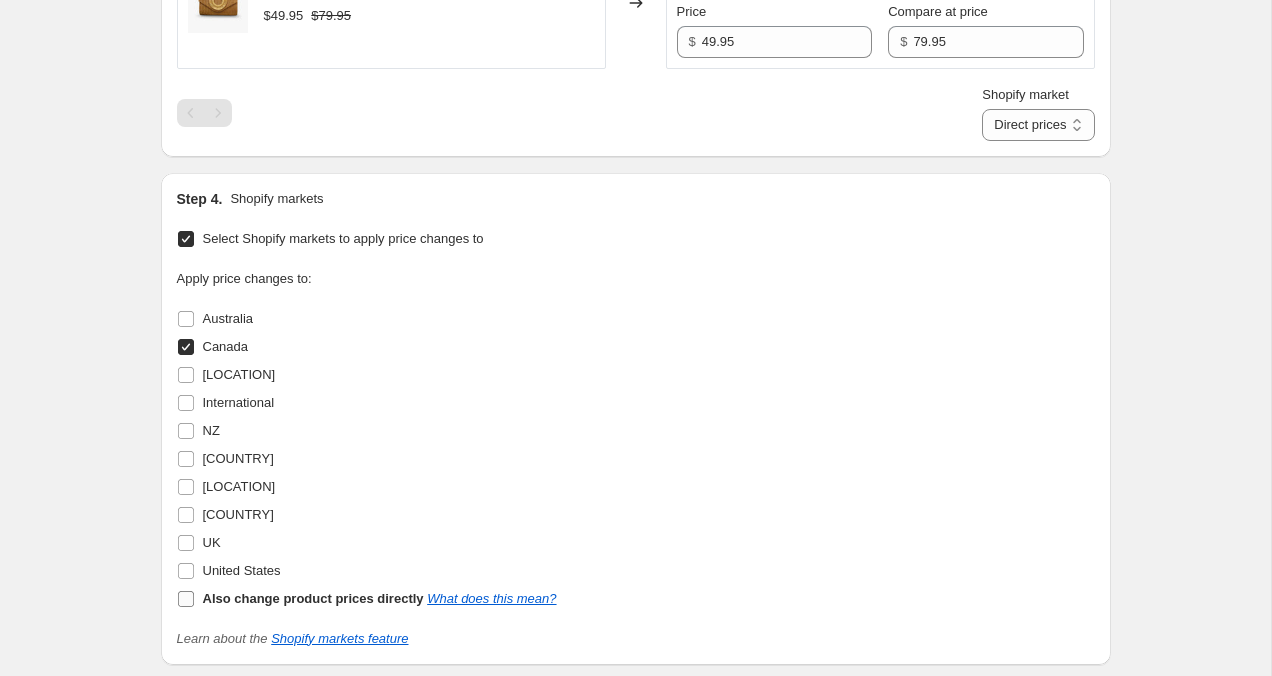checkbox on "false" 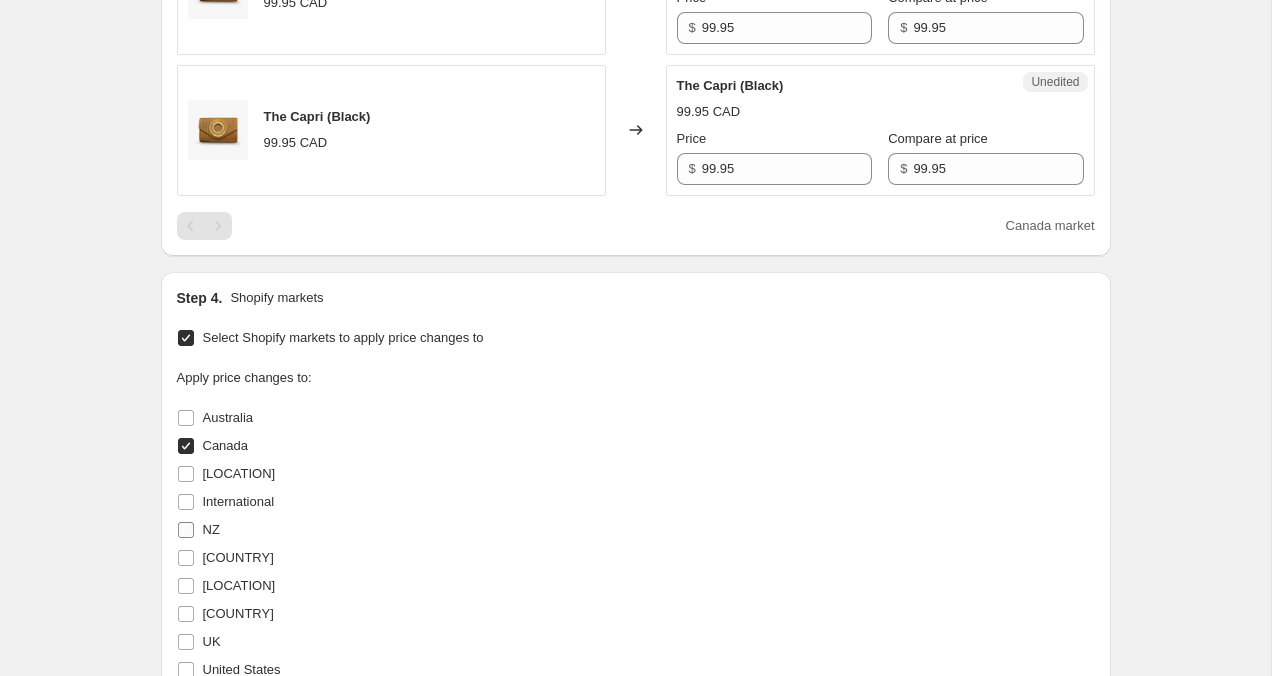scroll, scrollTop: 658, scrollLeft: 0, axis: vertical 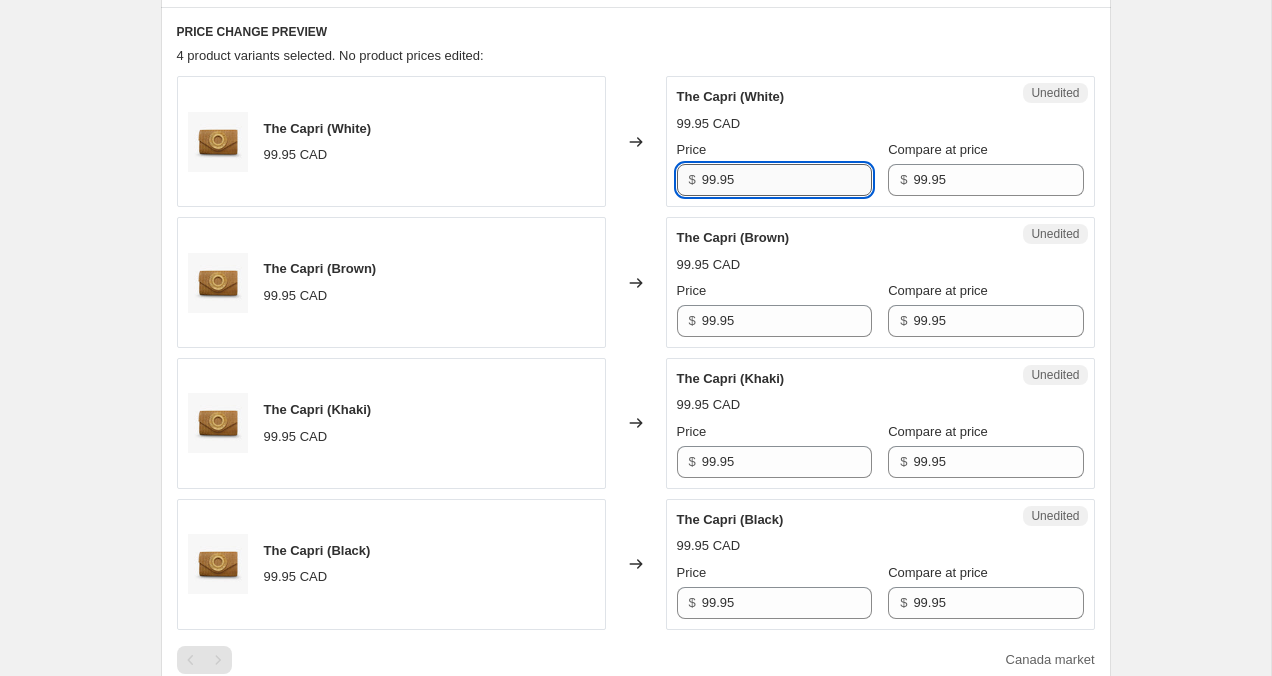 click on "99.95" at bounding box center (787, 180) 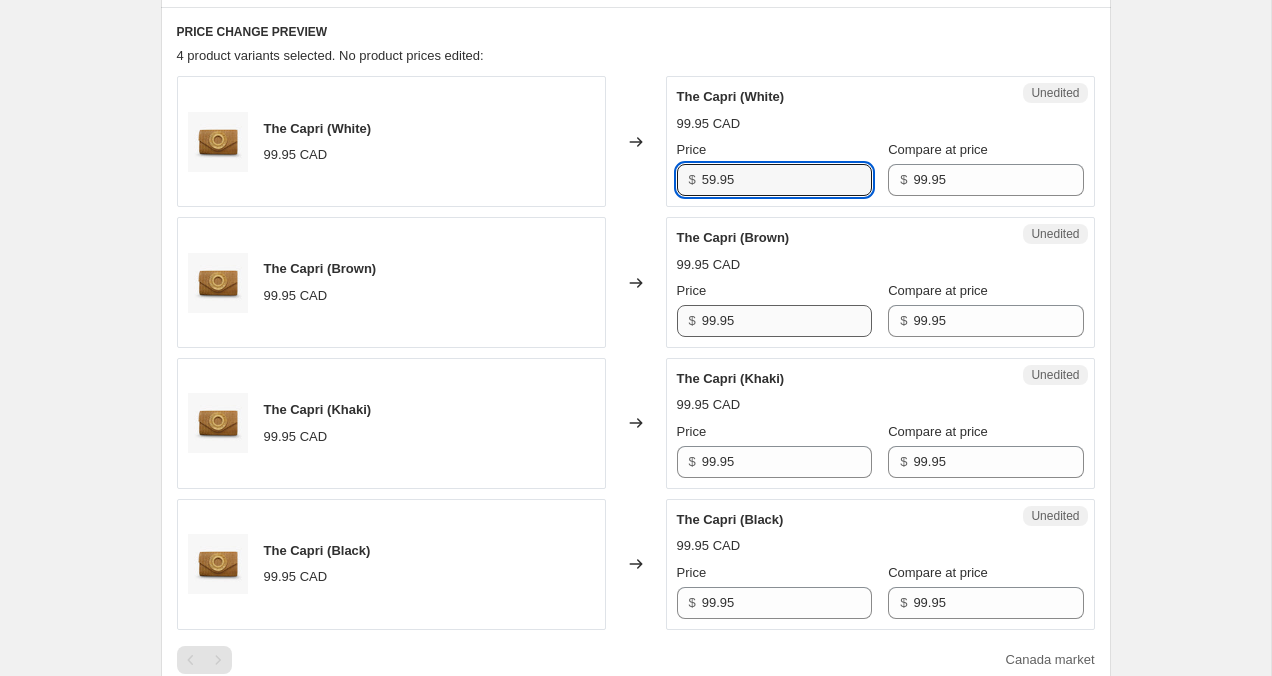 type on "59.95" 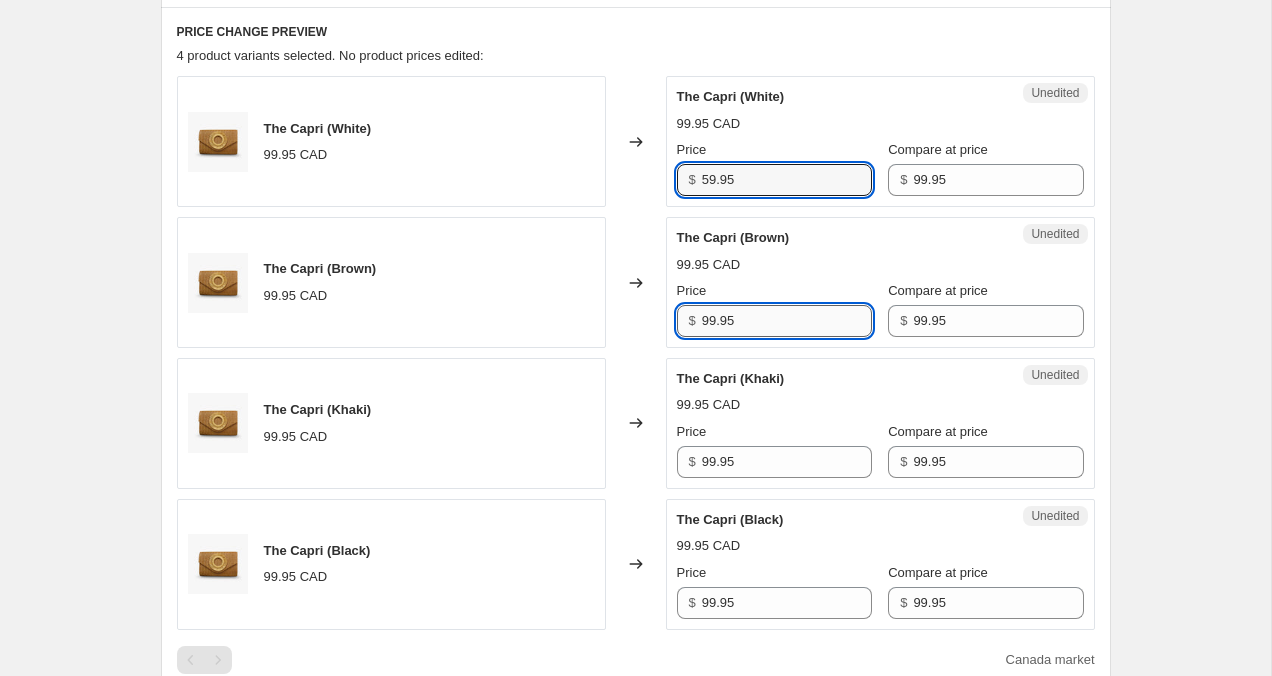 click on "99.95" at bounding box center (787, 321) 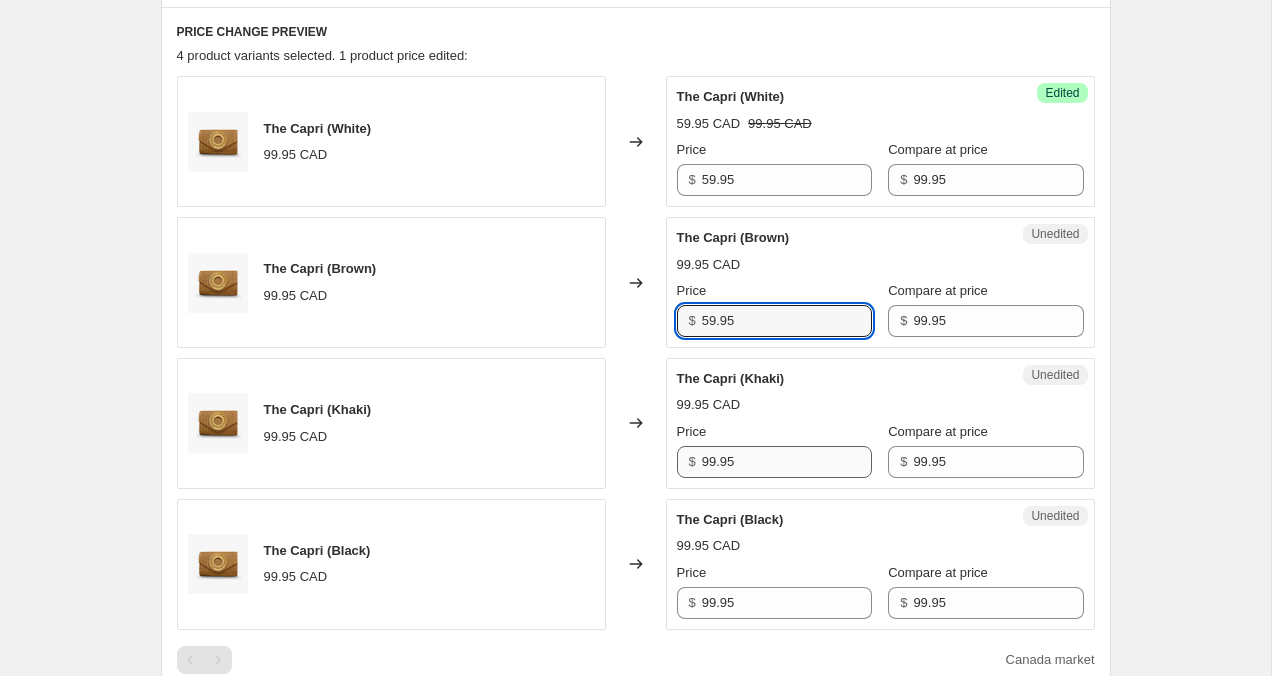 type on "59.95" 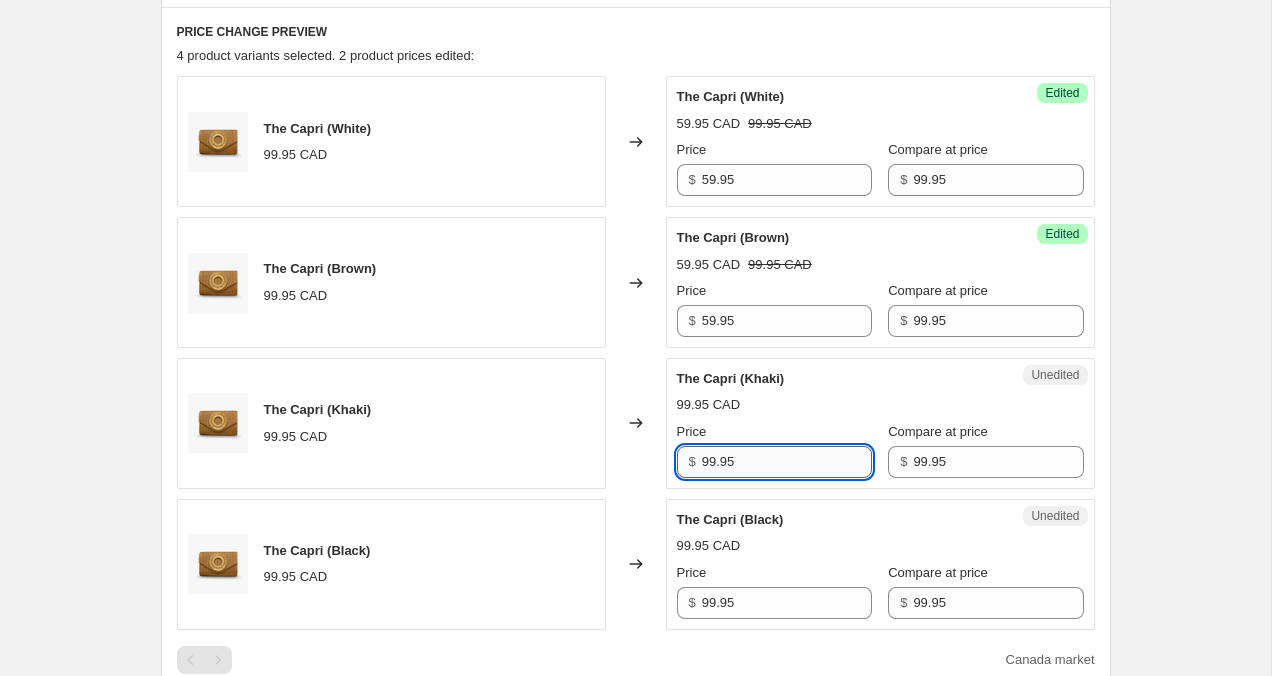 click on "99.95" at bounding box center (787, 462) 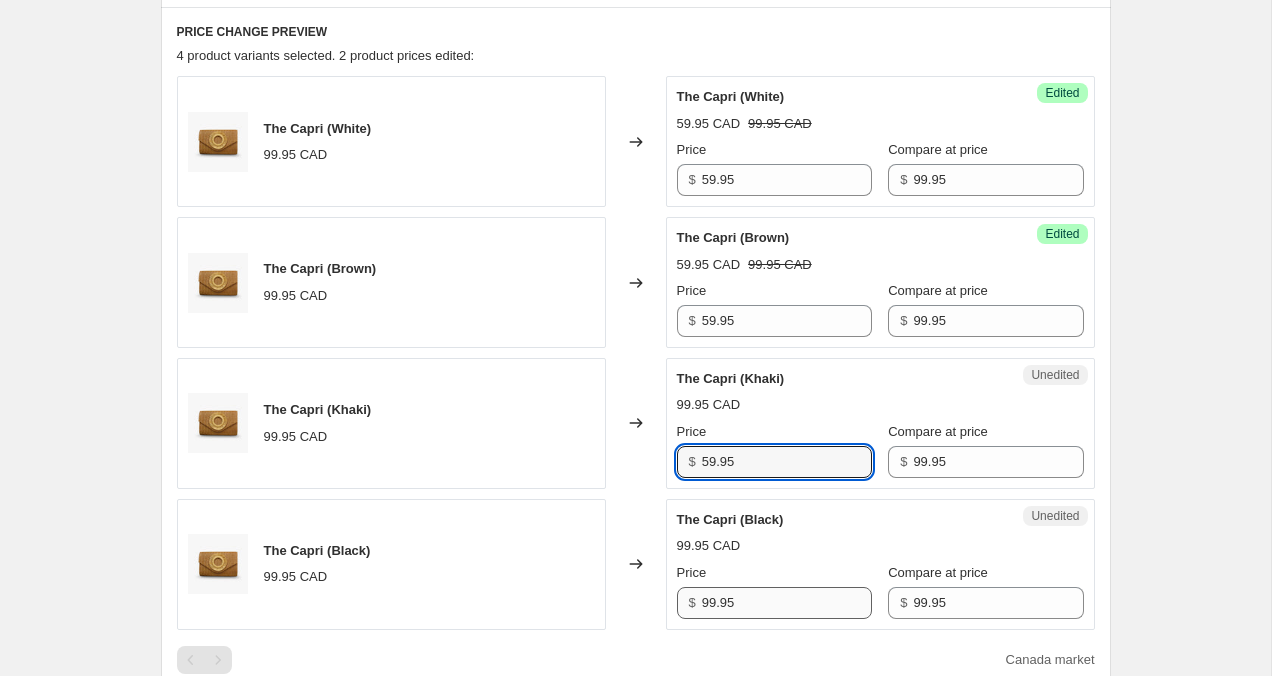 type on "59.95" 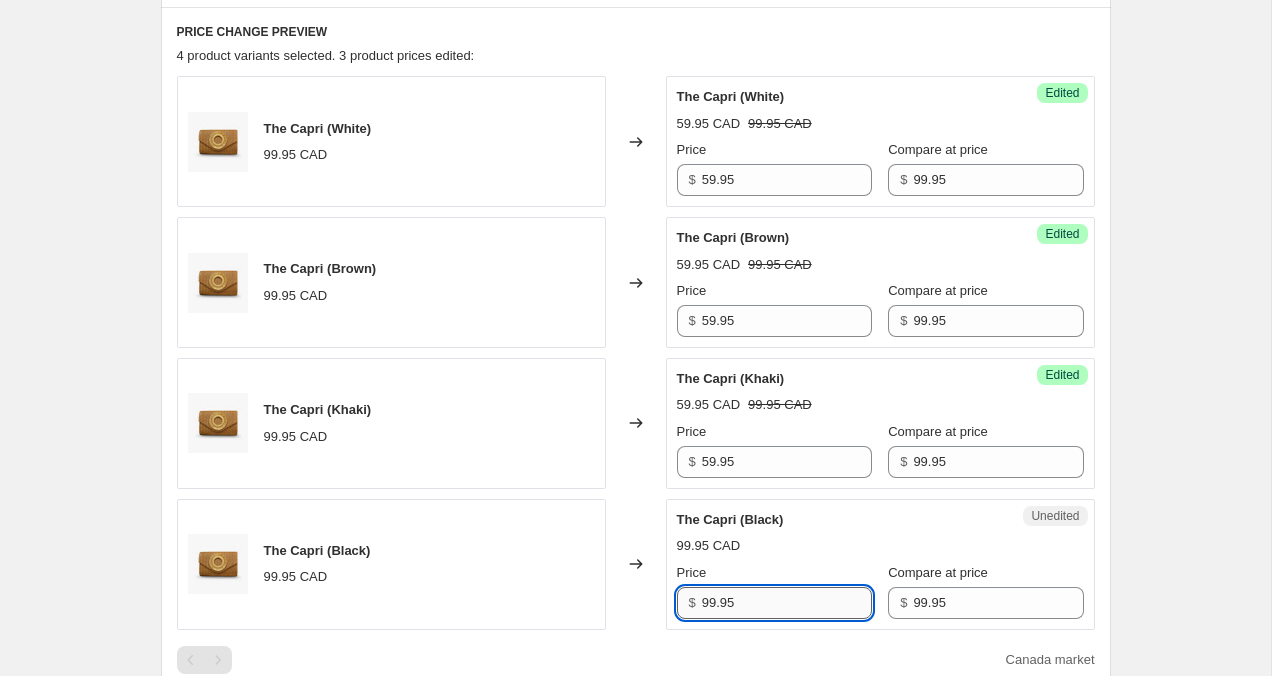 click on "99.95" at bounding box center [787, 603] 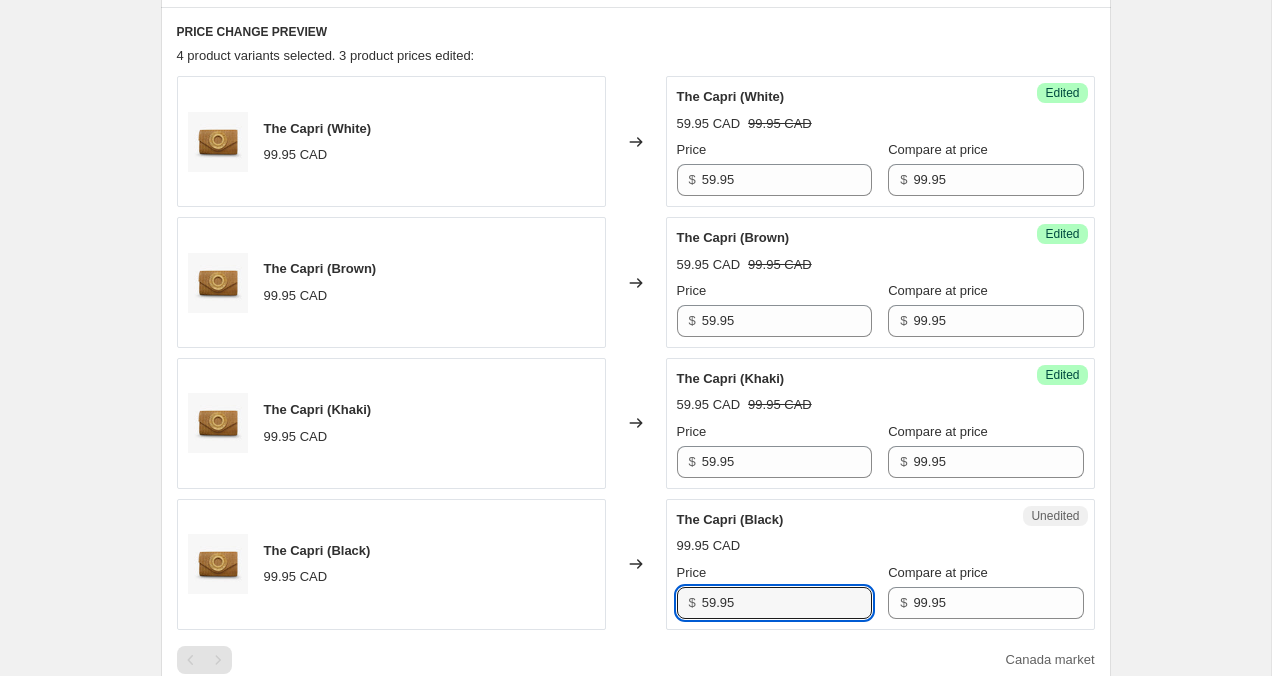 type on "59.95" 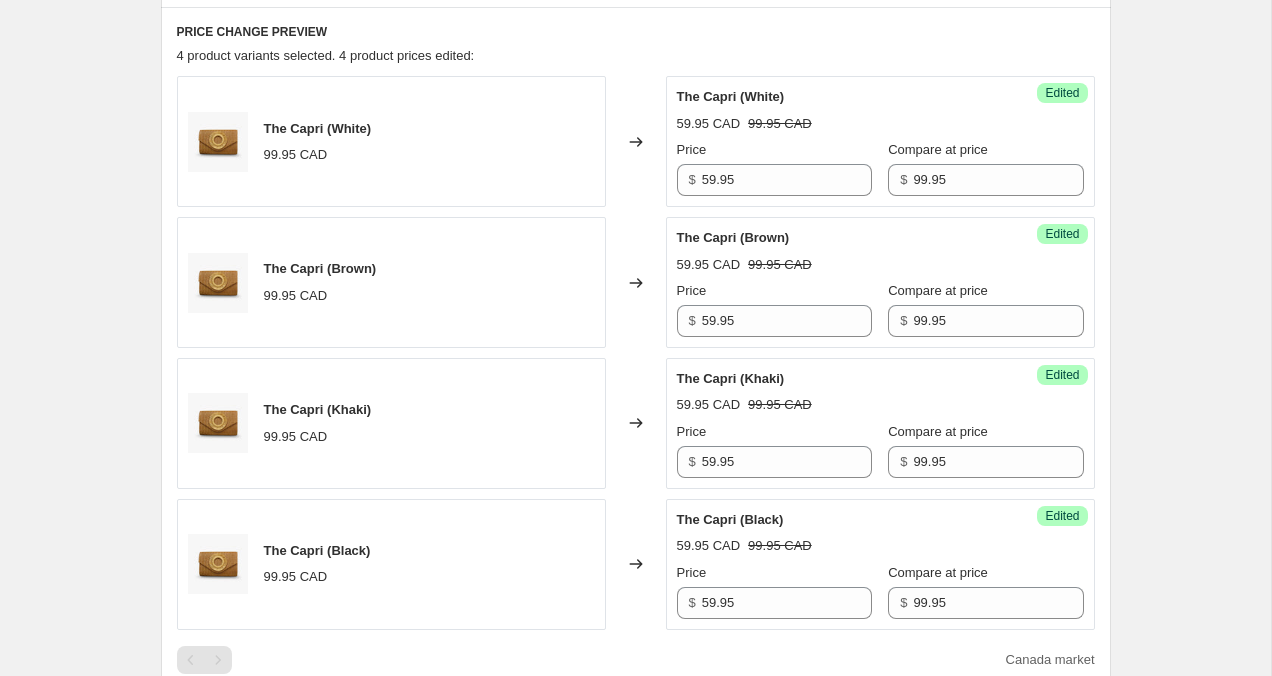 click on "Create new price change job. This page is ready Create new price change job Draft Step 1. Optionally give your price change job a title (eg "March 30% off sale on boots") 2 Aug 2025, 20:28:02 Price change job This title is just for internal use, customers won't see it Step 2. Select how the prices should change Use bulk price change rules Set product prices individually Use CSV upload Select tags to add while price change is active Select tags to remove while price change is active Step 3. Select which products should change in price Select all products, use filters, or select products variants individually All products Filter by product, collection, tag, vendor, product type, variant title, or inventory Select product variants individually Select product variants 4   product variants selected PRICE CHANGE PREVIEW 4 product variants selected. 4 product prices edited: The Capri (White) 99.95 CAD Changed to Success Edited The Capri (White) 59.95 CAD 99.95 CAD Price $ 59.95 Compare at price $ 99.95 99.95 CAD $ $" at bounding box center [635, 425] 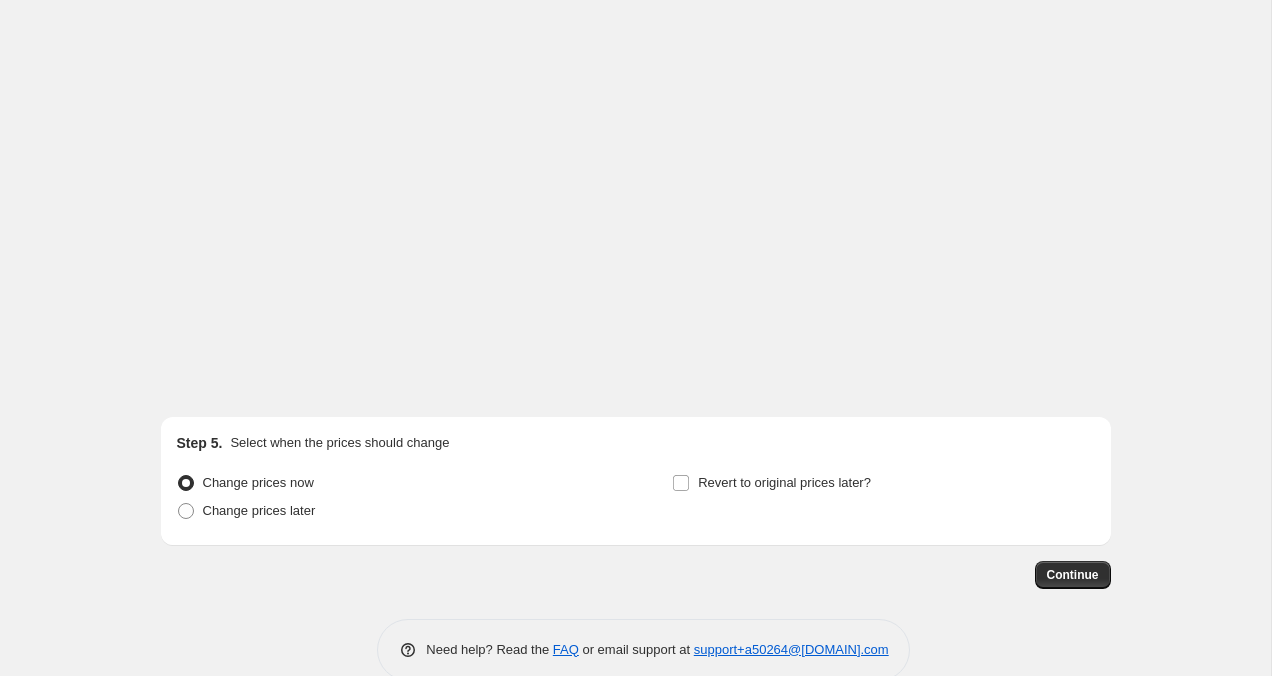 scroll, scrollTop: 1489, scrollLeft: 0, axis: vertical 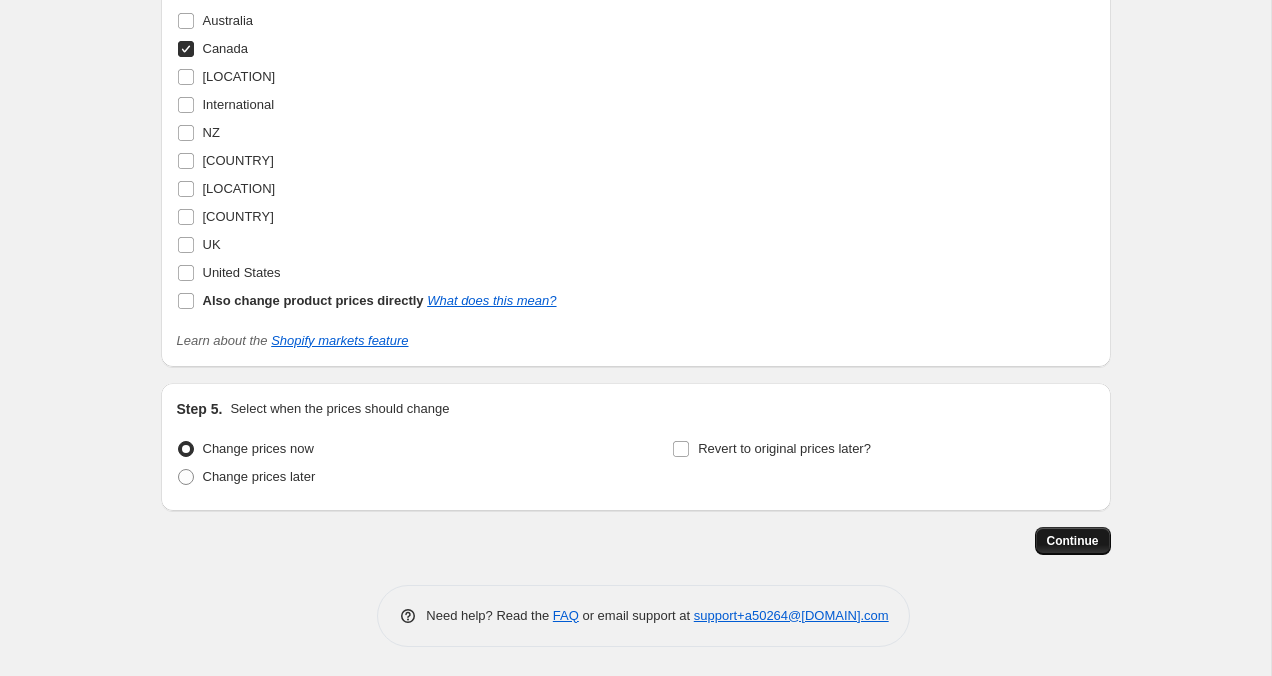 click on "Continue" at bounding box center [1073, 541] 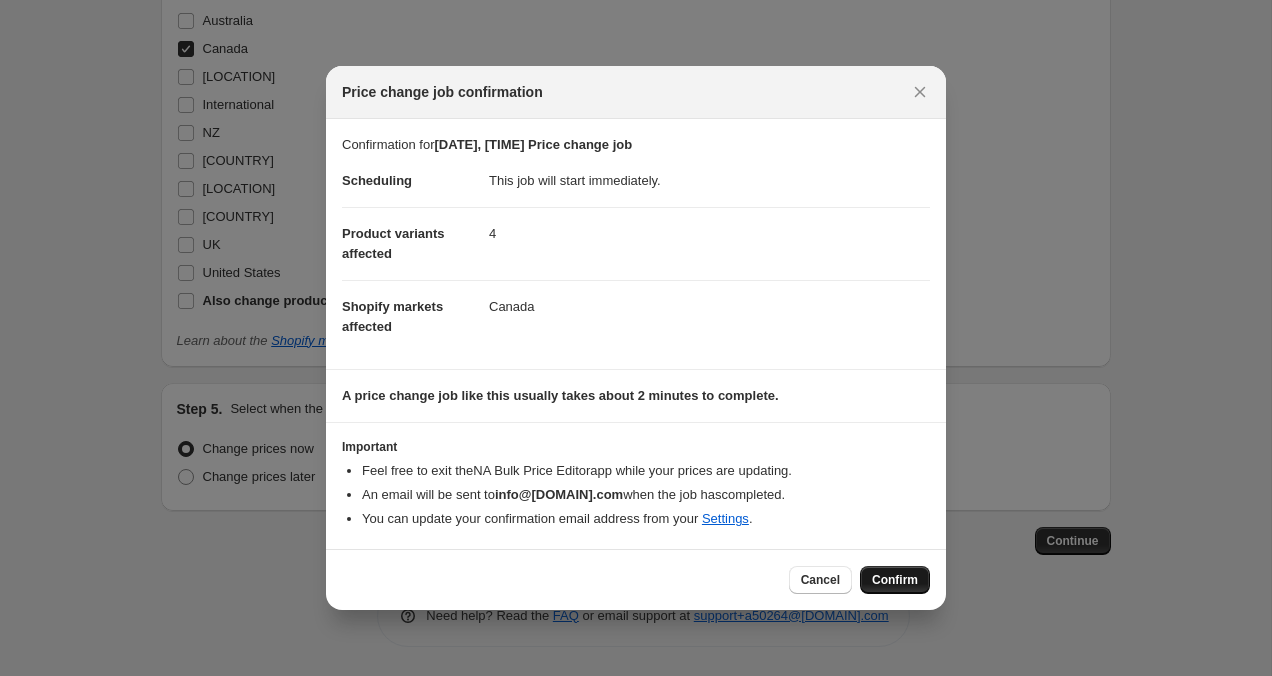 click on "Confirm" at bounding box center [895, 580] 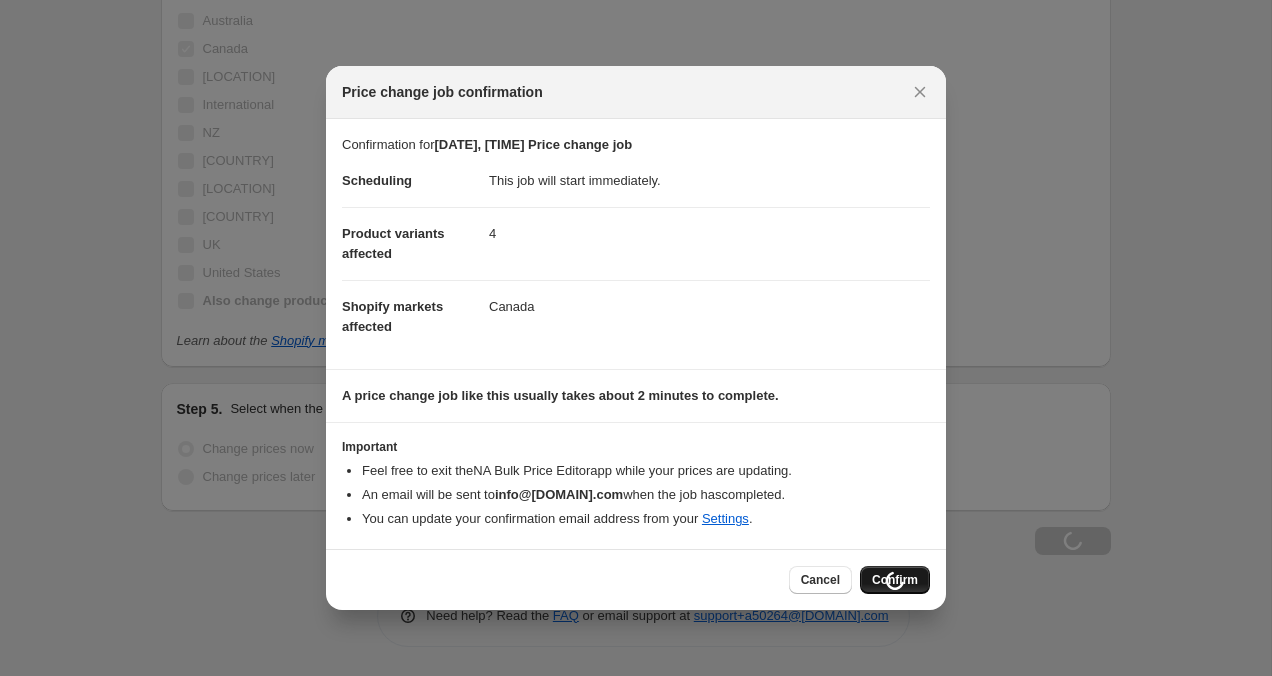 scroll, scrollTop: 1557, scrollLeft: 0, axis: vertical 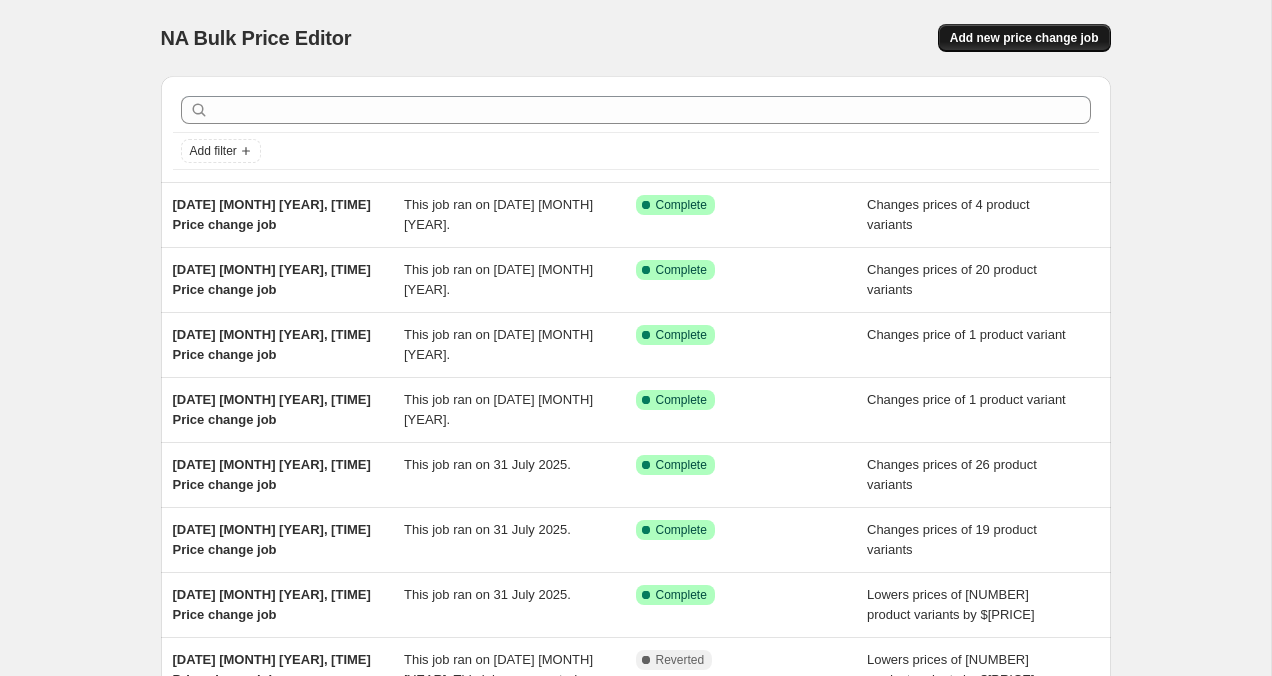 click on "Add new price change job" at bounding box center (1024, 38) 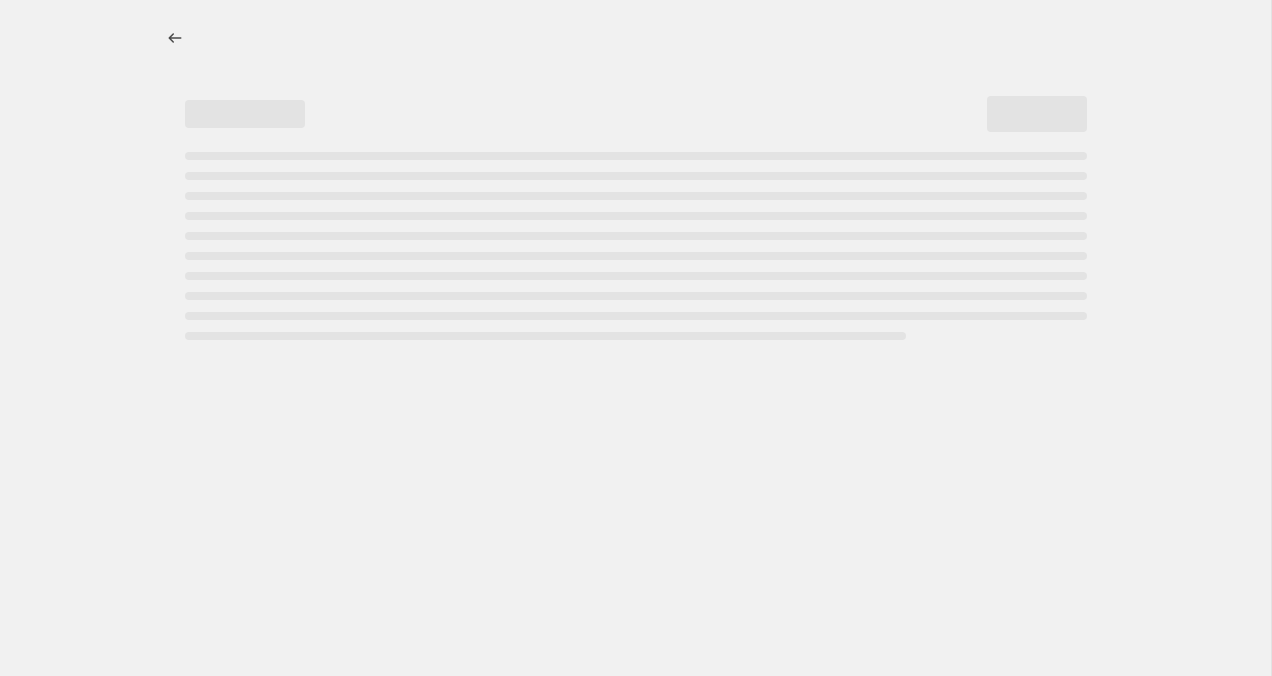 select on "percentage" 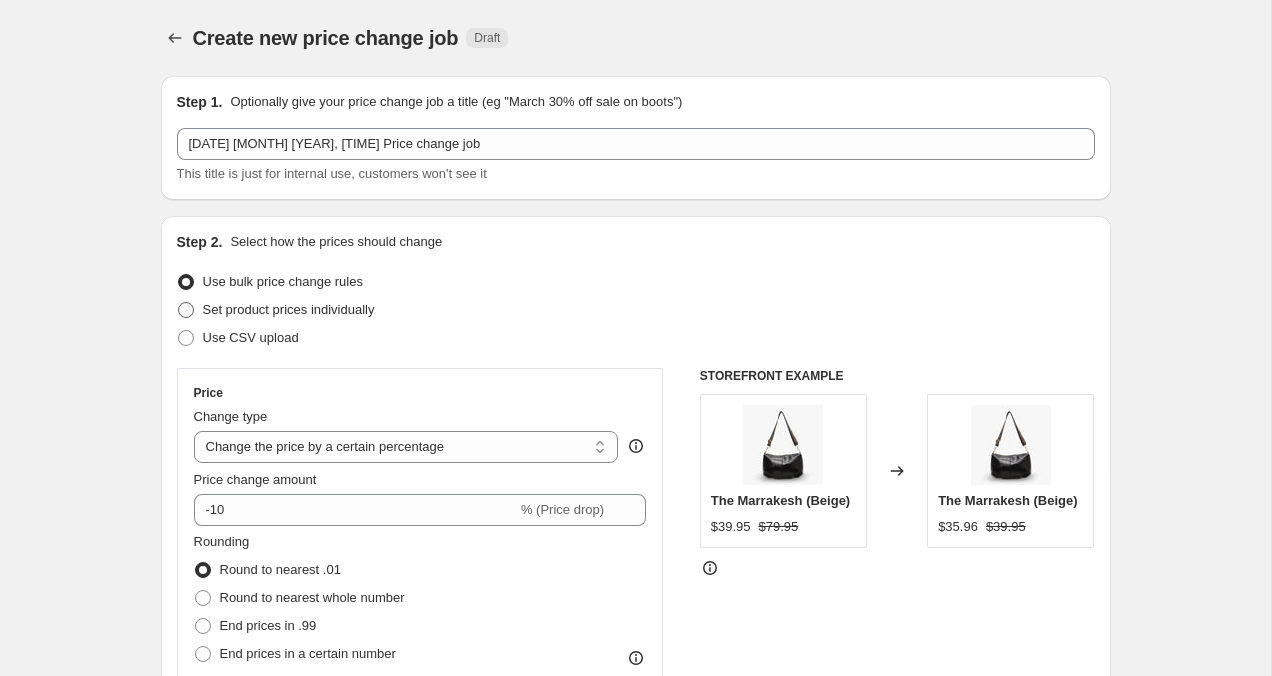 click at bounding box center [186, 310] 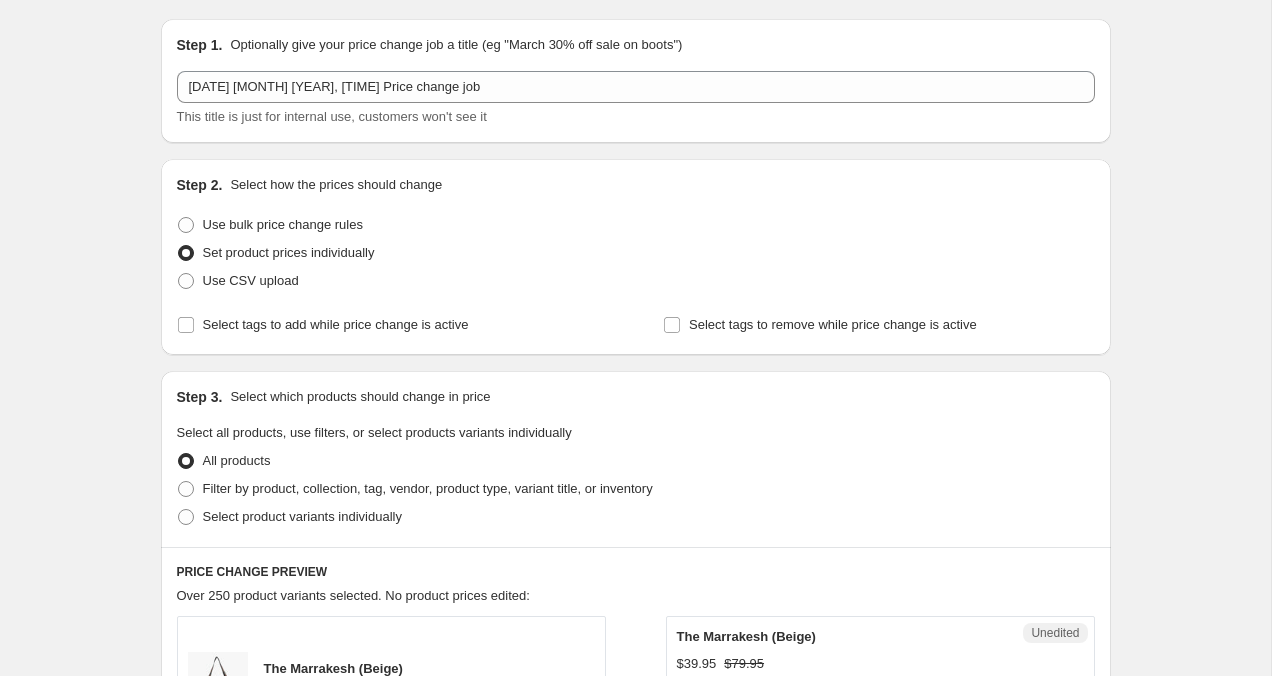 scroll, scrollTop: 67, scrollLeft: 0, axis: vertical 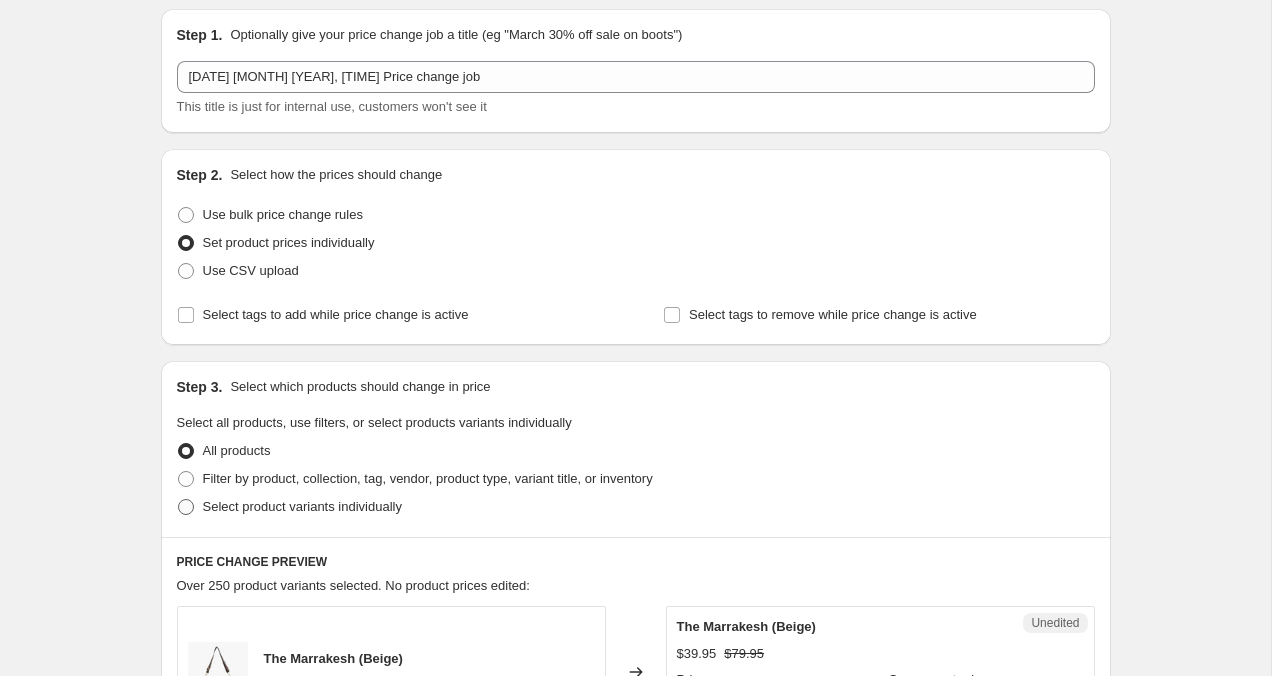 click at bounding box center (186, 507) 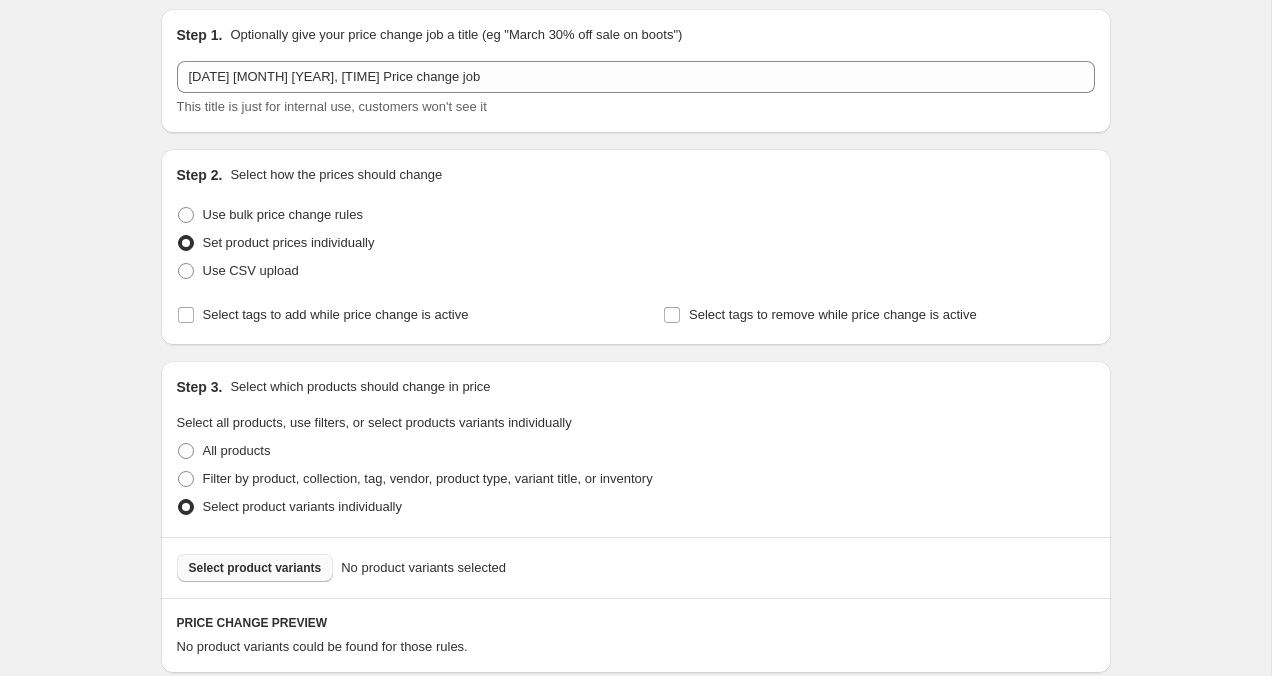 click on "Select product variants" at bounding box center [255, 568] 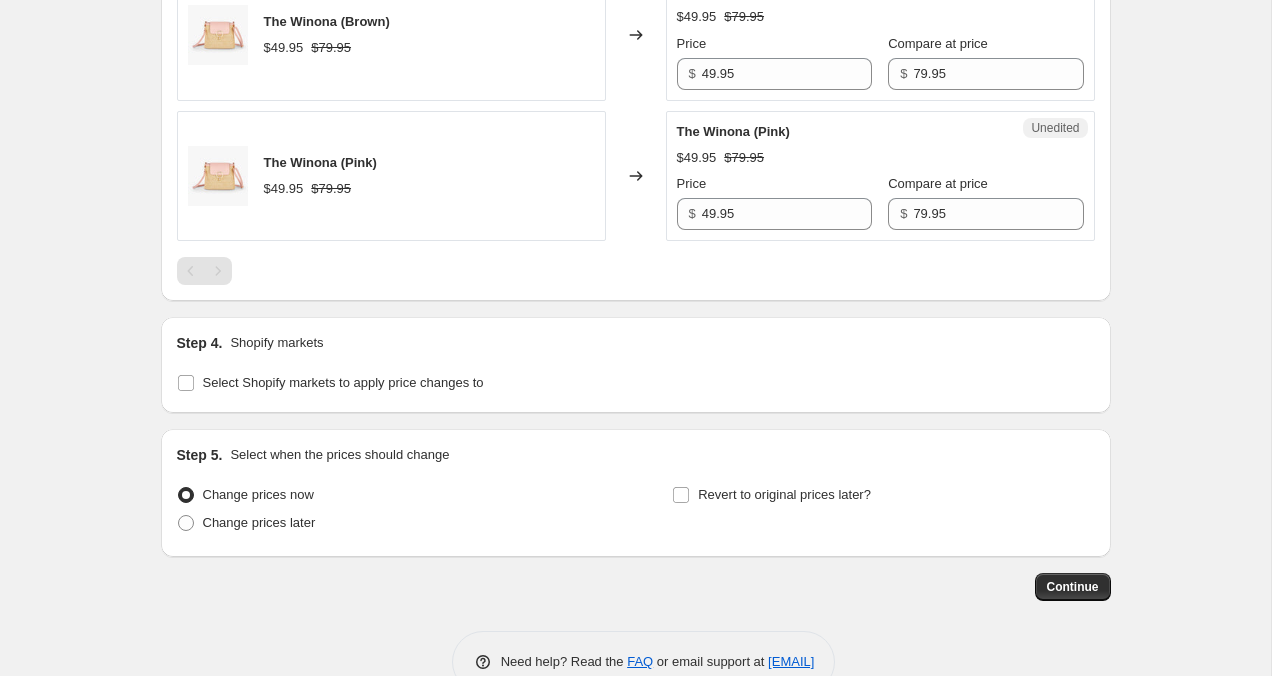 scroll, scrollTop: 1195, scrollLeft: 0, axis: vertical 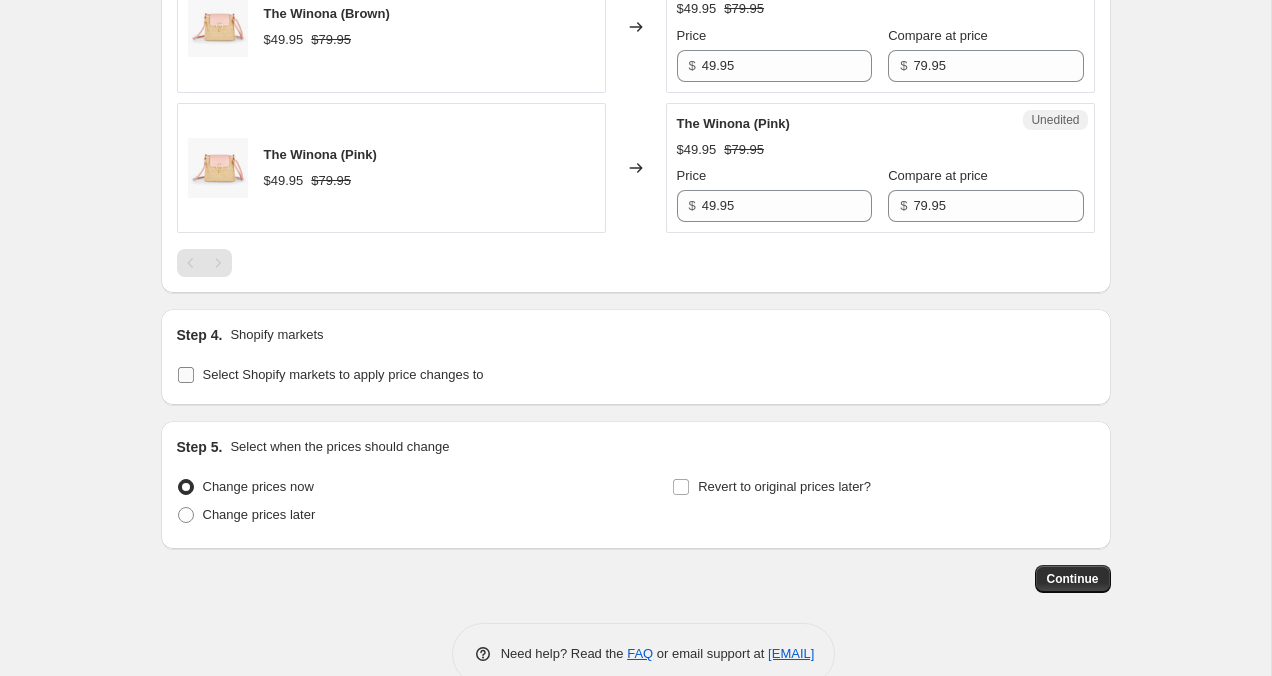 click on "Select Shopify markets to apply price changes to" at bounding box center (186, 375) 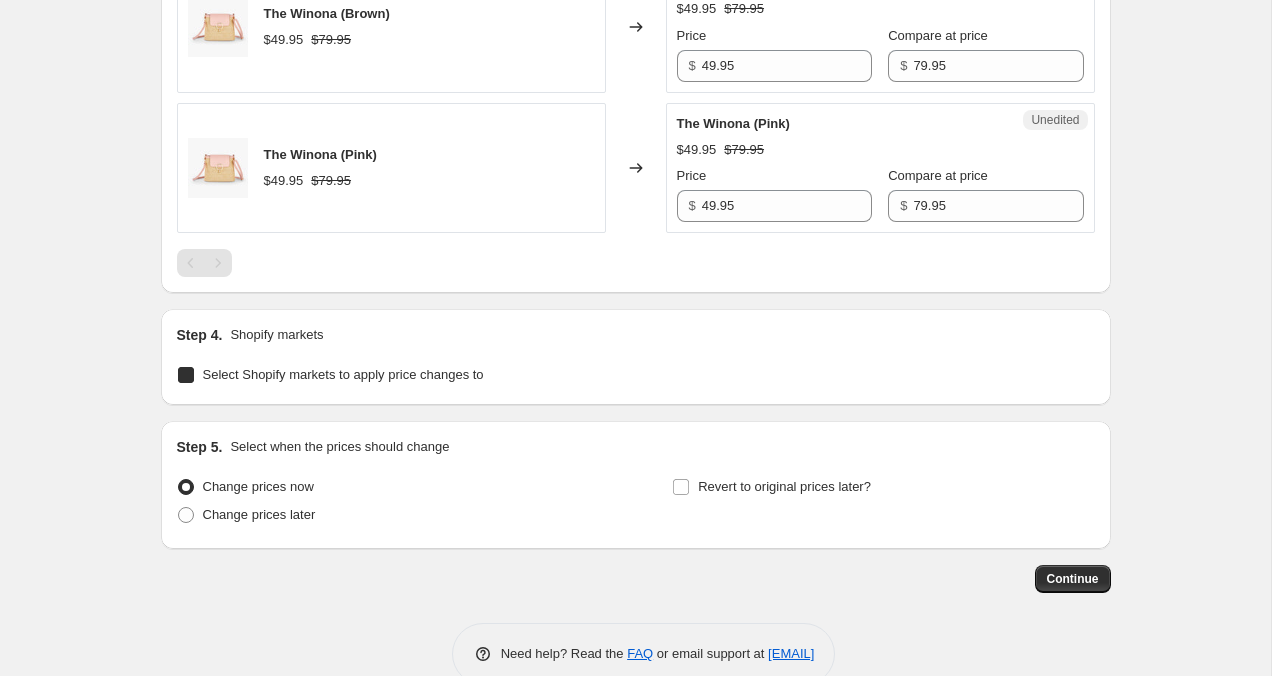 checkbox on "true" 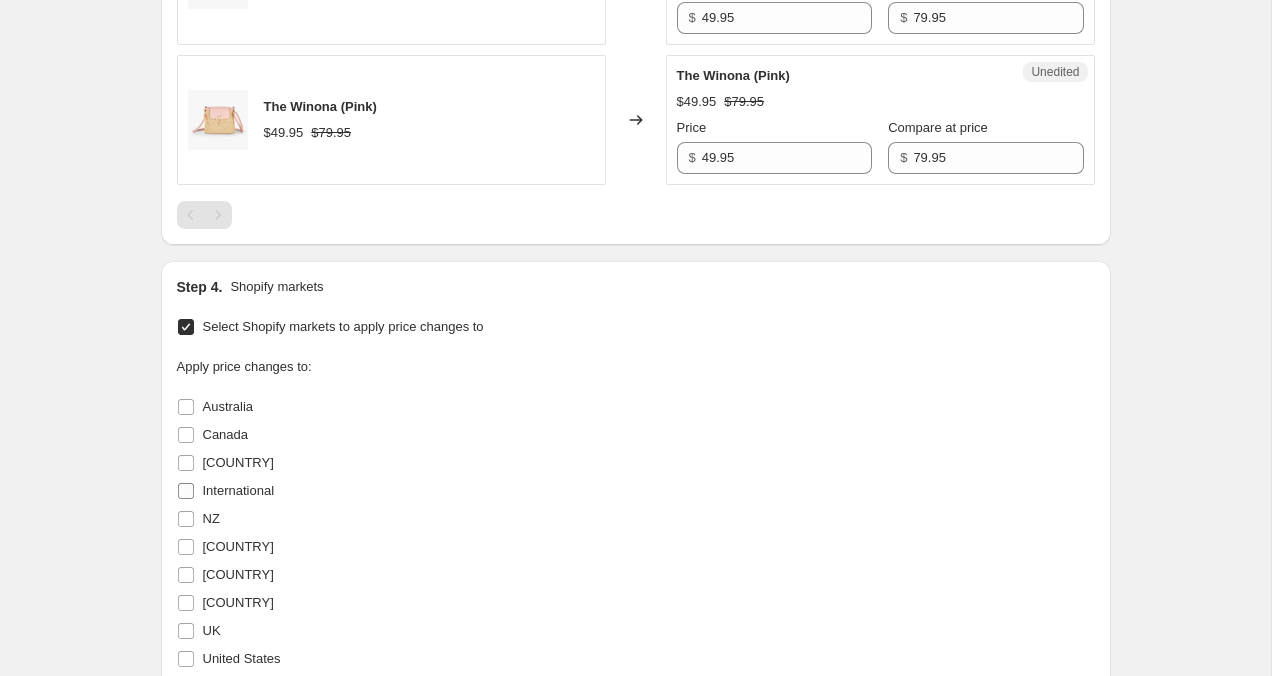 scroll, scrollTop: 1249, scrollLeft: 0, axis: vertical 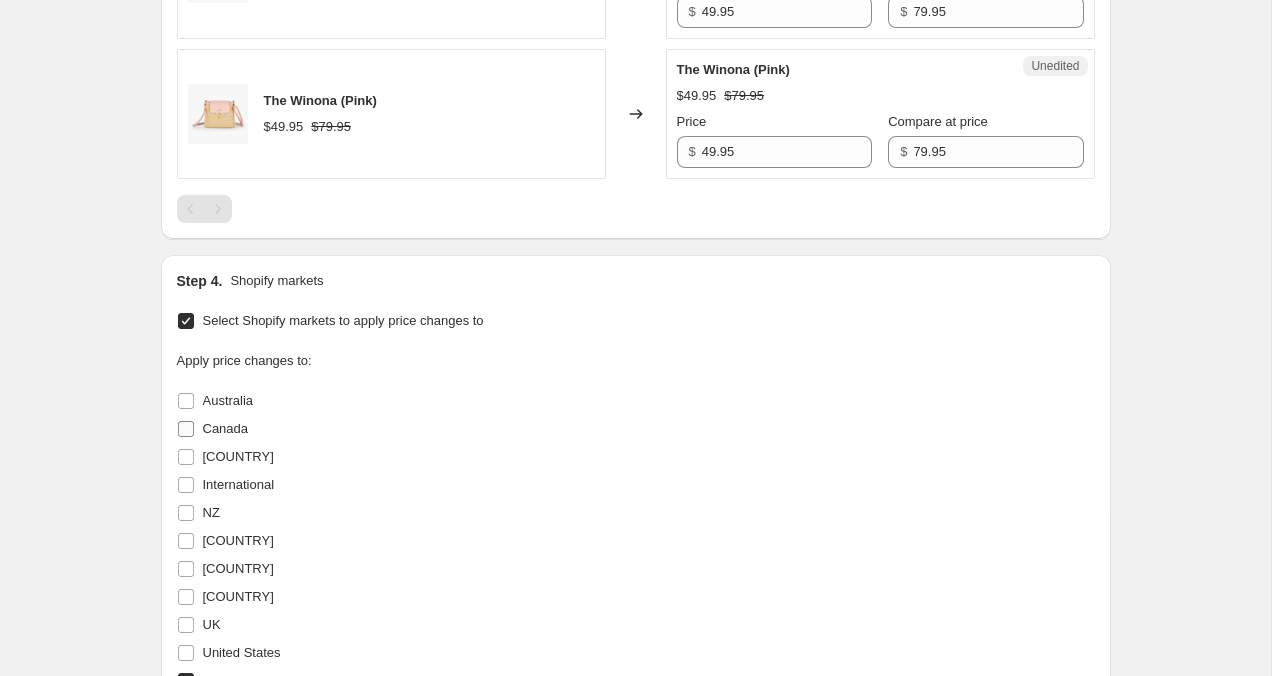 click on "Canada" at bounding box center [186, 429] 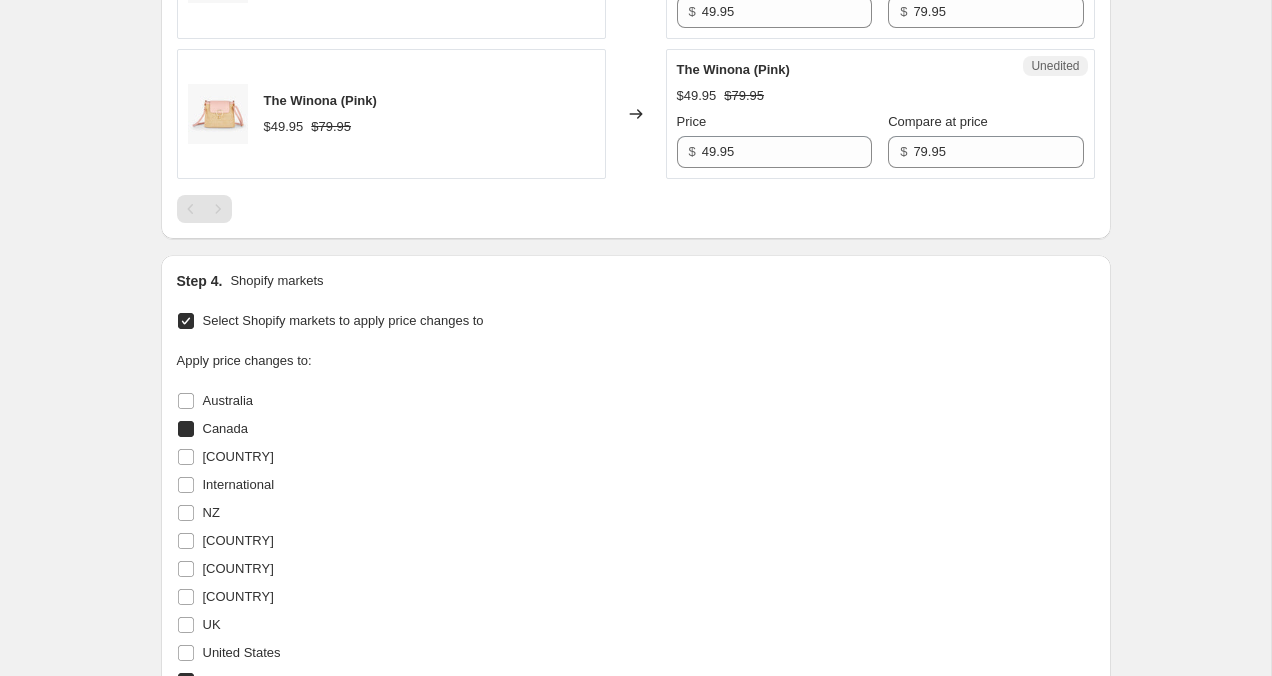 checkbox on "true" 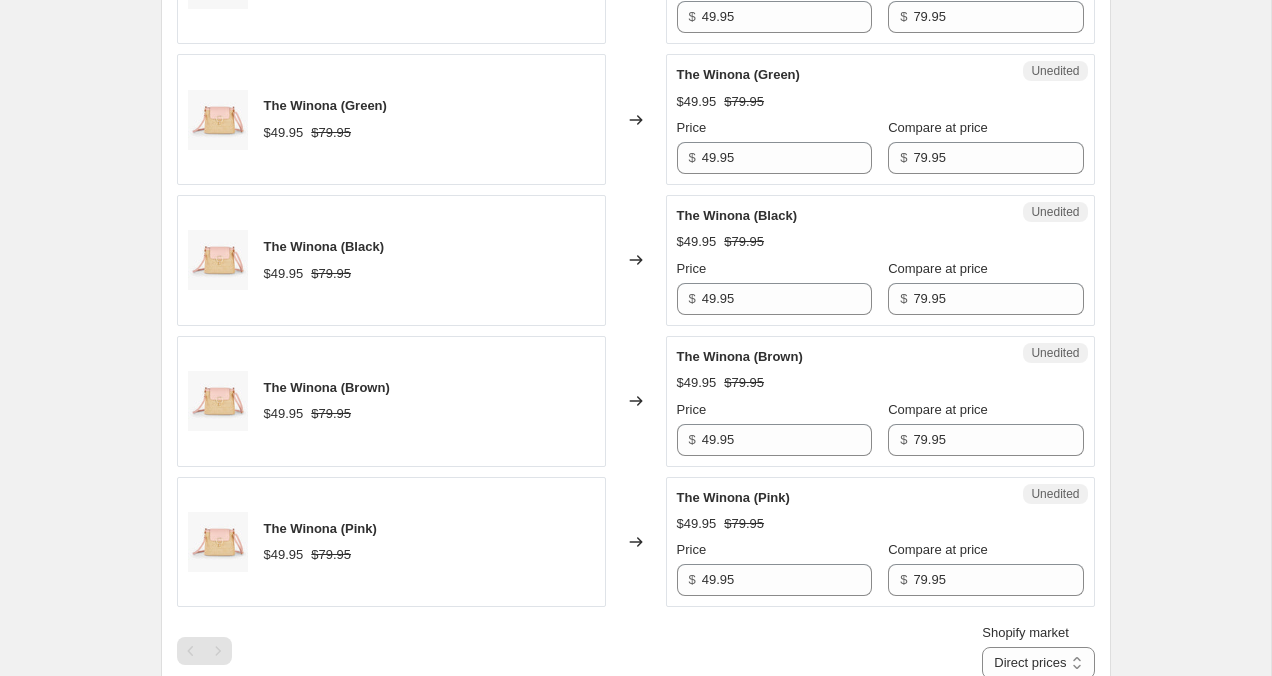 scroll, scrollTop: 886, scrollLeft: 0, axis: vertical 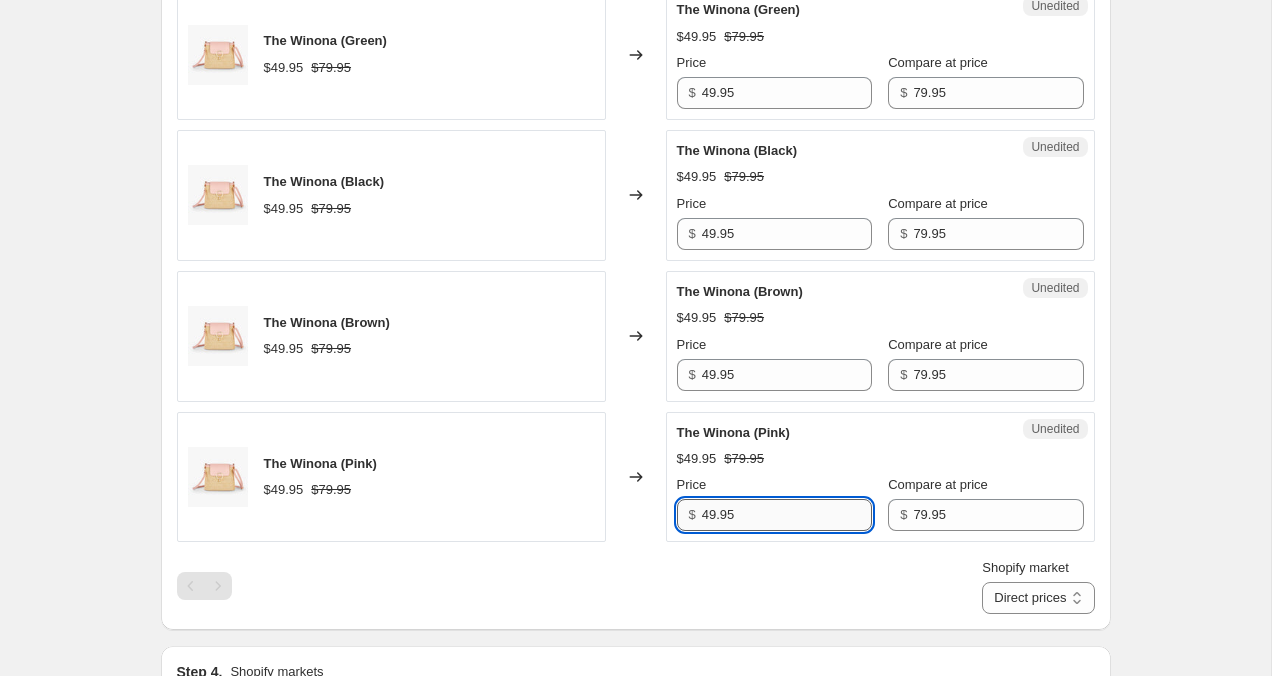 click on "49.95" at bounding box center (787, 515) 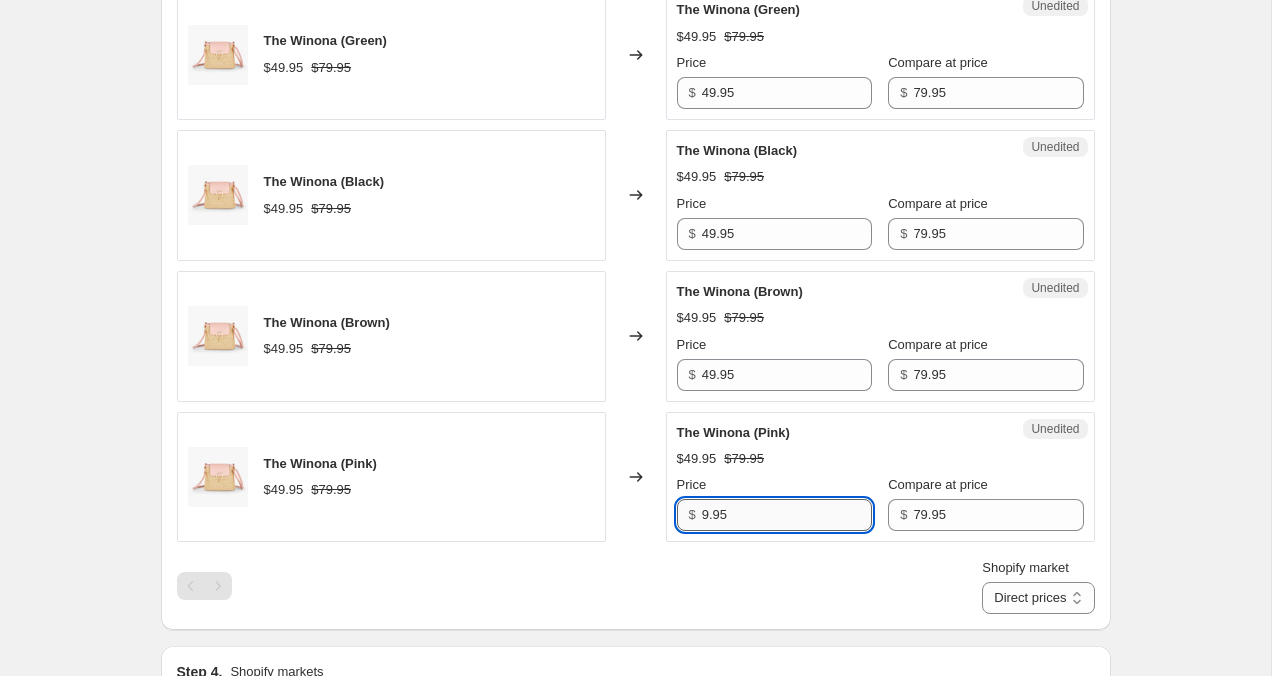 type on "49.95" 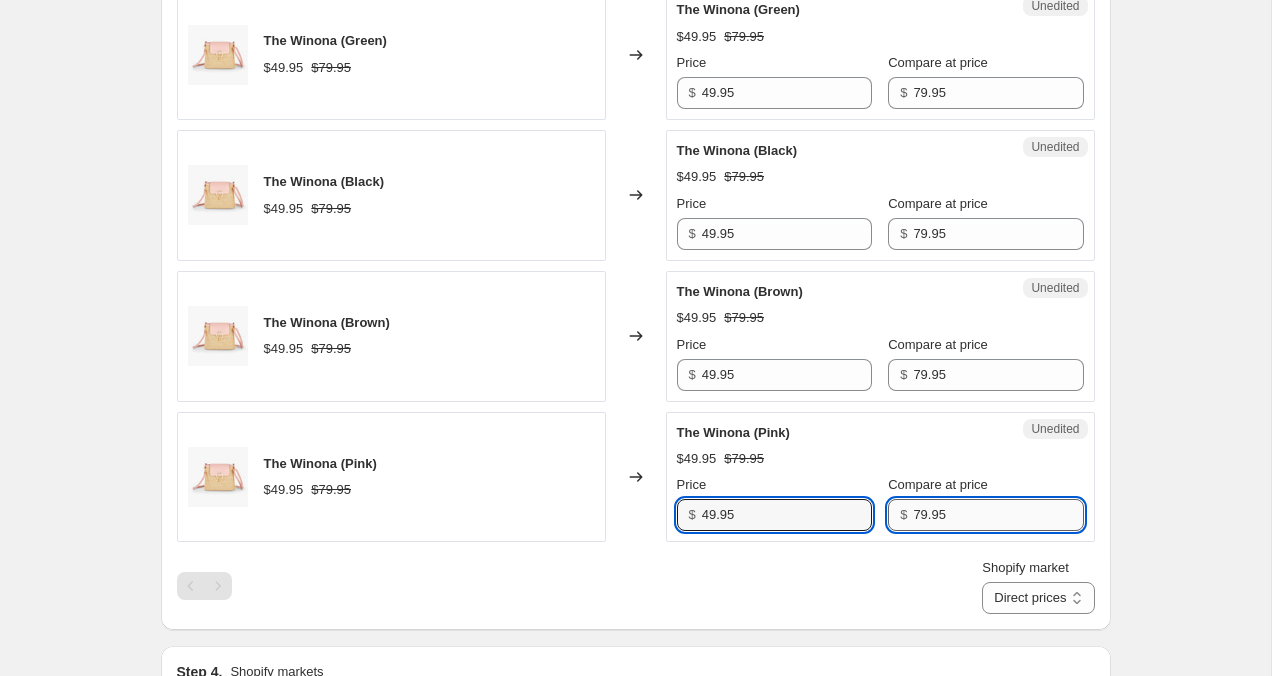 click on "79.95" at bounding box center [998, 515] 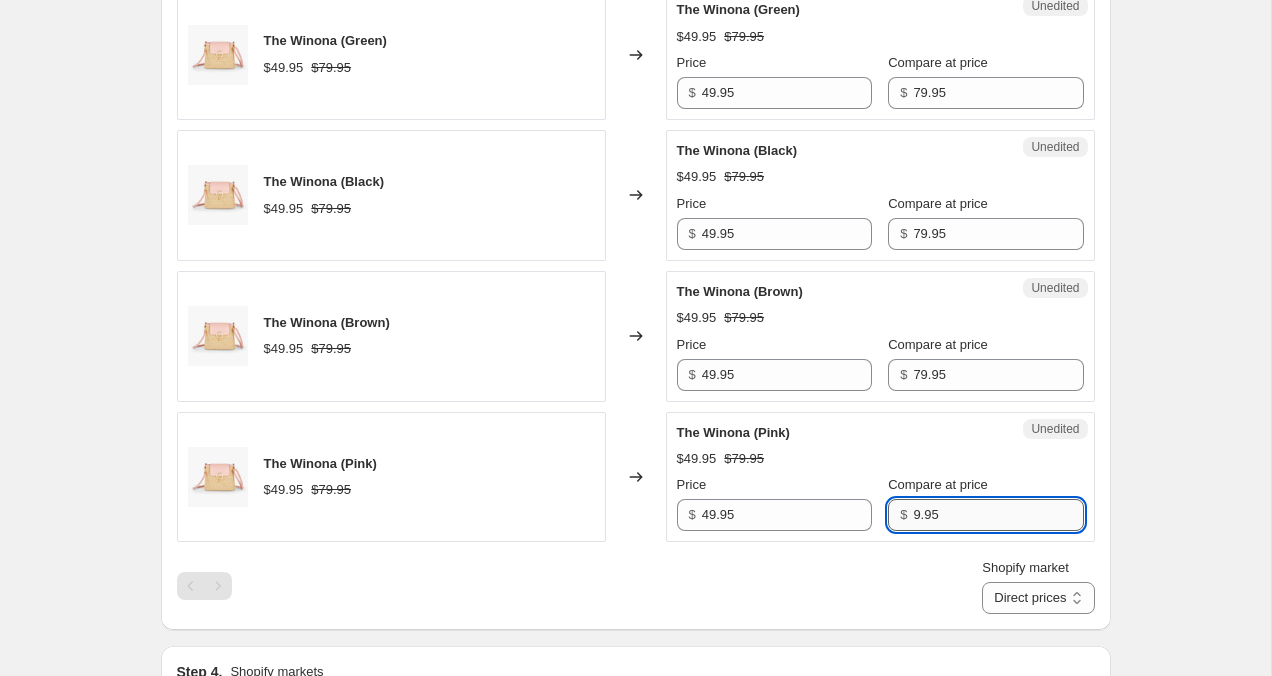 type on "79.95" 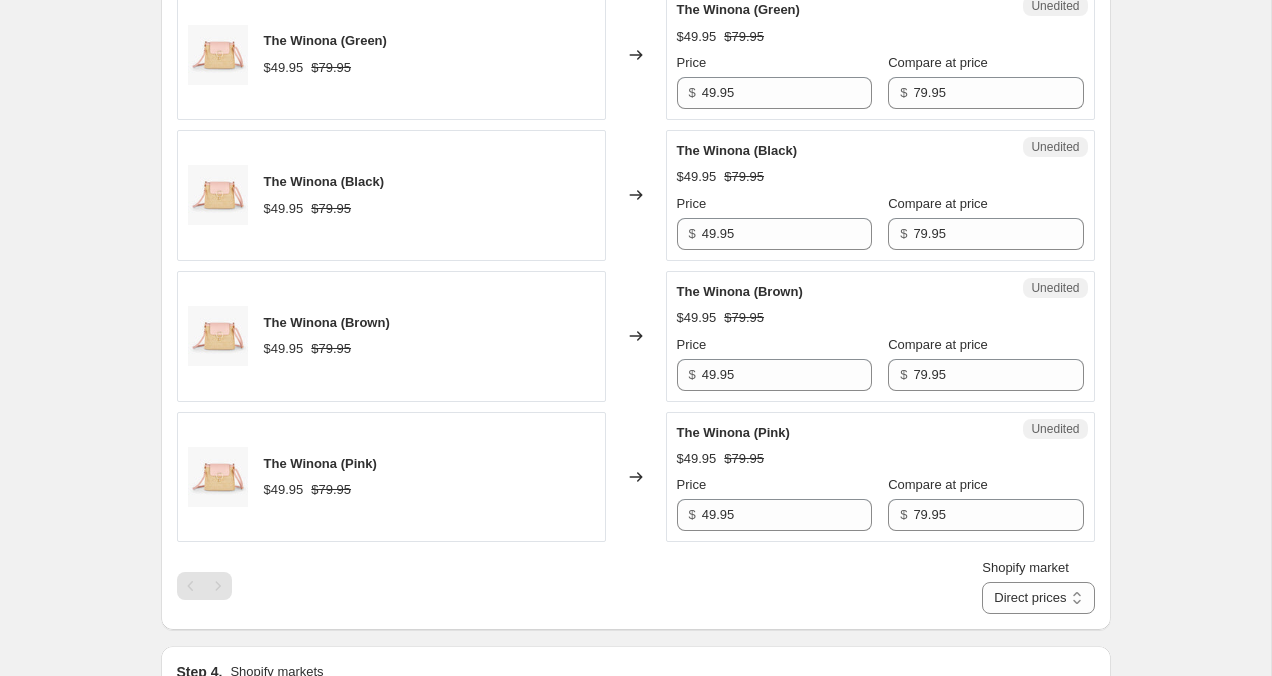 click on "Create new price change job. This page is ready Create new price change job Draft Step 1. Optionally give your price change job a title (eg "[MONTH] [PERCENT]% off sale on boots") [DATE] [MONTH] [YEAR], [TIME] Price change job This title is just for internal use, customers won't see it Step 2. Select how the prices should change Use bulk price change rules Set product prices individually Use CSV upload Select tags to add while price change is active Select tags to remove while price change is active Step 3. Select which products should change in price Select all products, use filters, or select products variants individually All products Filter by product, collection, tag, vendor, product type, variant title, or inventory Select product variants individually Select product variants 5   product variants selected PRICE CHANGE PREVIEW 5 product variants selected. No product prices edited: The Winona (Cream) $[PRICE] $[PRICE] Changed to Unedited The Winona (Cream) $[PRICE] $[PRICE] Price $ [PRICE] Compare at price $ [PRICE] The Winona (Green)" at bounding box center [635, 281] 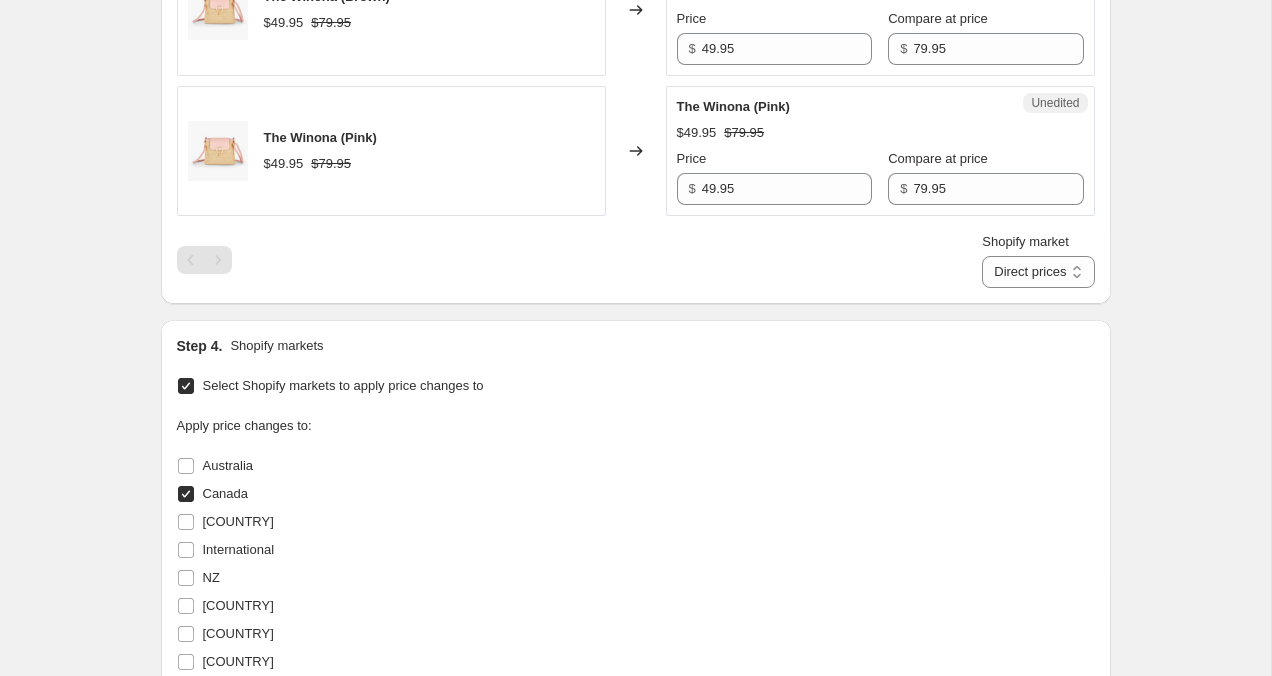 scroll, scrollTop: 1385, scrollLeft: 0, axis: vertical 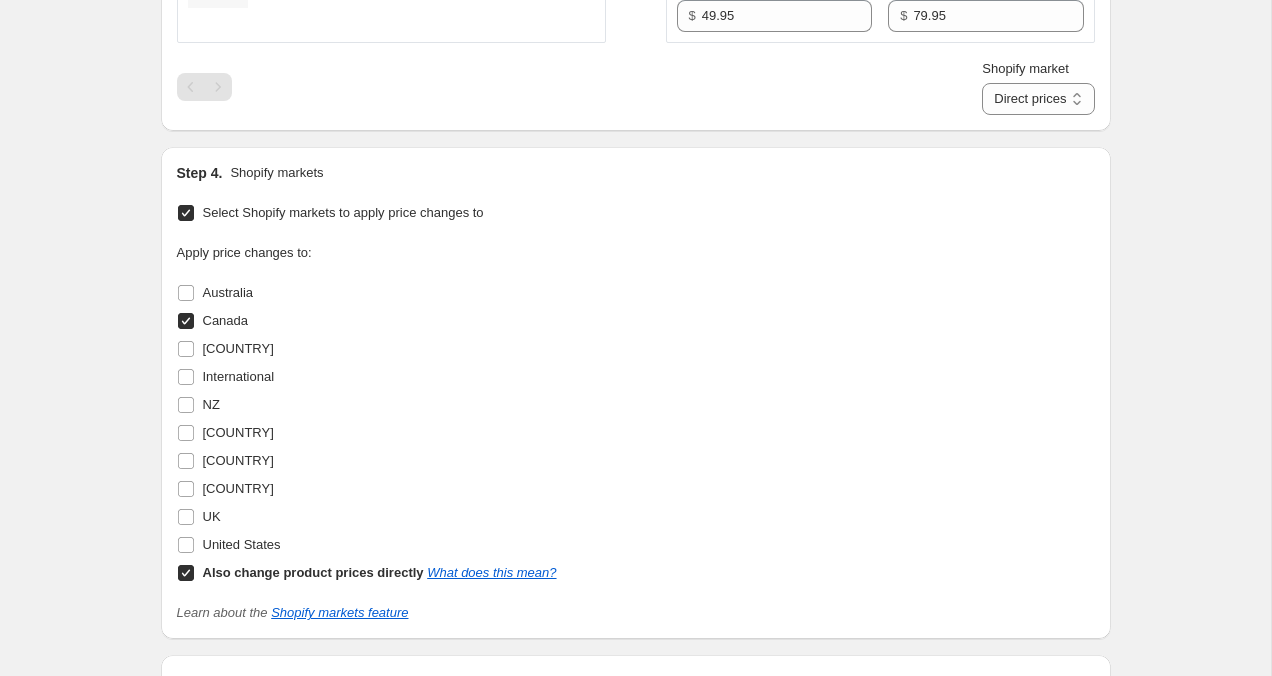 click on "Also change product prices directly   What does this mean?" at bounding box center [186, 573] 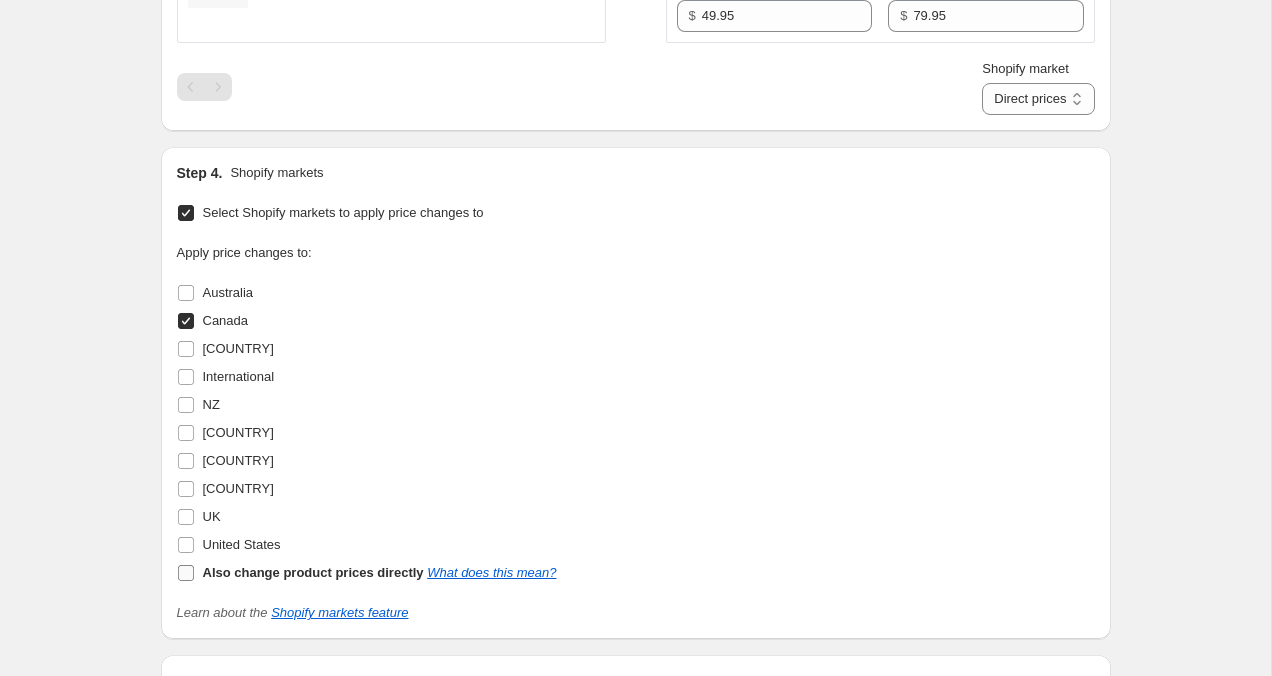 checkbox on "false" 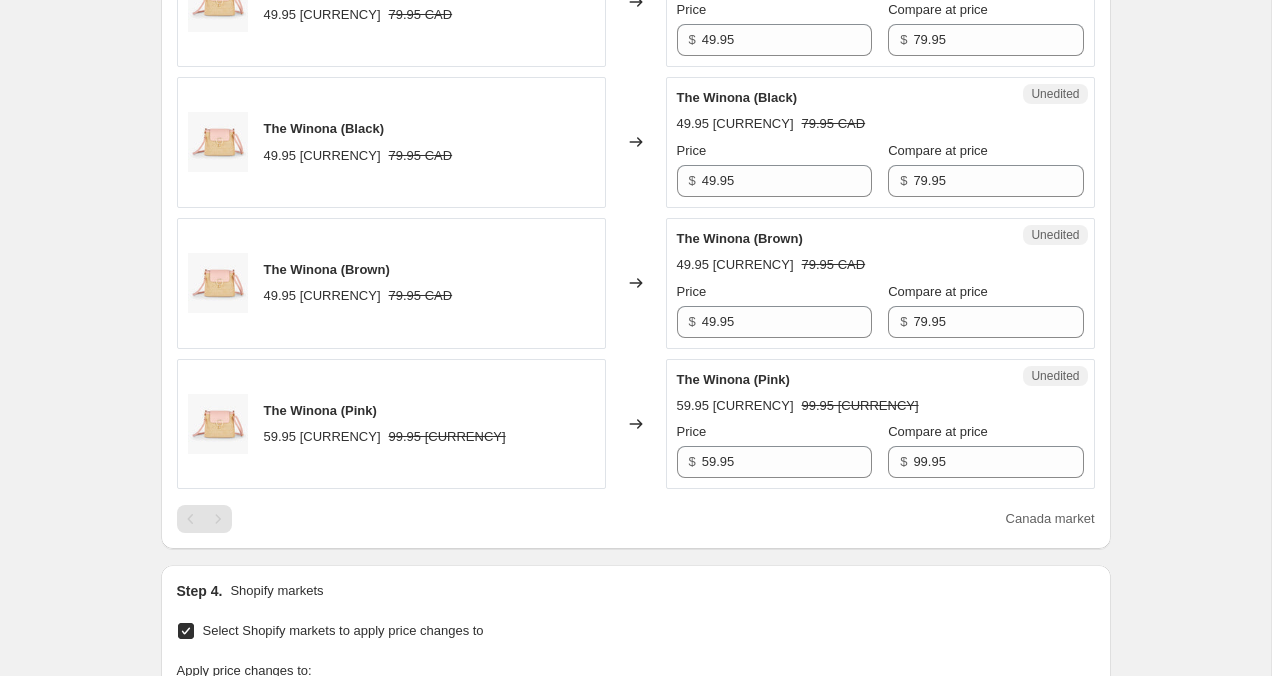 scroll, scrollTop: 980, scrollLeft: 0, axis: vertical 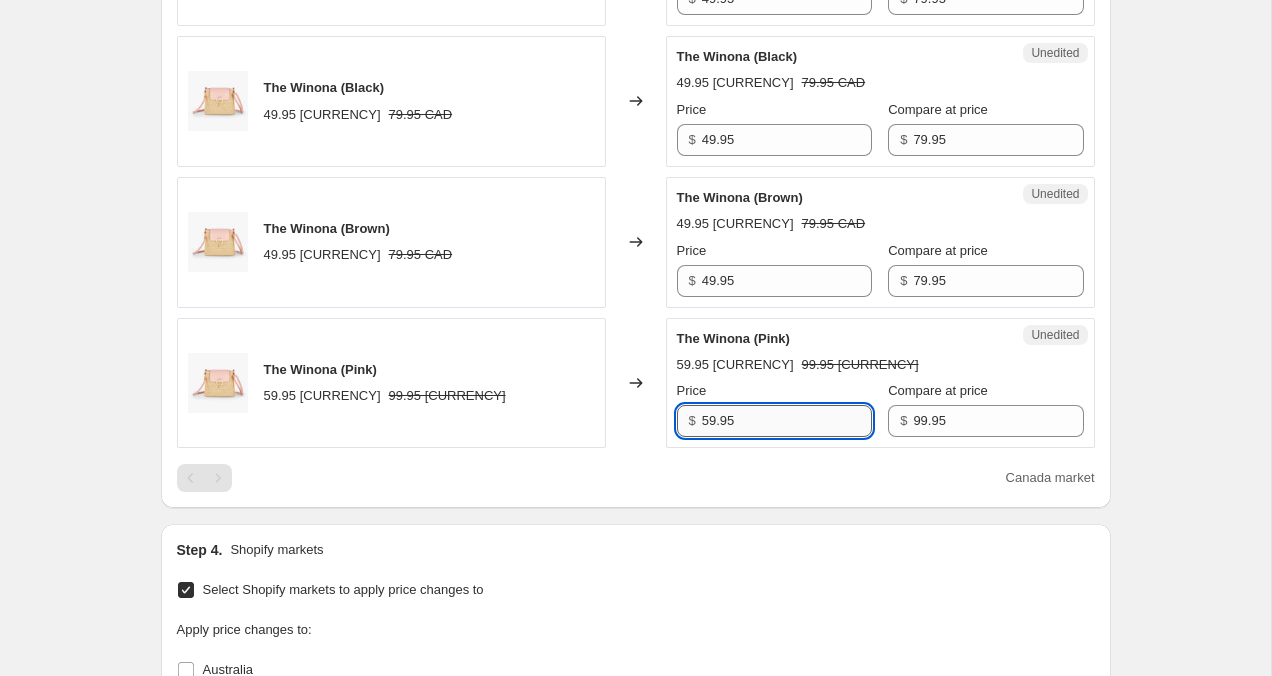 click on "59.95" at bounding box center [787, 421] 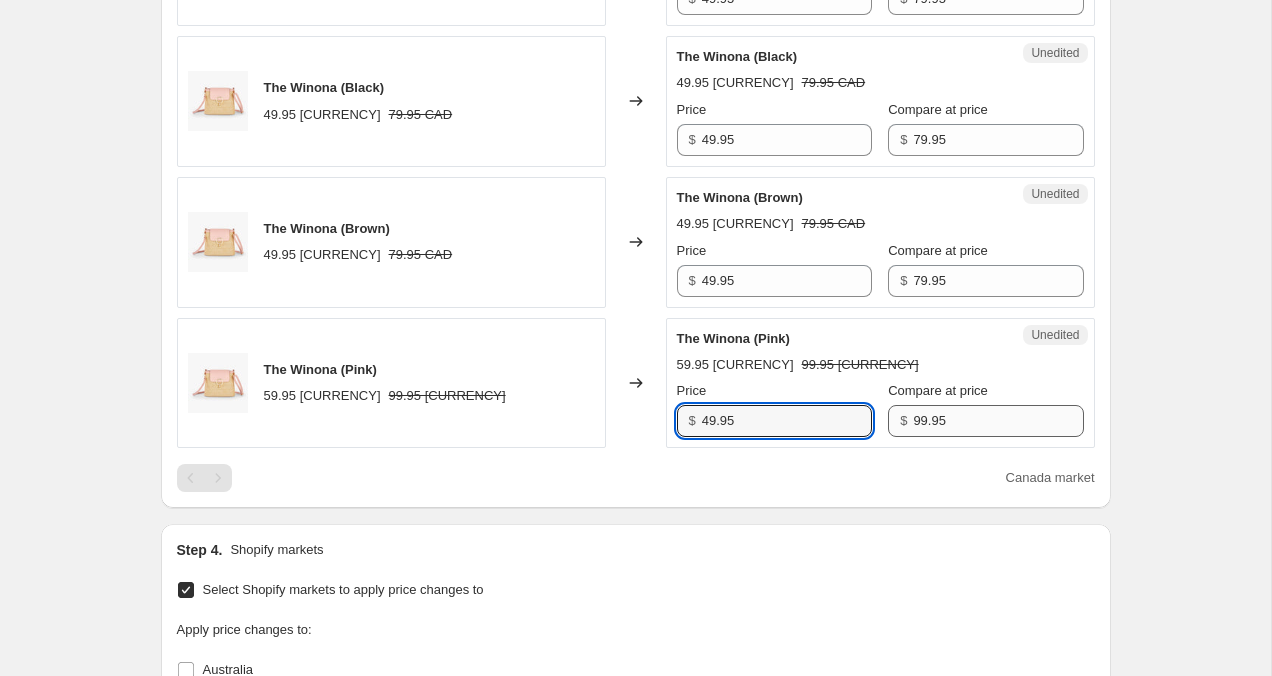 type on "49.95" 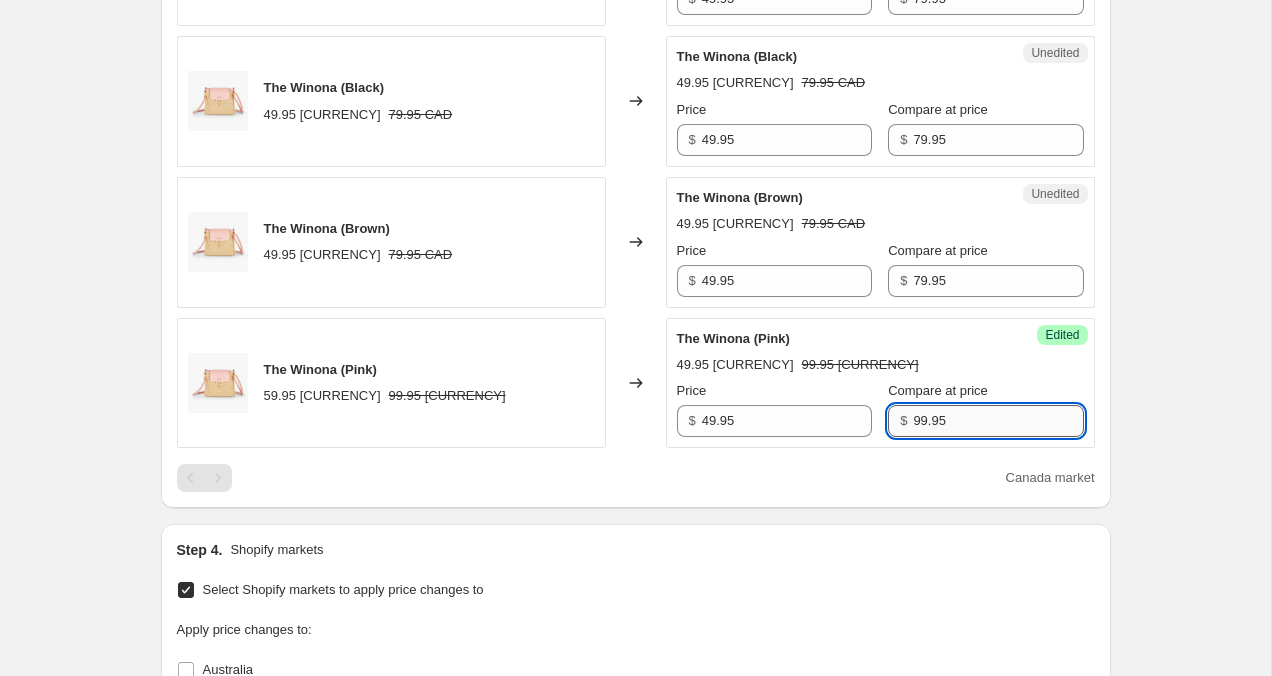 click on "99.95" at bounding box center (998, 421) 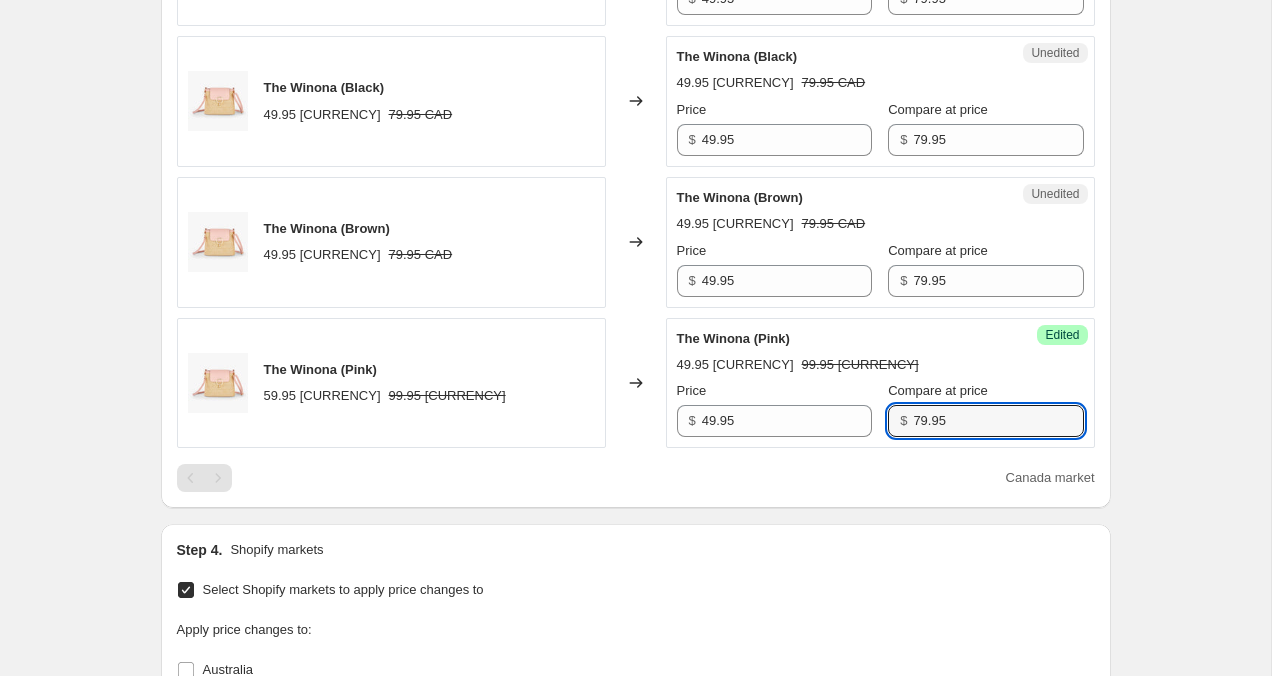 type on "79.95" 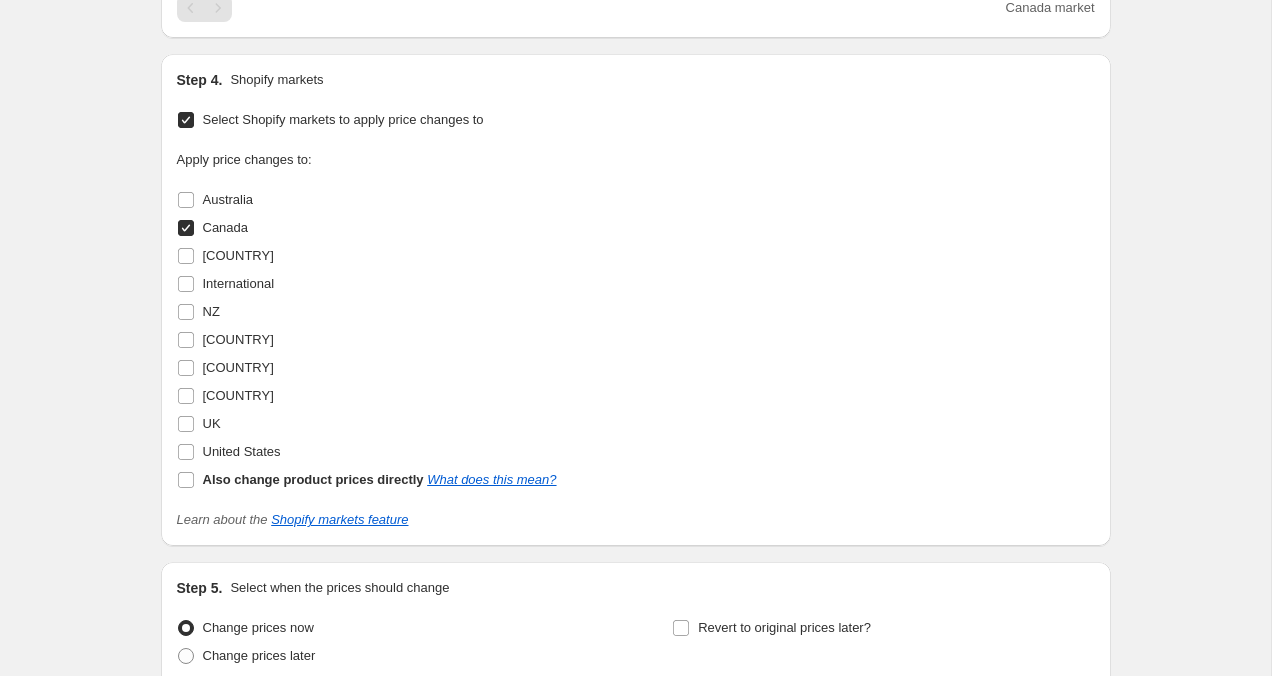 scroll, scrollTop: 1630, scrollLeft: 0, axis: vertical 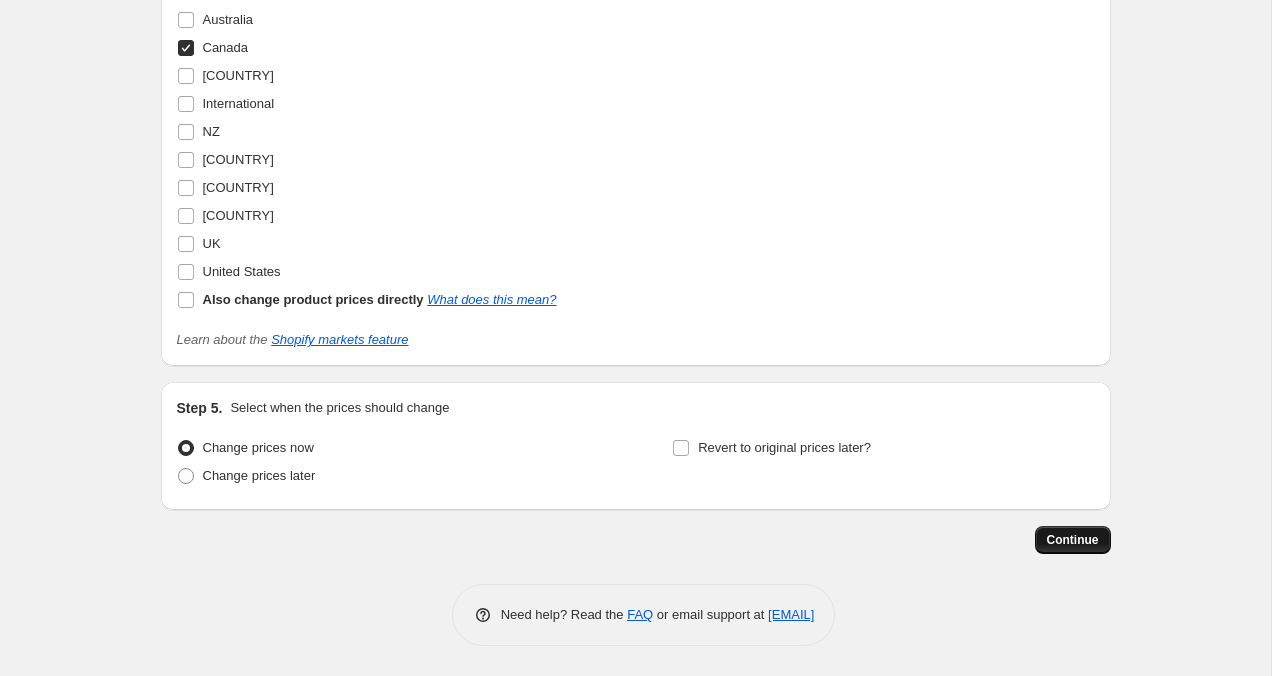 click on "Continue" at bounding box center (1073, 540) 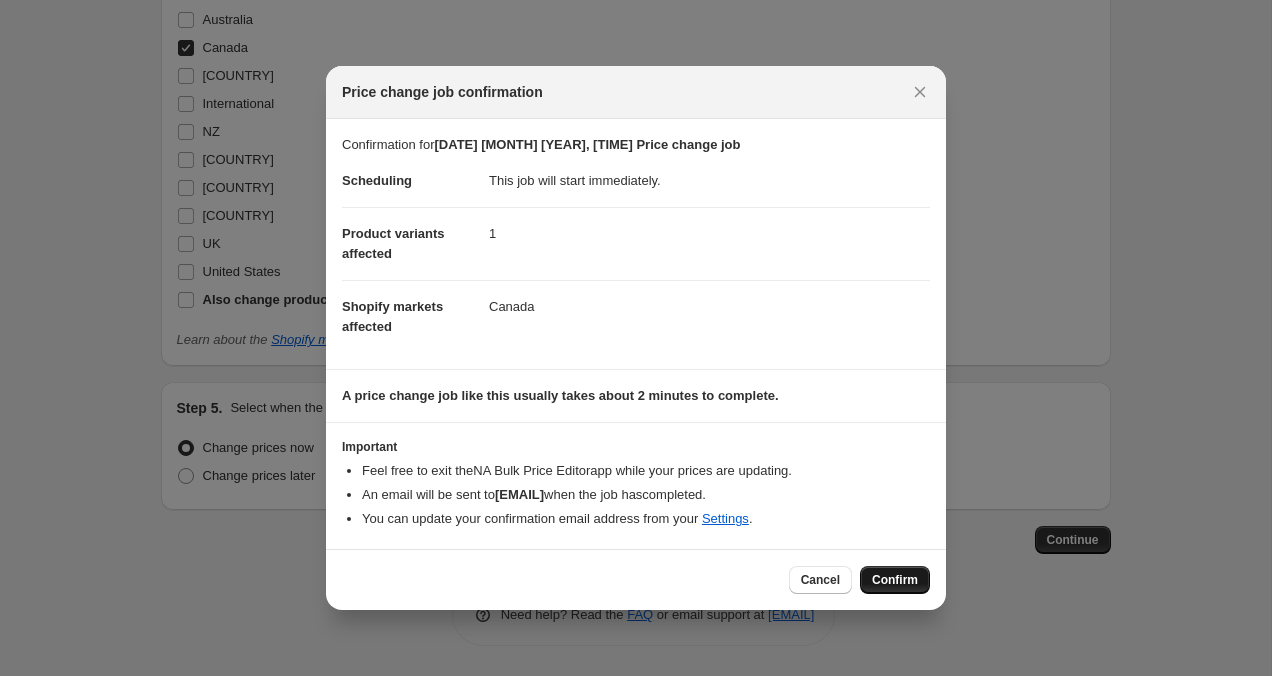 click on "Confirm" at bounding box center (895, 580) 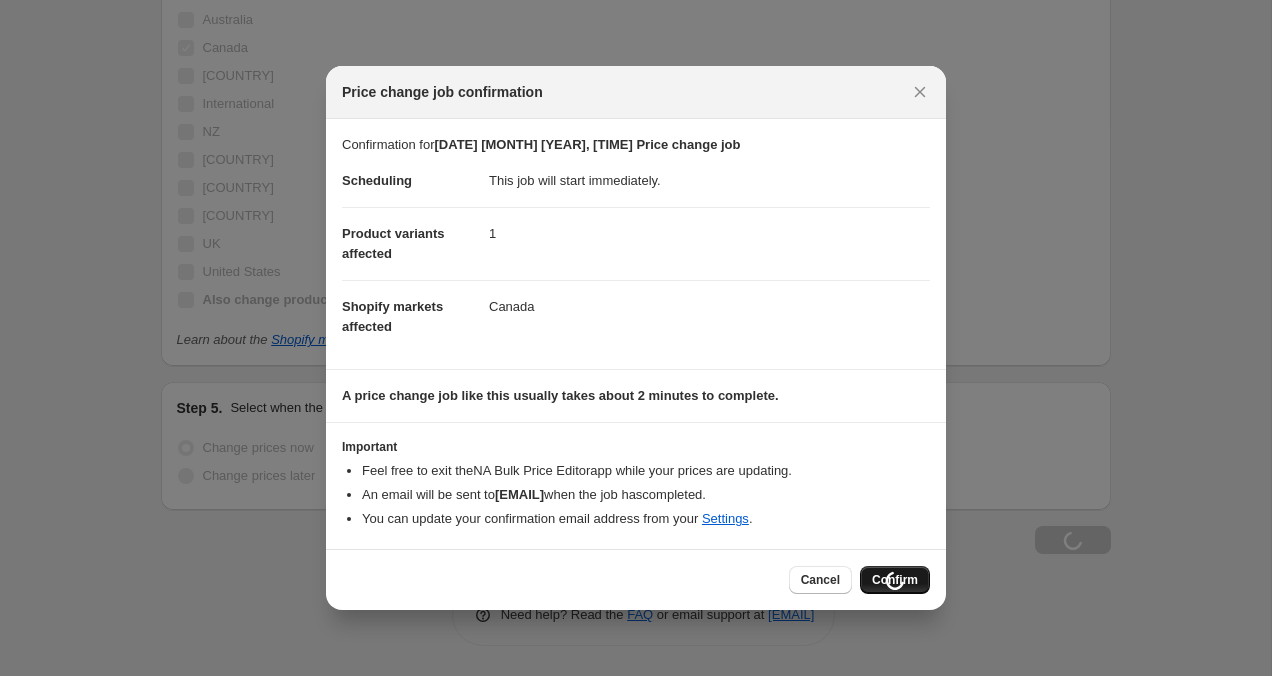 scroll, scrollTop: 1698, scrollLeft: 0, axis: vertical 